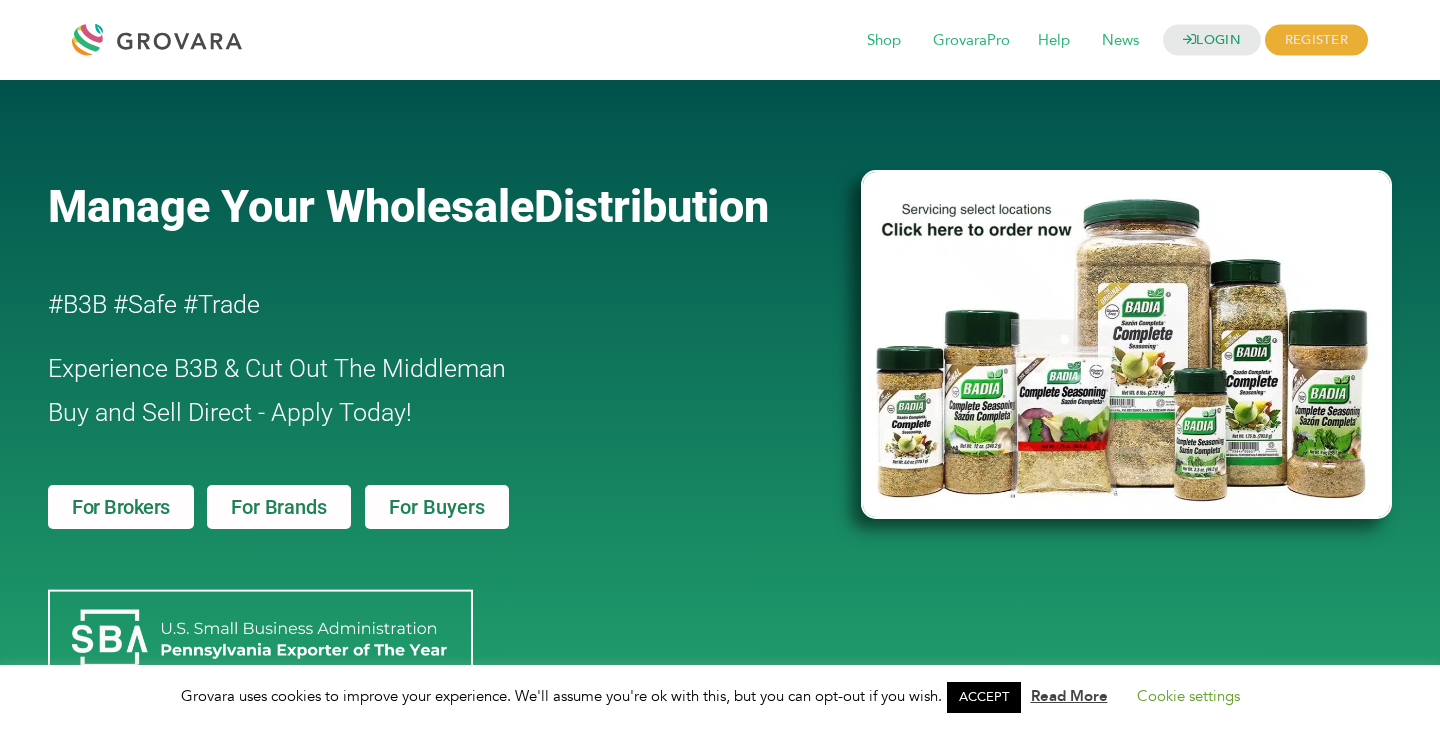scroll, scrollTop: 0, scrollLeft: 0, axis: both 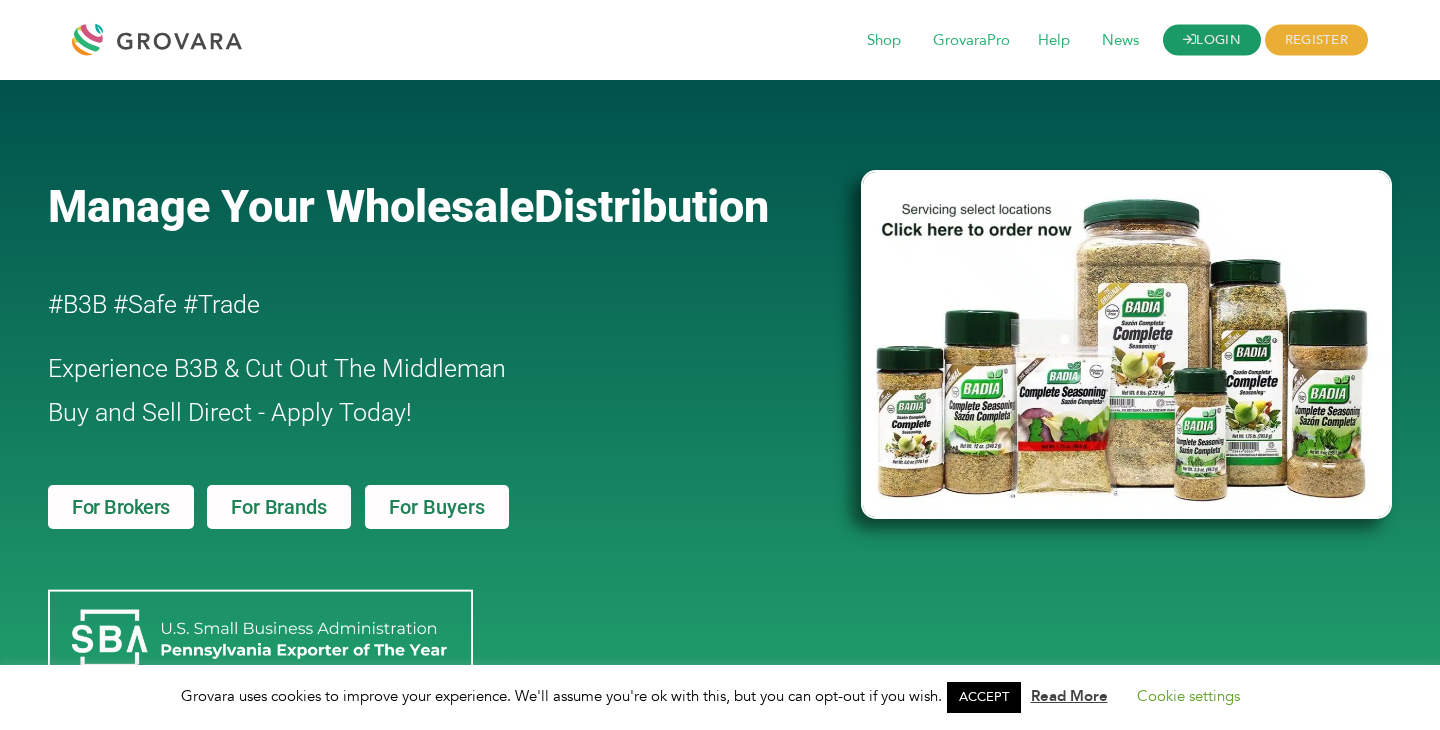 click on "LOGIN" at bounding box center [1212, 40] 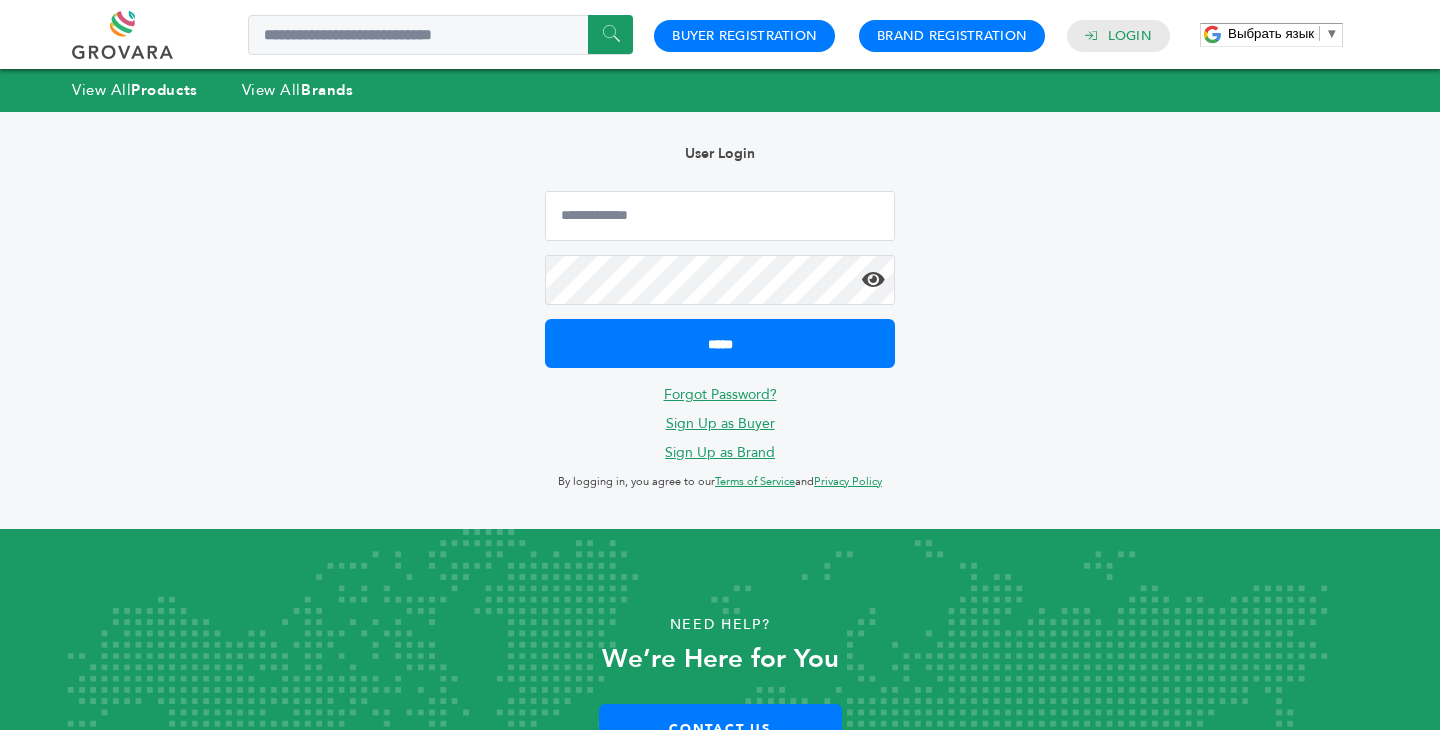 scroll, scrollTop: 0, scrollLeft: 0, axis: both 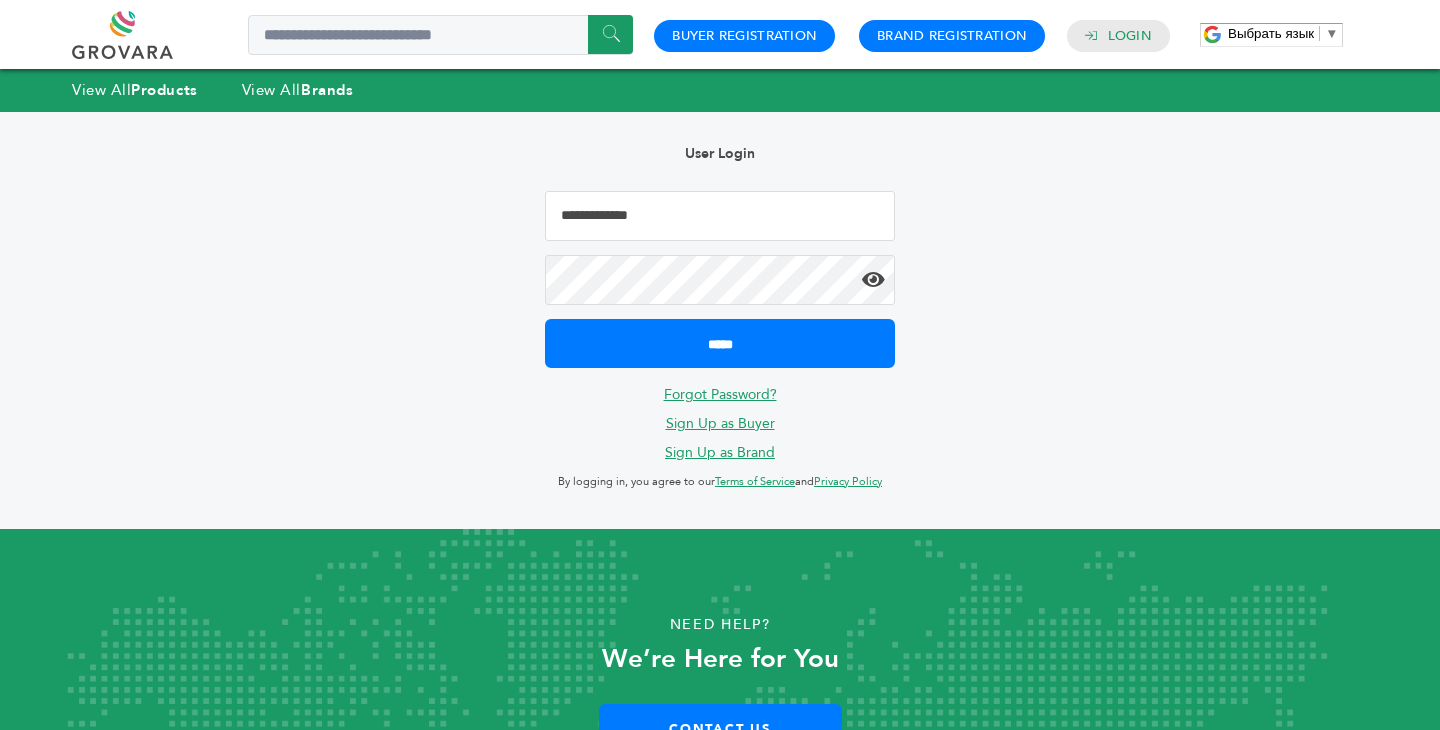 click at bounding box center [720, 216] 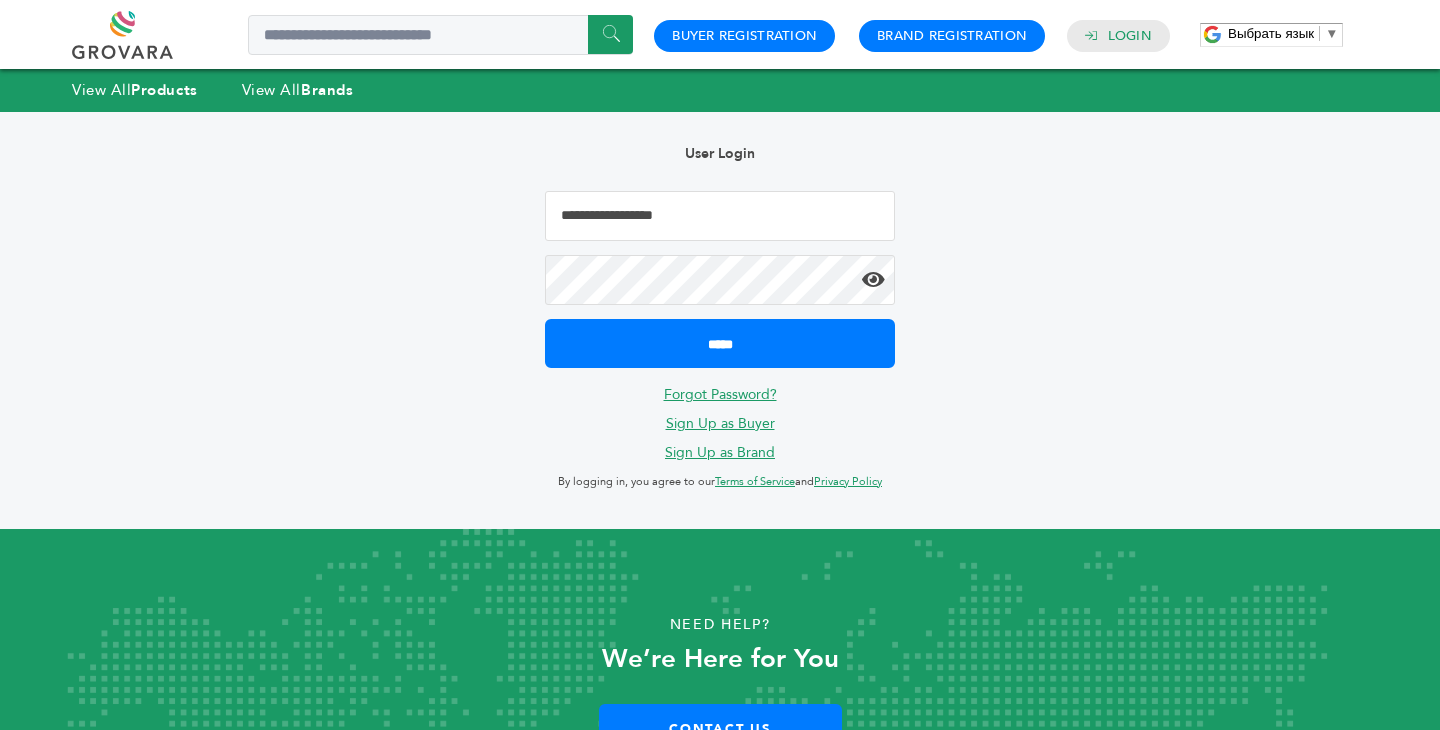 type on "**********" 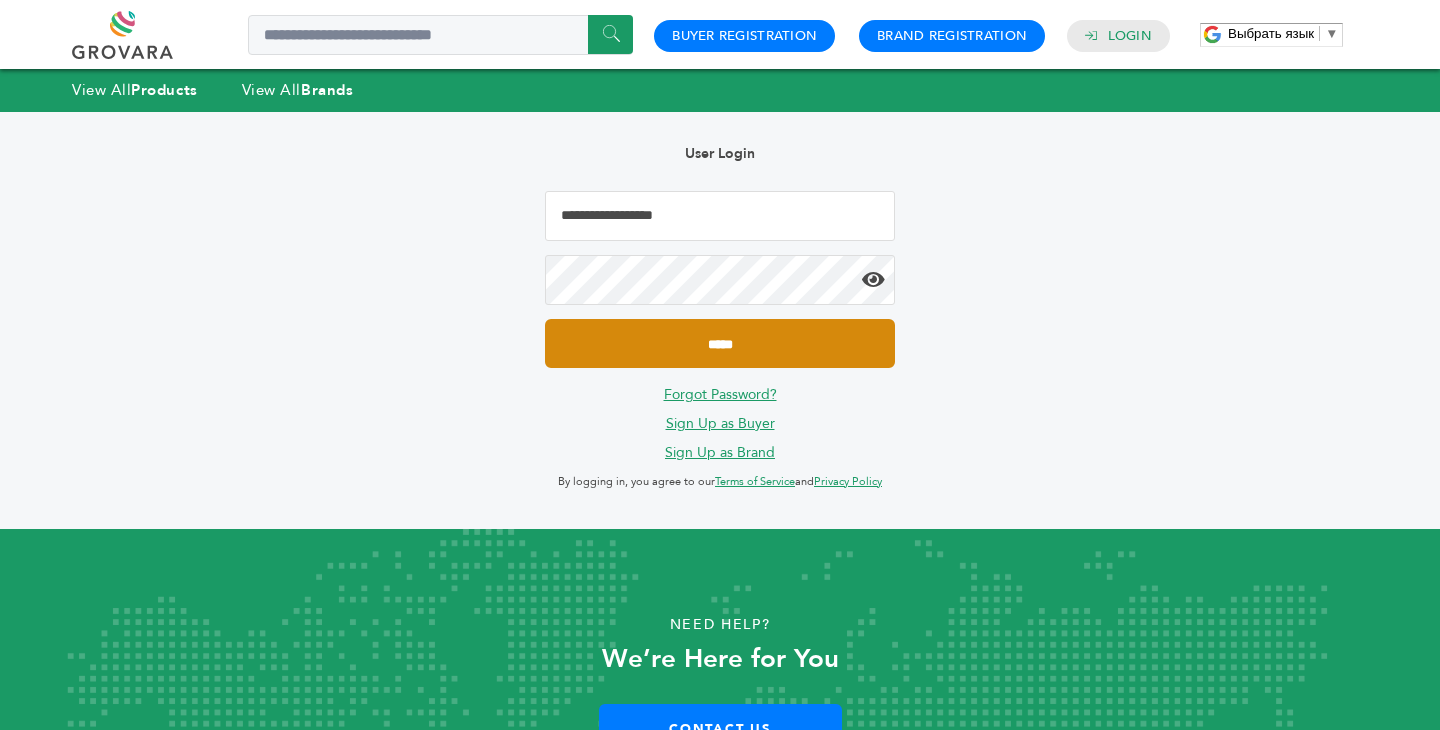 click on "*****" at bounding box center [720, 343] 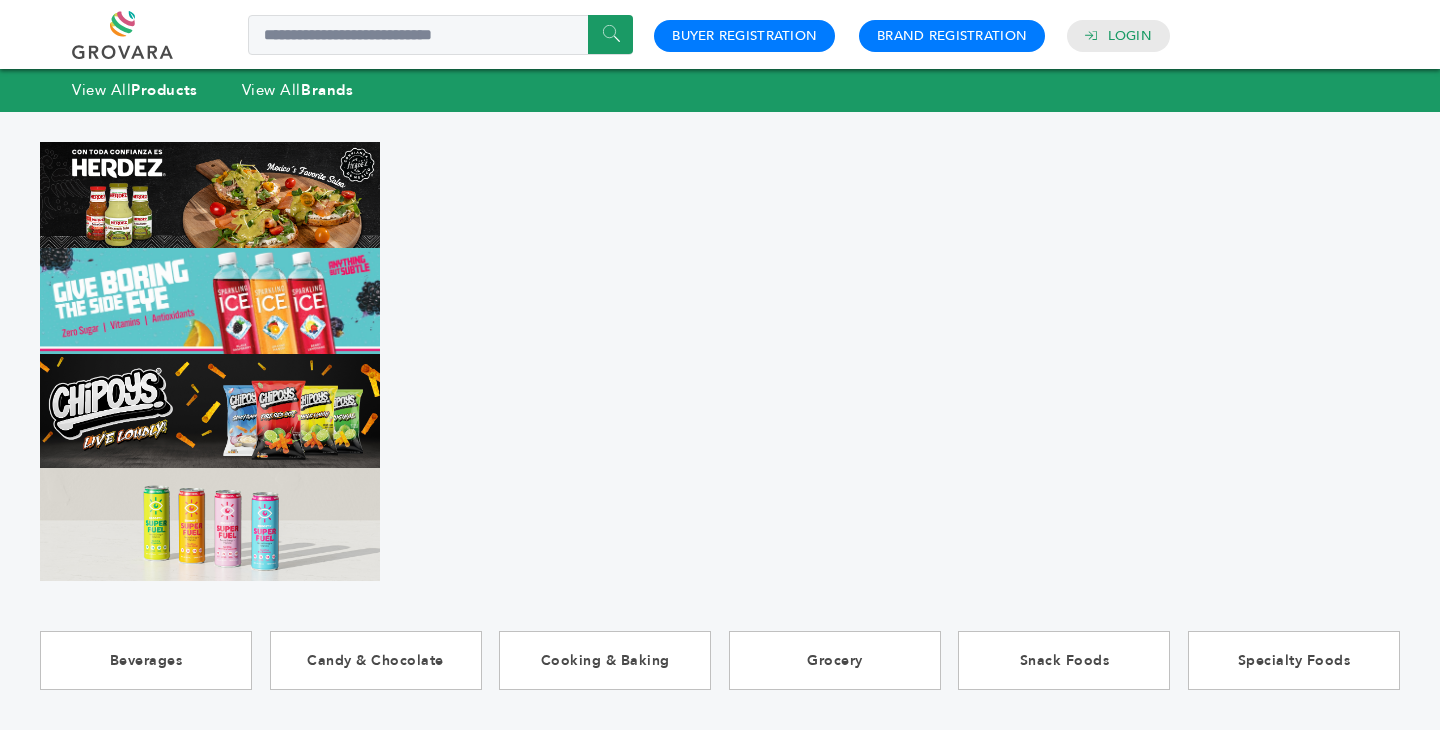 scroll, scrollTop: 0, scrollLeft: 0, axis: both 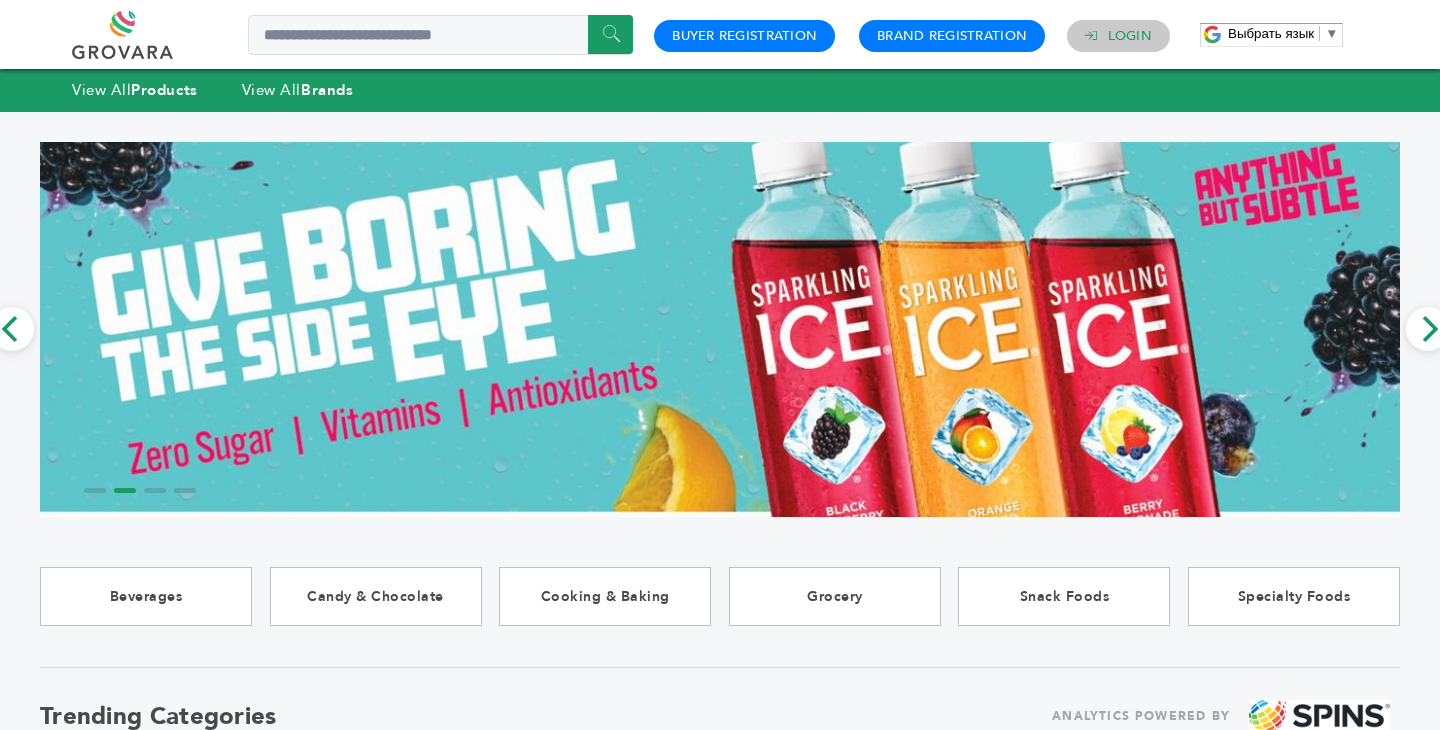 click on "Login" at bounding box center [1118, 36] 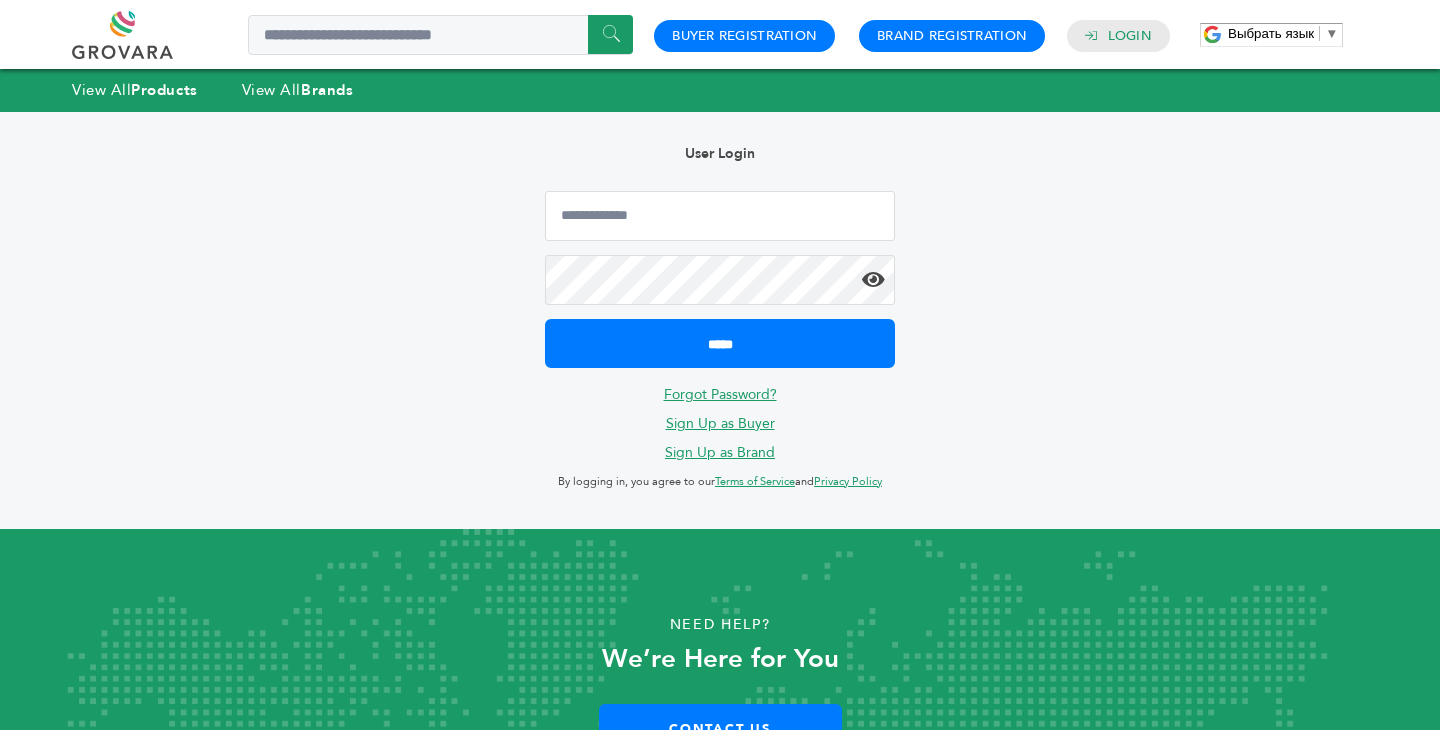 scroll, scrollTop: 0, scrollLeft: 0, axis: both 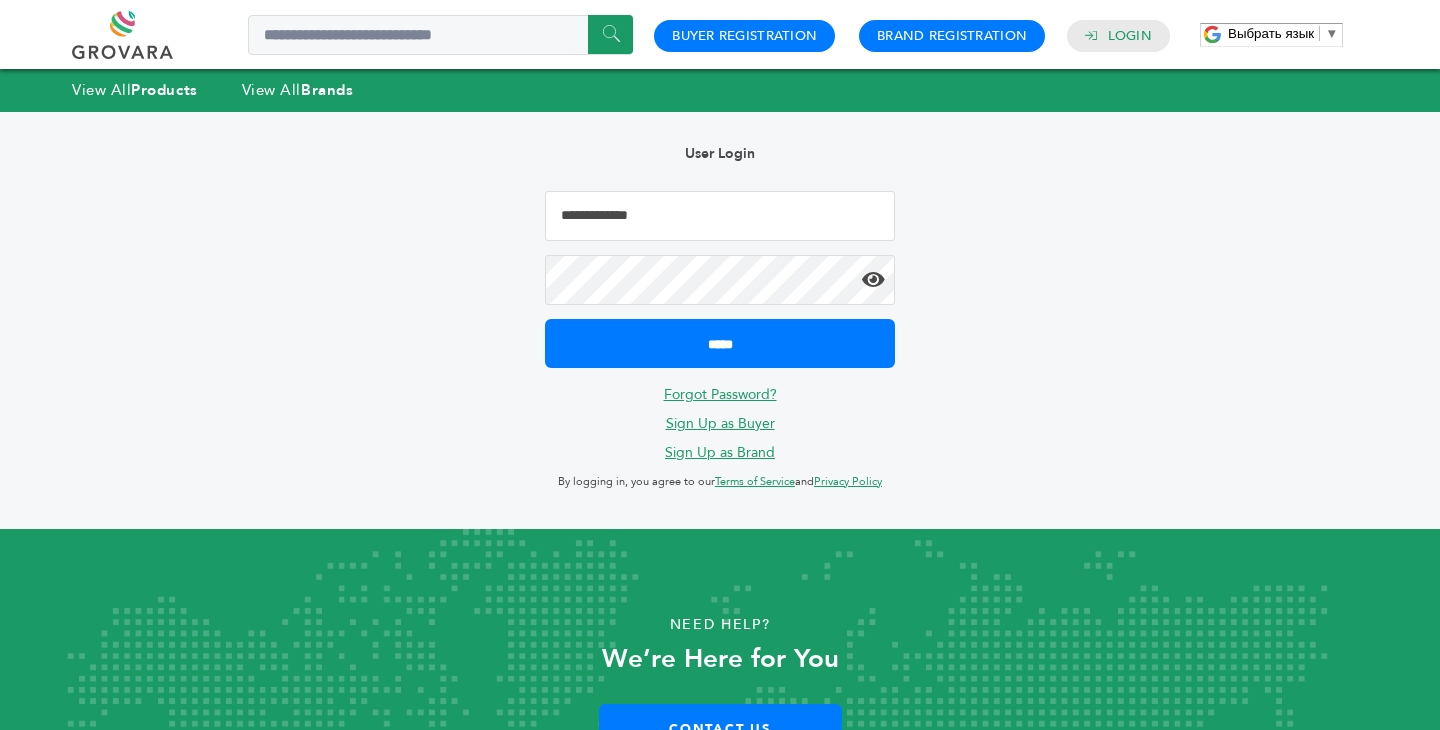 click at bounding box center (720, 216) 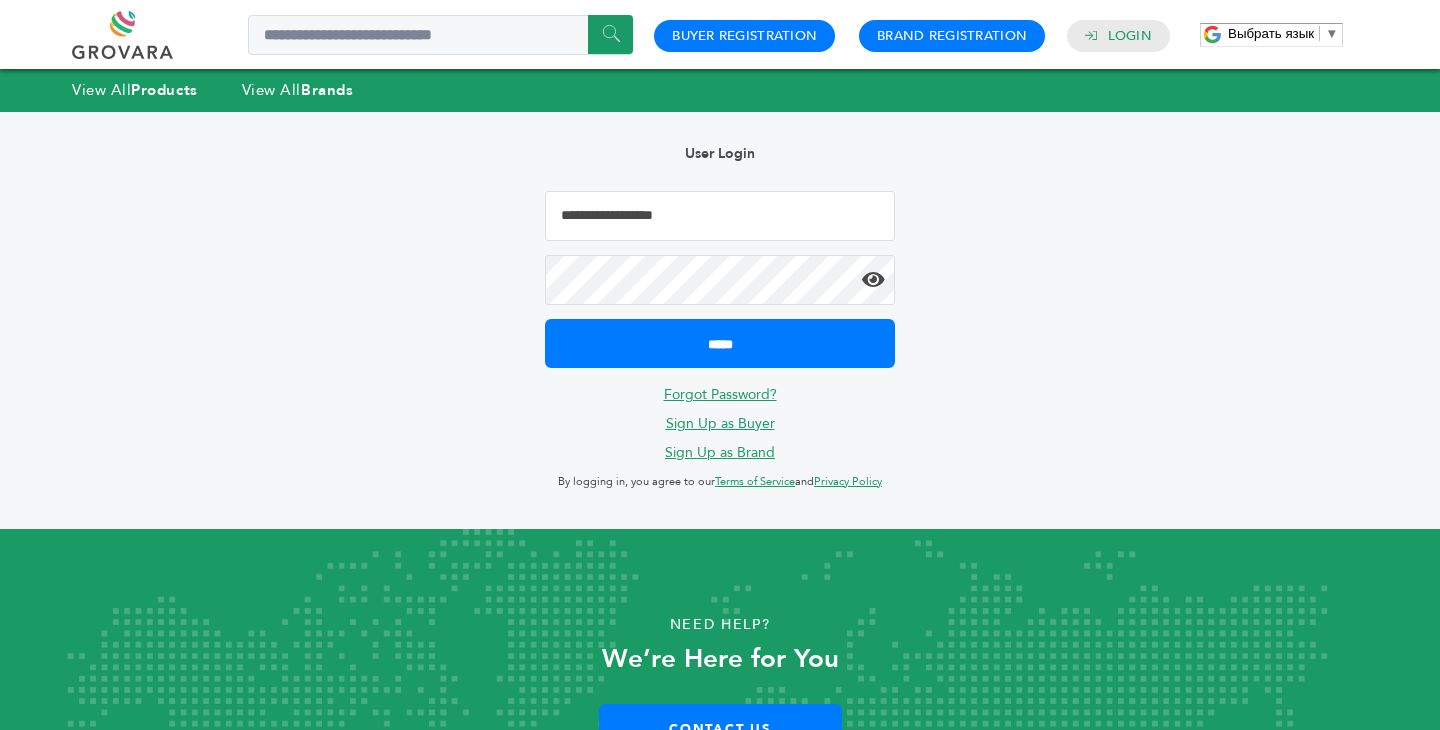 type on "**********" 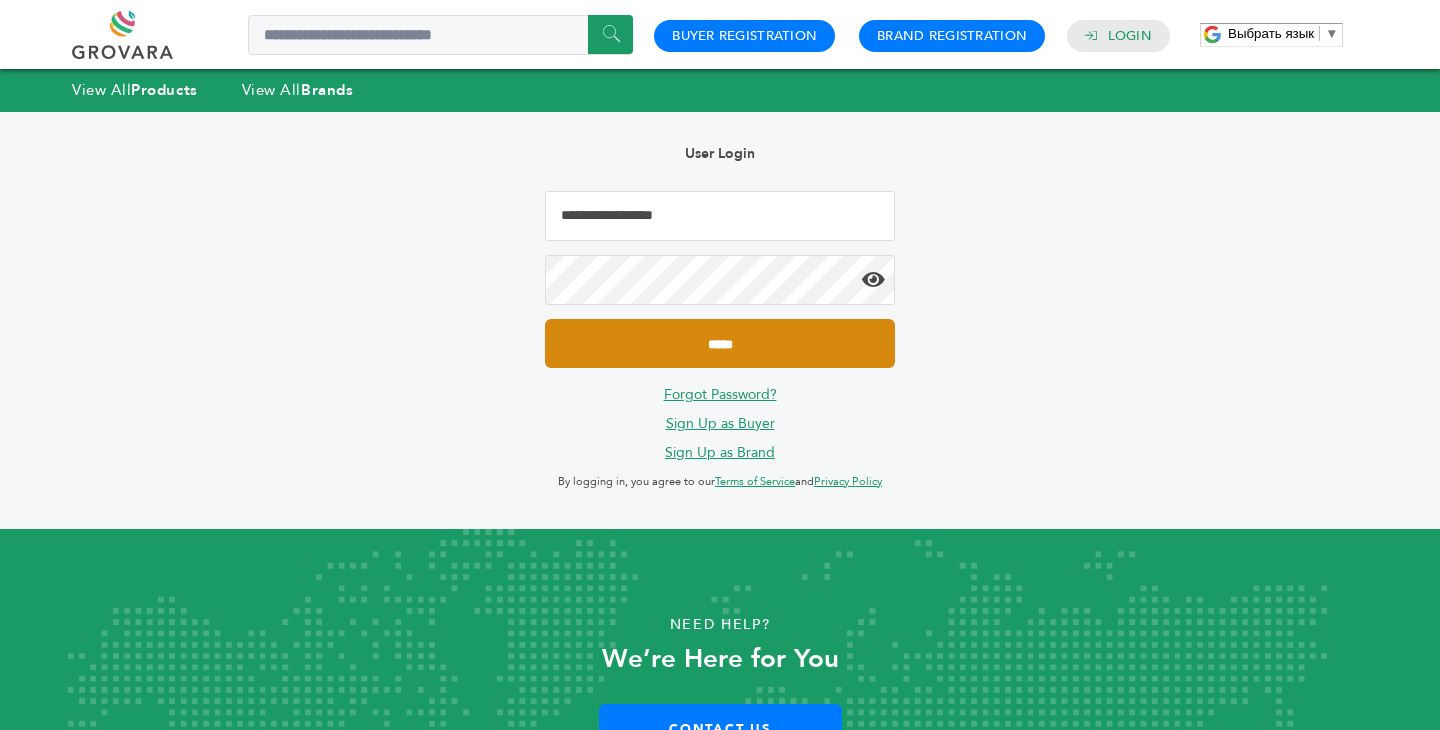 click on "*****" at bounding box center [720, 343] 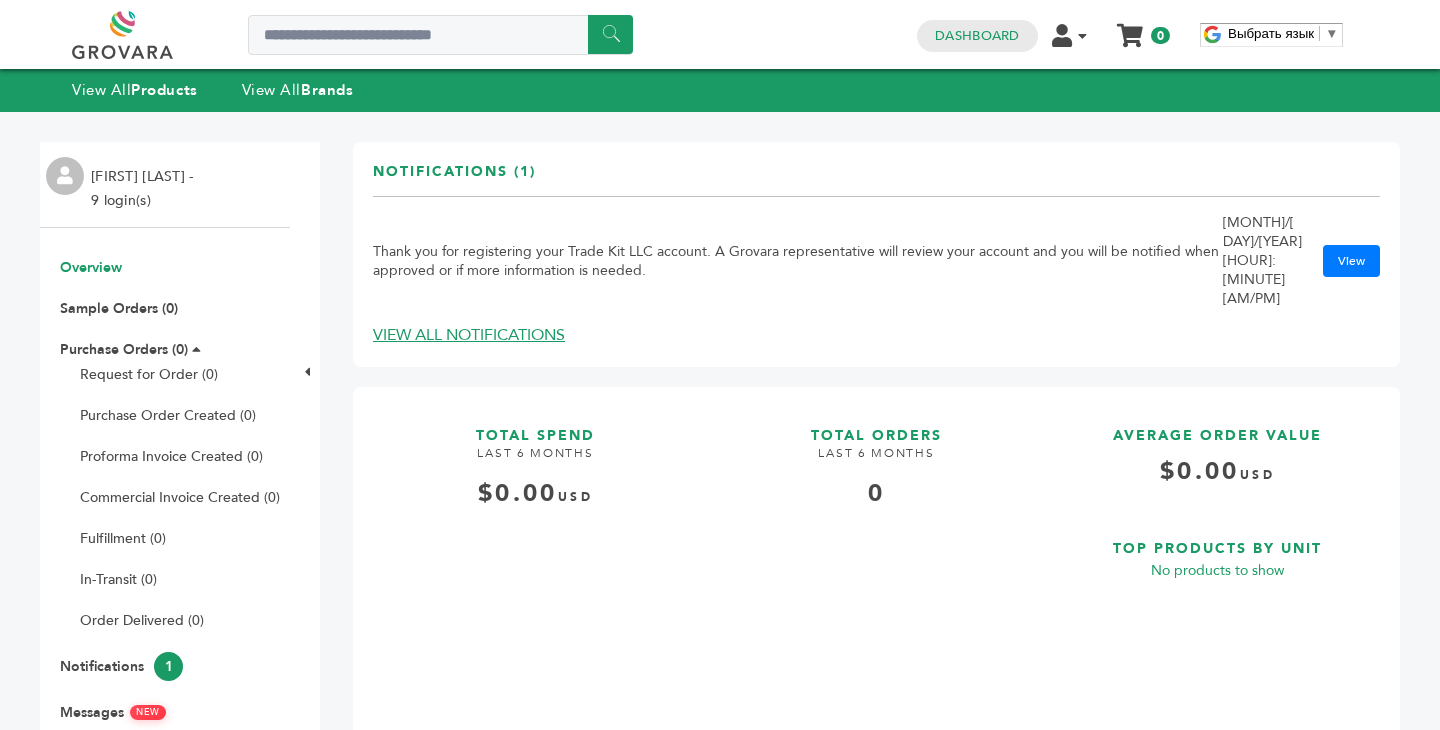 scroll, scrollTop: 0, scrollLeft: 0, axis: both 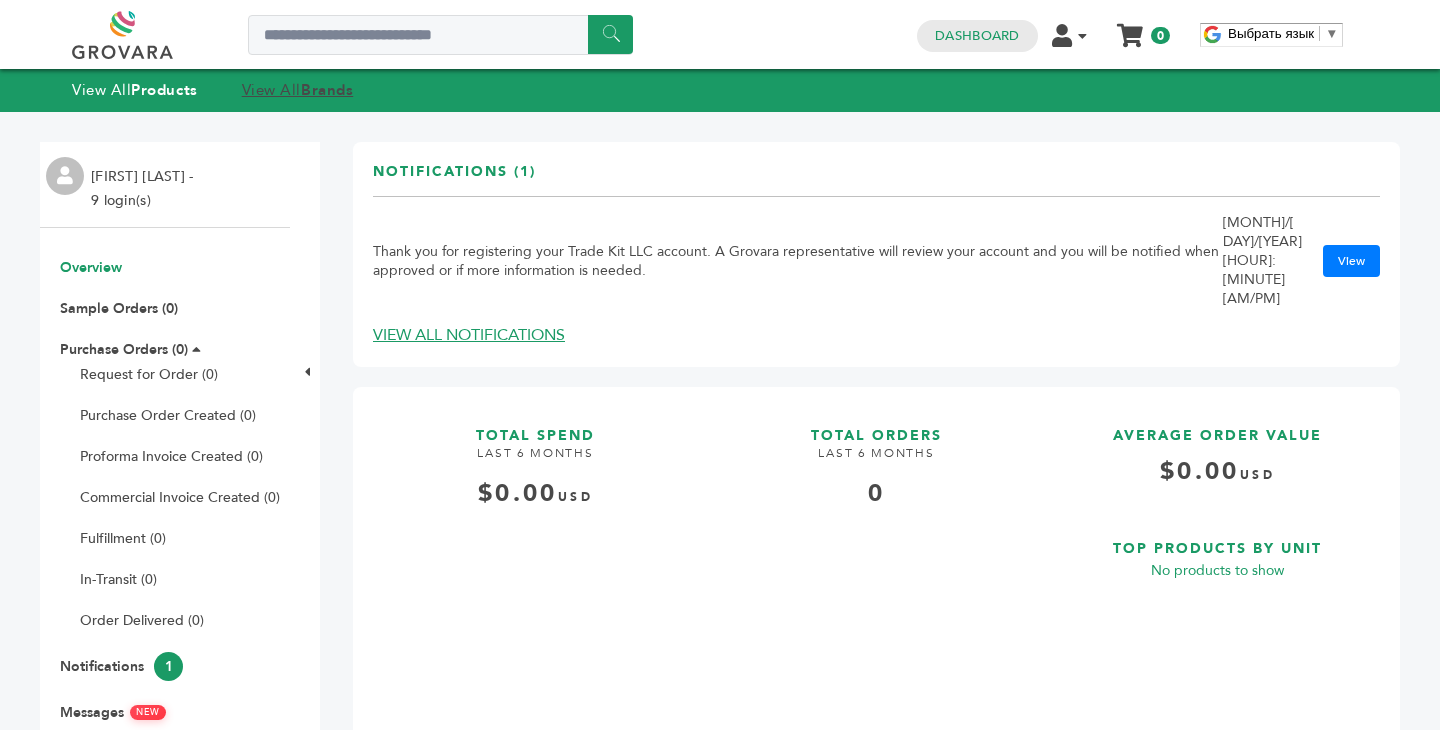 click on "Brands" at bounding box center [327, 90] 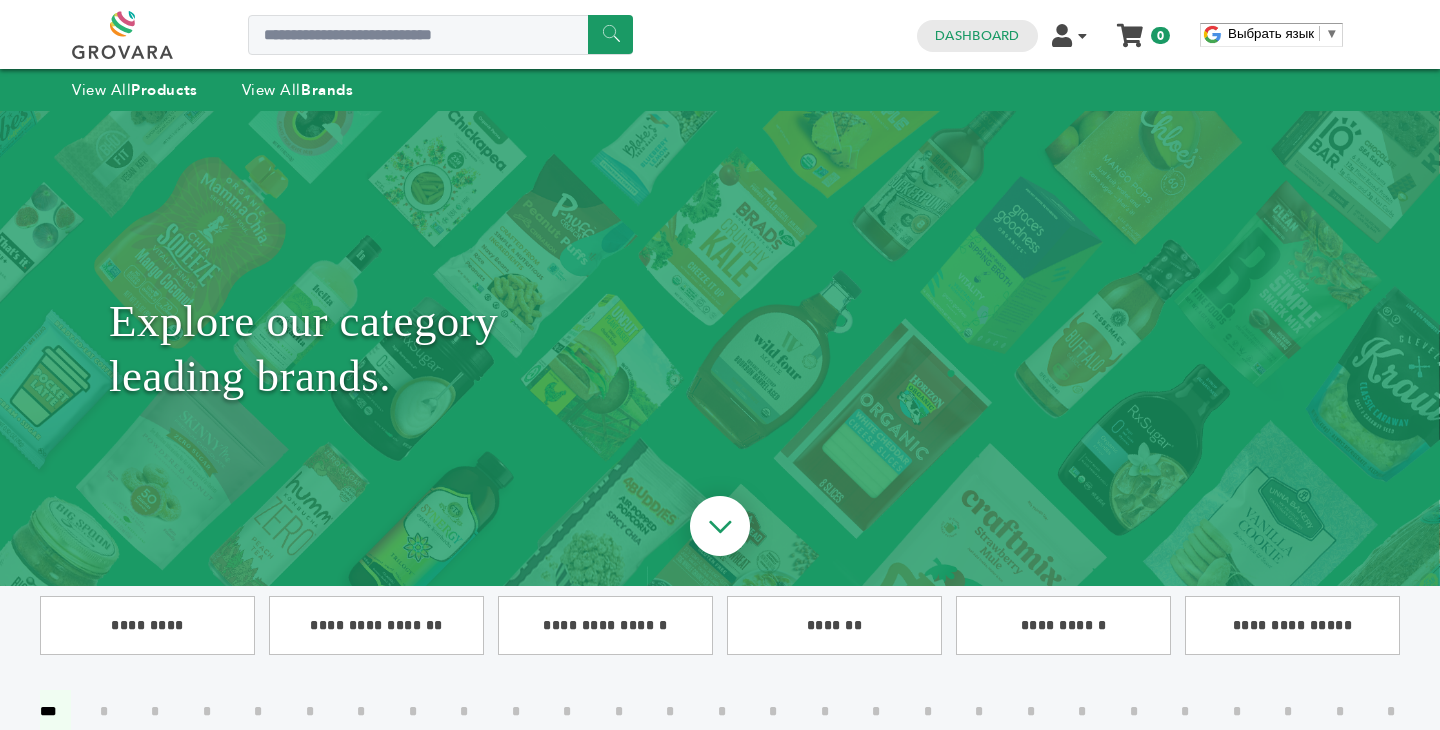 scroll, scrollTop: 241, scrollLeft: 0, axis: vertical 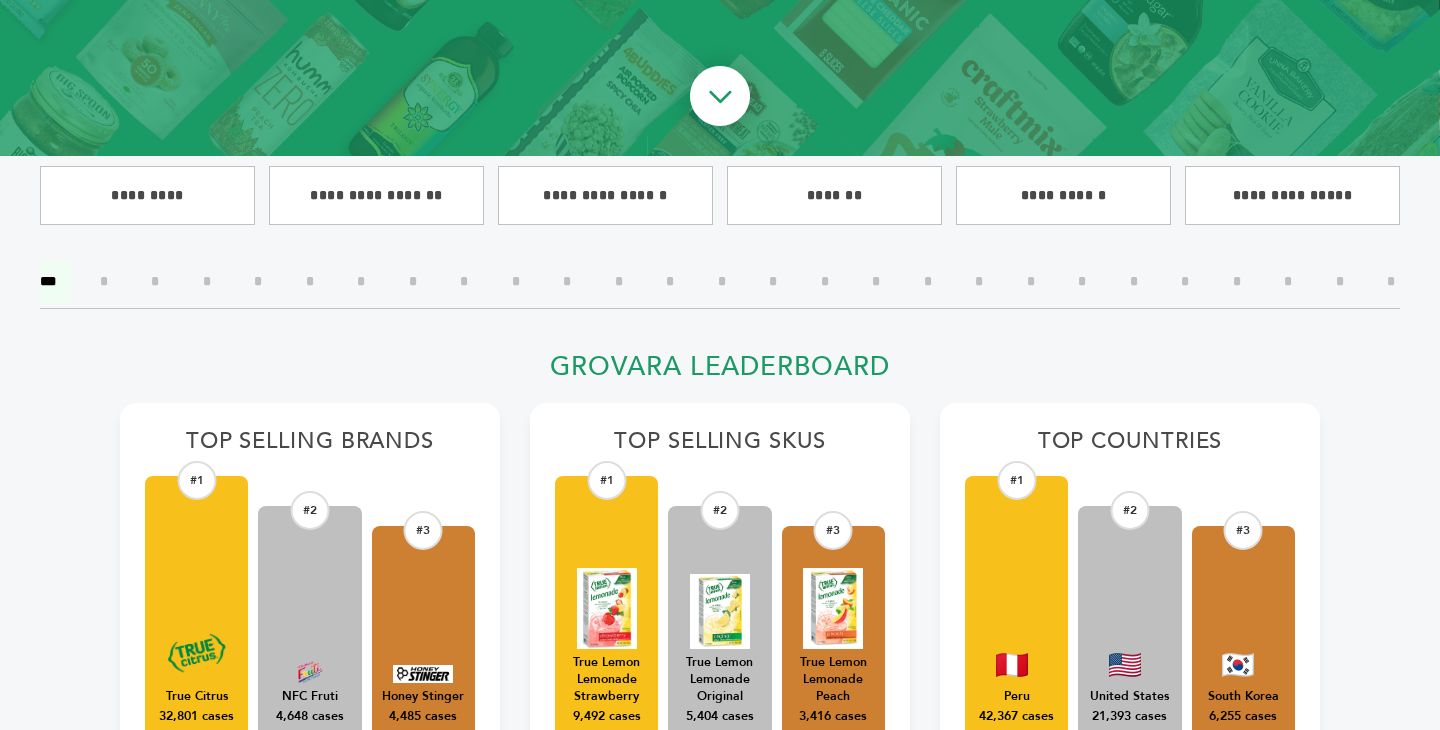 click on "*" at bounding box center [825, 281] 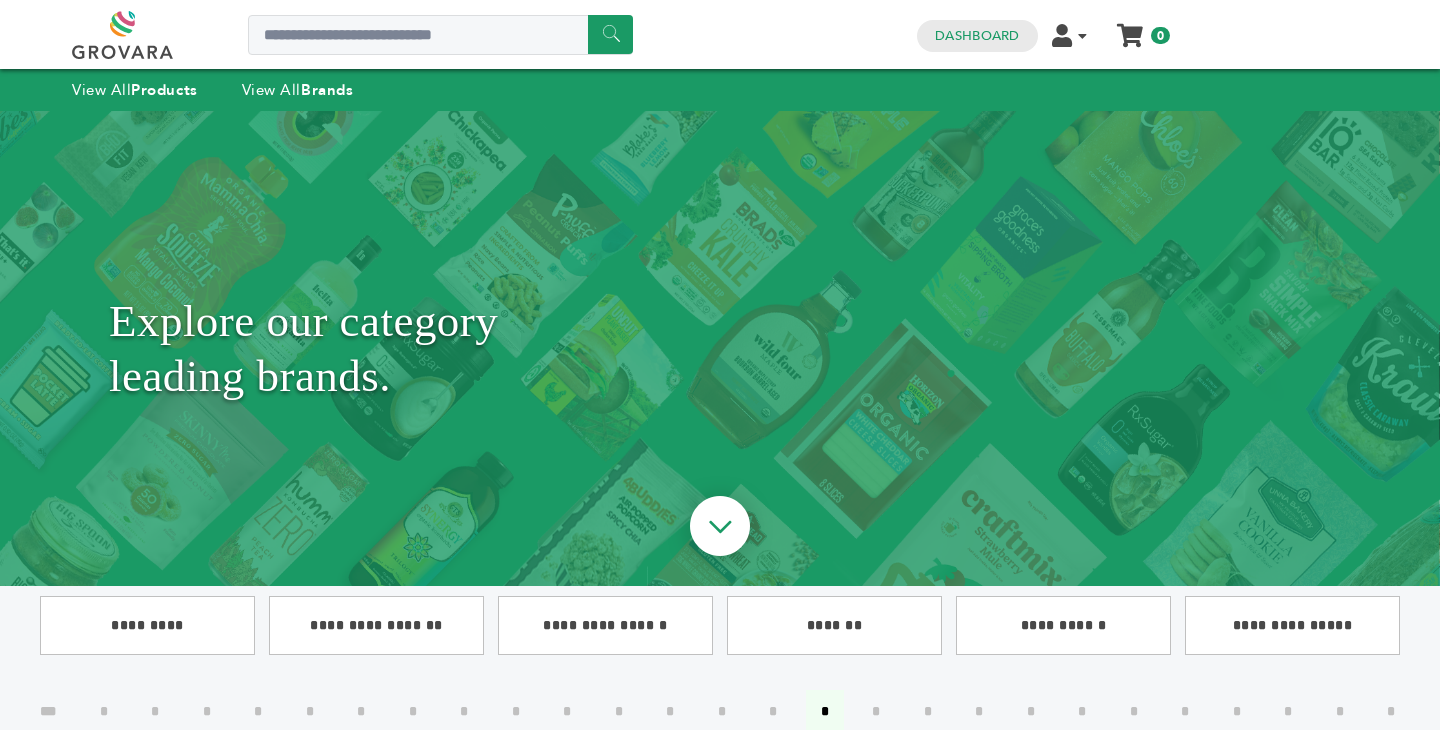 scroll, scrollTop: 0, scrollLeft: 0, axis: both 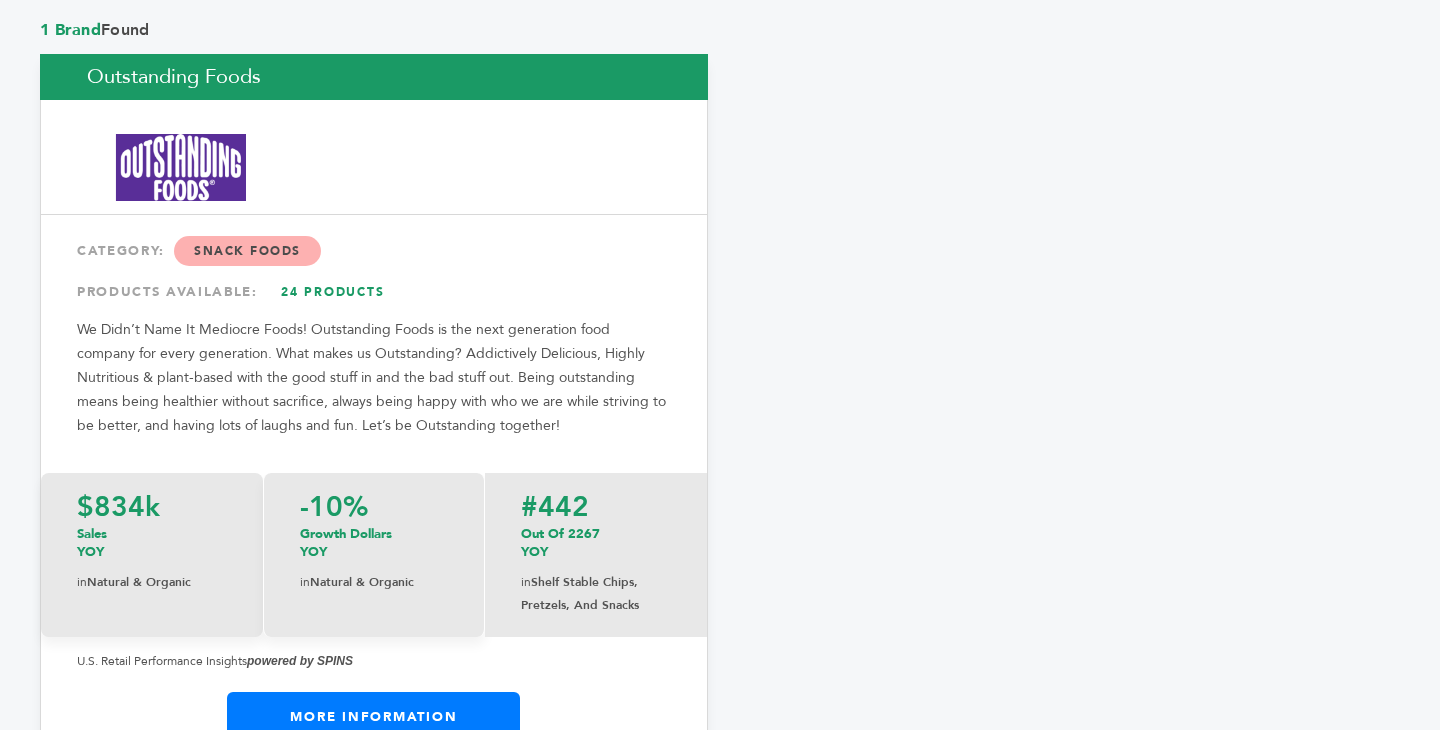 click on "Outstanding Foods" at bounding box center [374, 77] 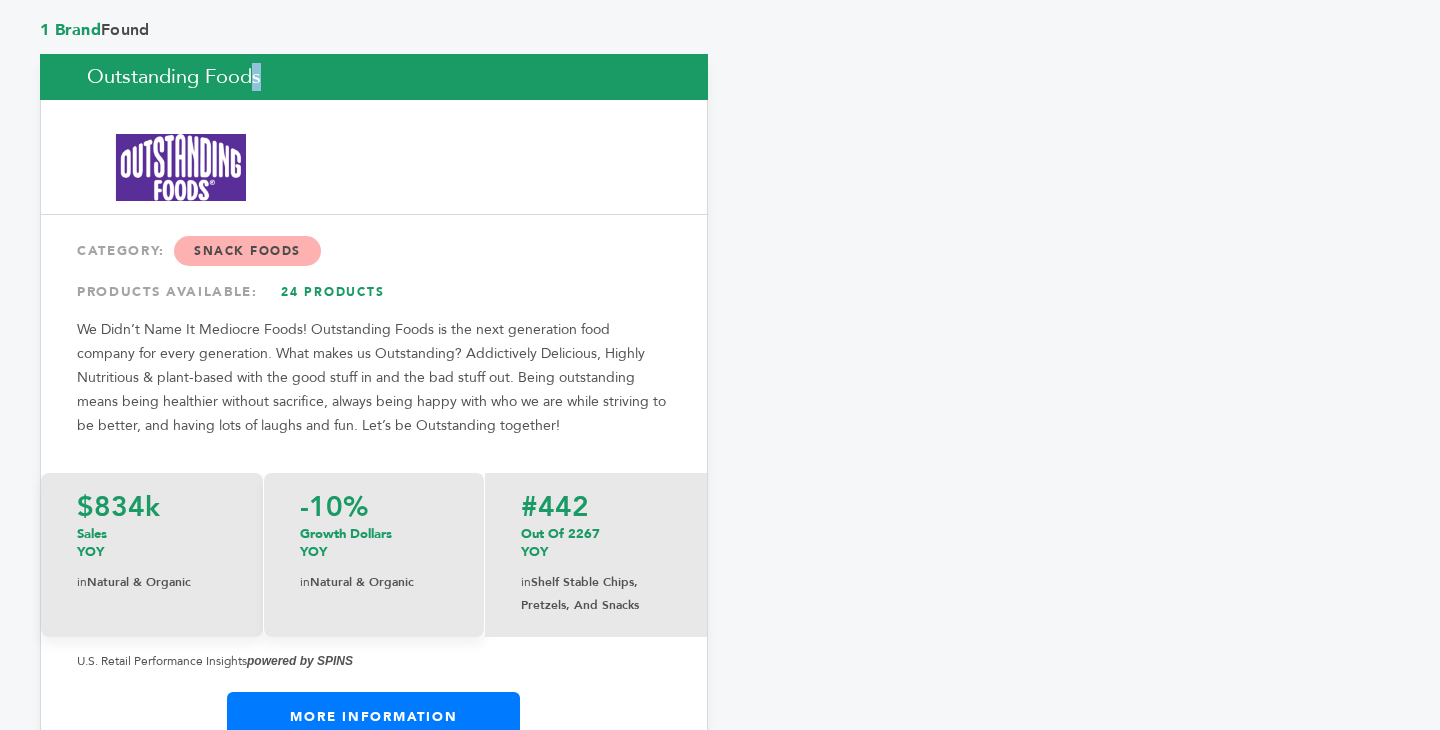 click on "Outstanding Foods" at bounding box center [374, 77] 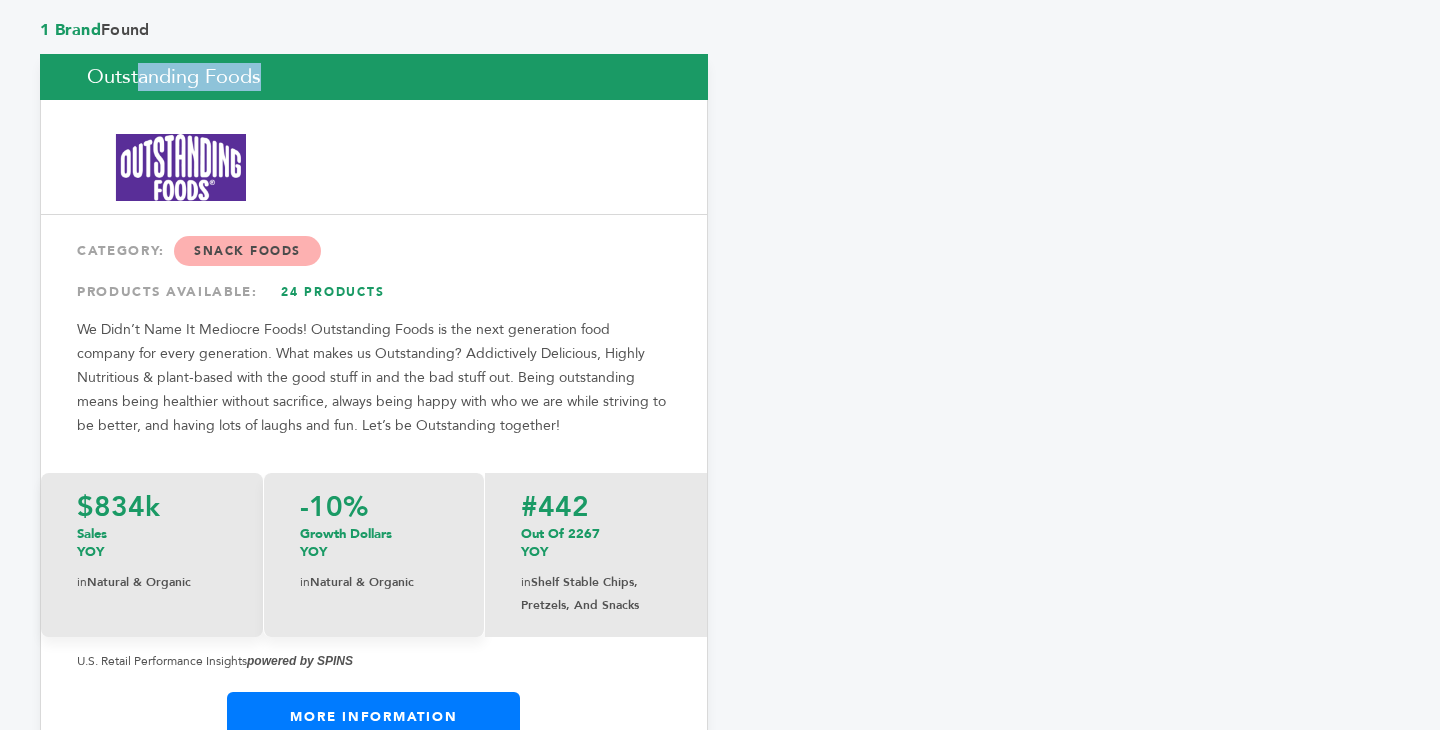 copy on "Outstanding Foods" 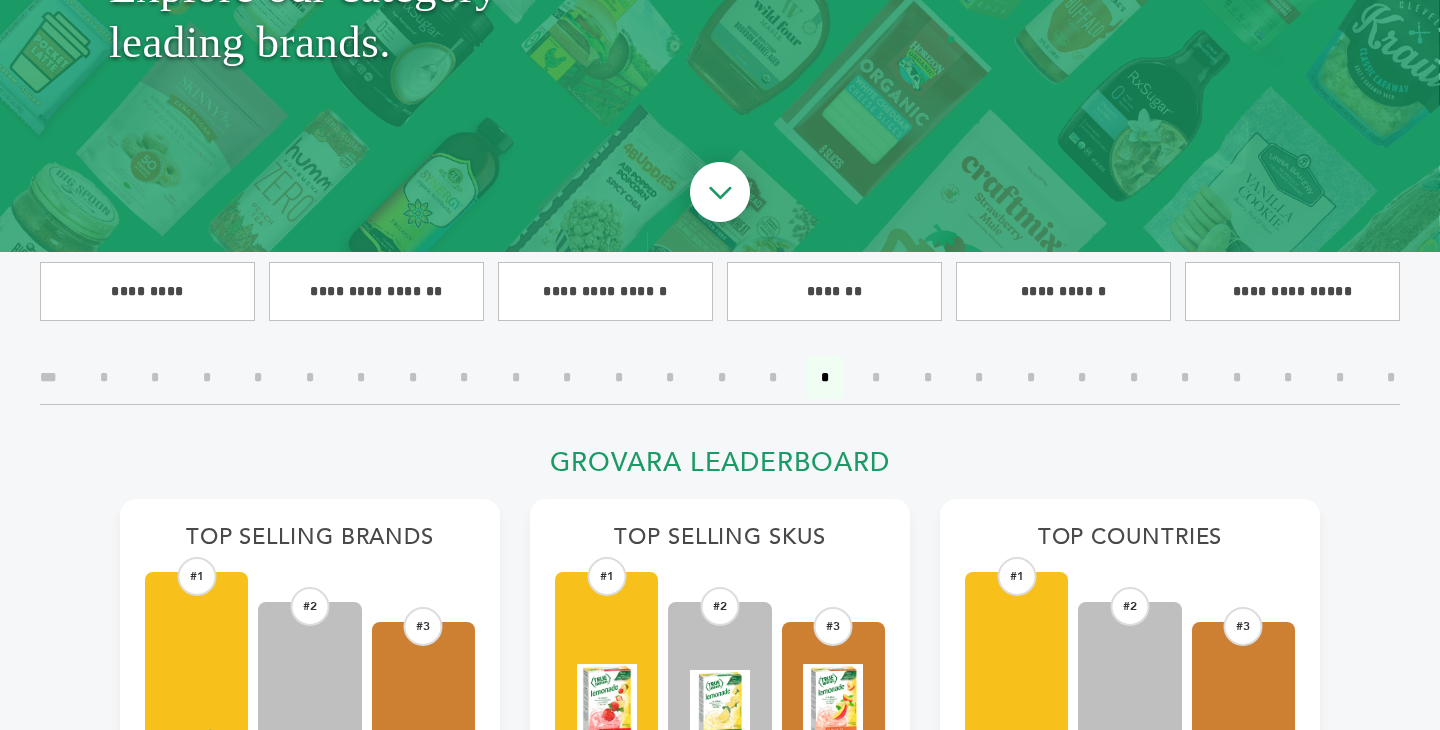 scroll, scrollTop: 333, scrollLeft: 0, axis: vertical 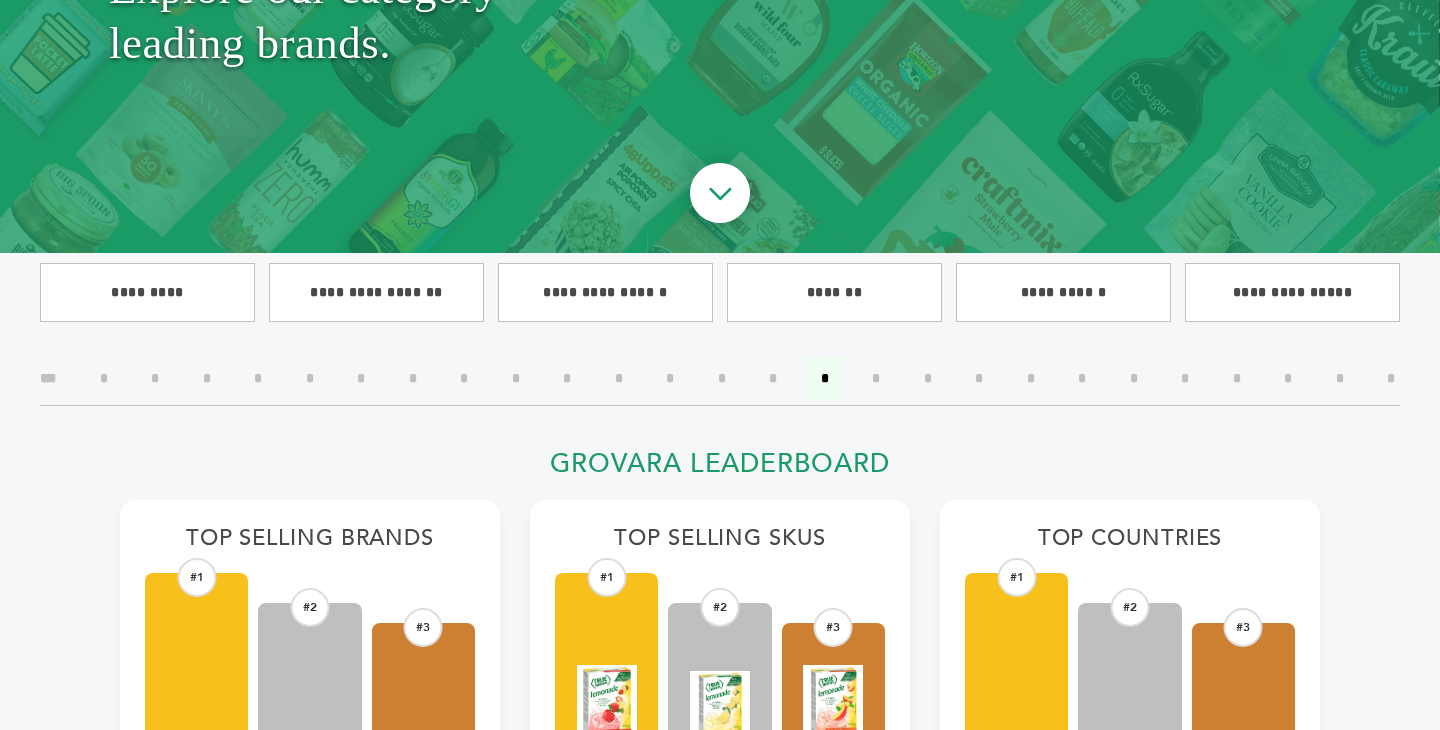 click on "*" at bounding box center (876, 378) 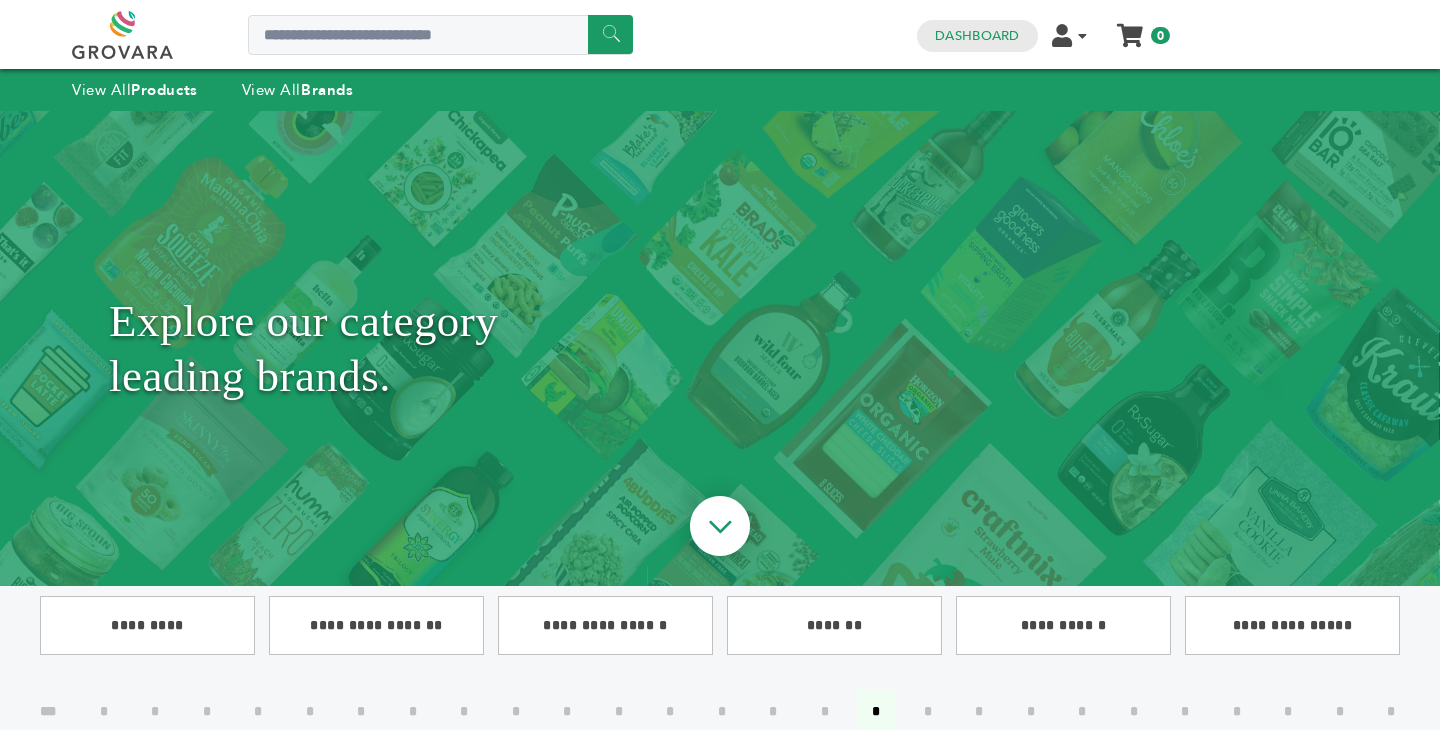 scroll, scrollTop: 0, scrollLeft: 0, axis: both 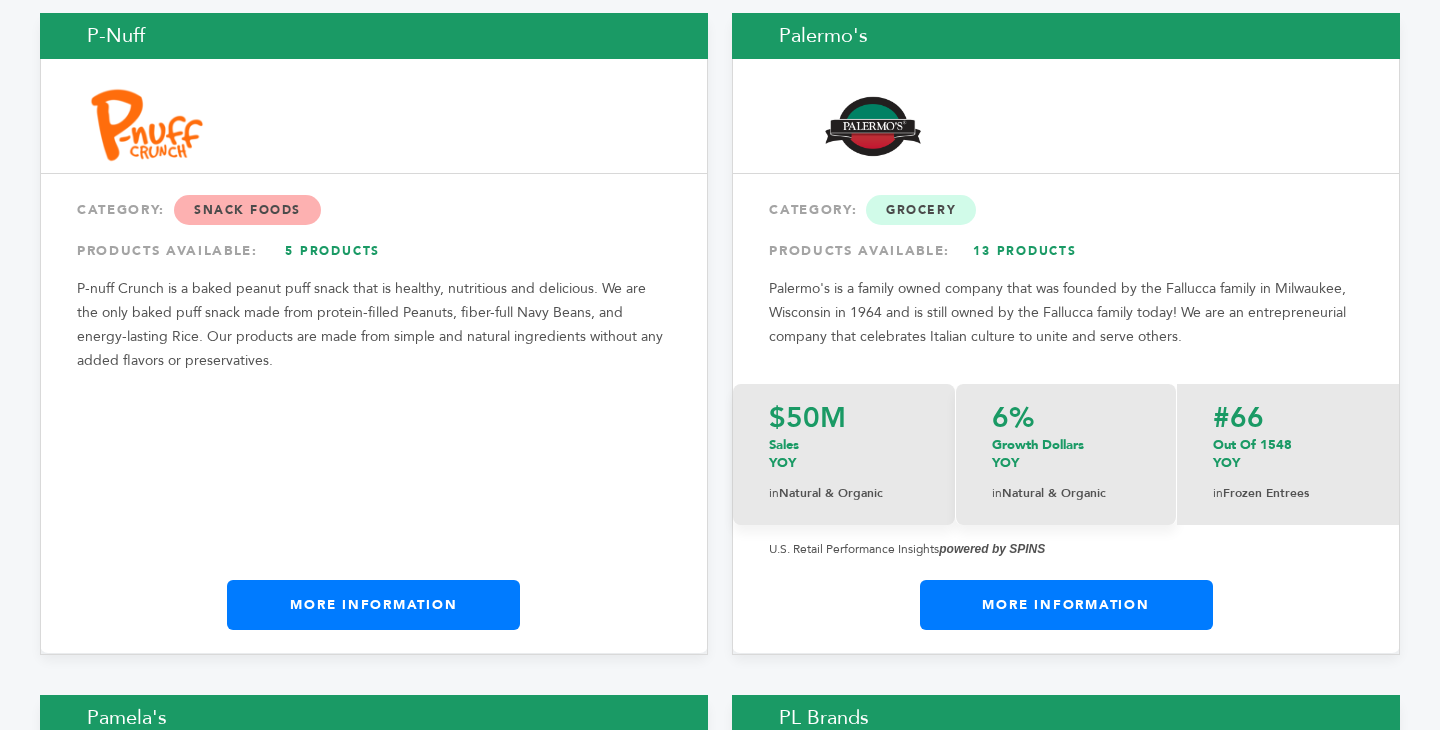click on "P-nuff" at bounding box center [374, 36] 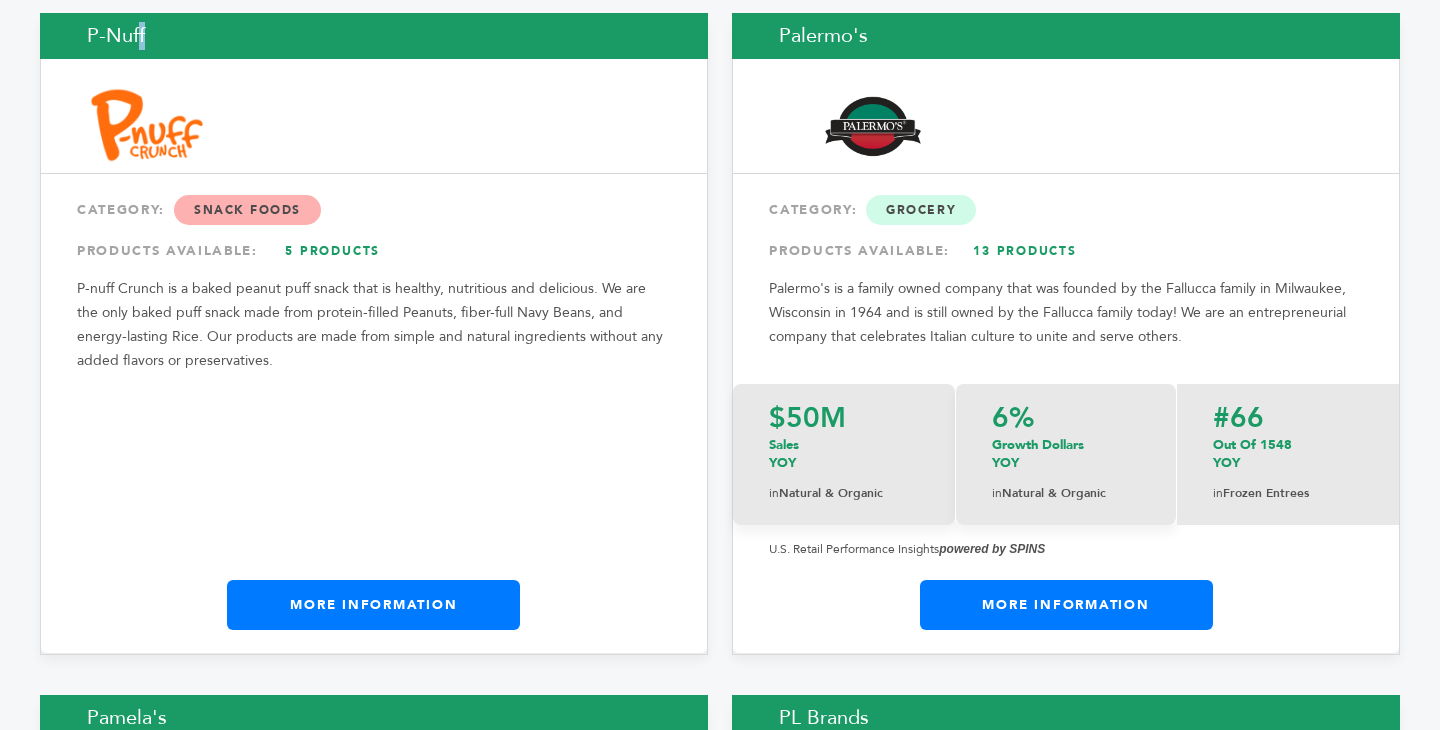 copy on "P-nuff" 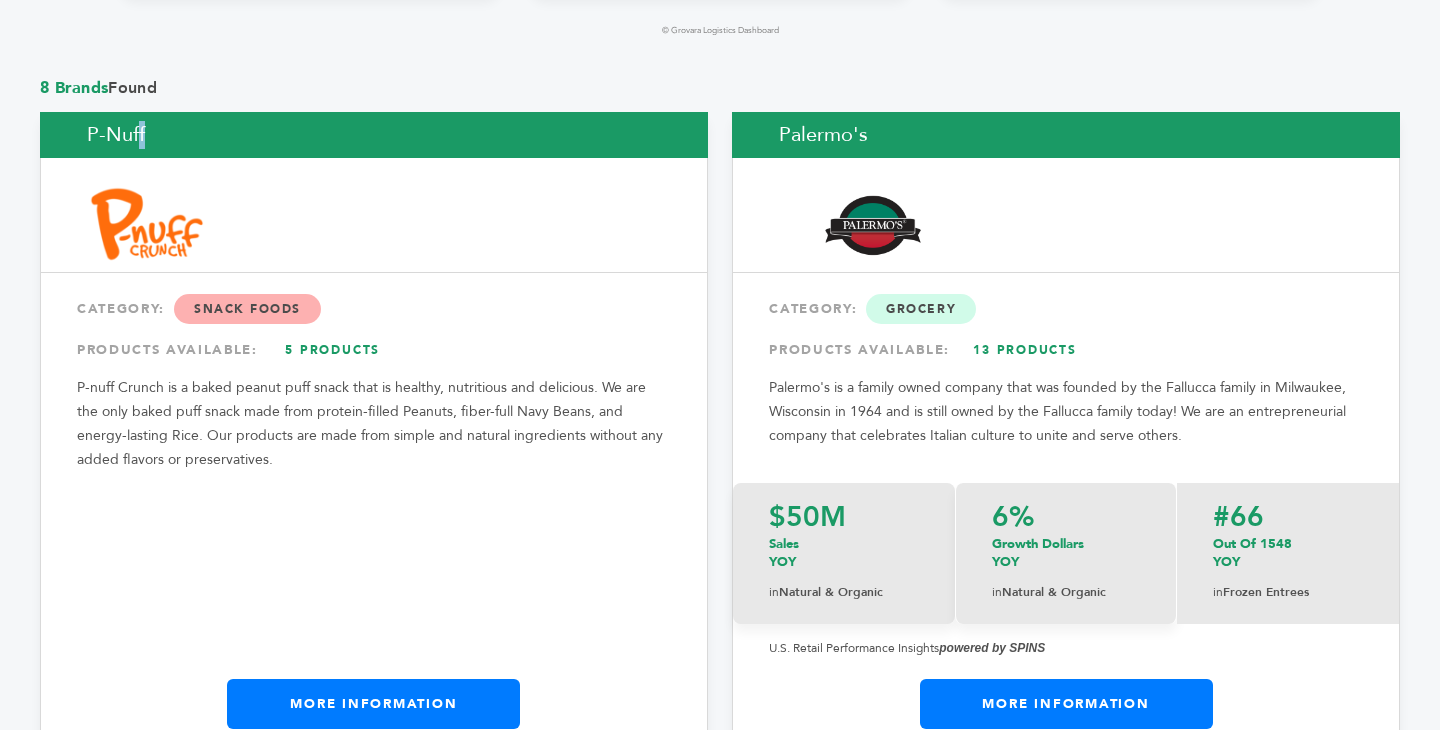 scroll, scrollTop: 1416, scrollLeft: 0, axis: vertical 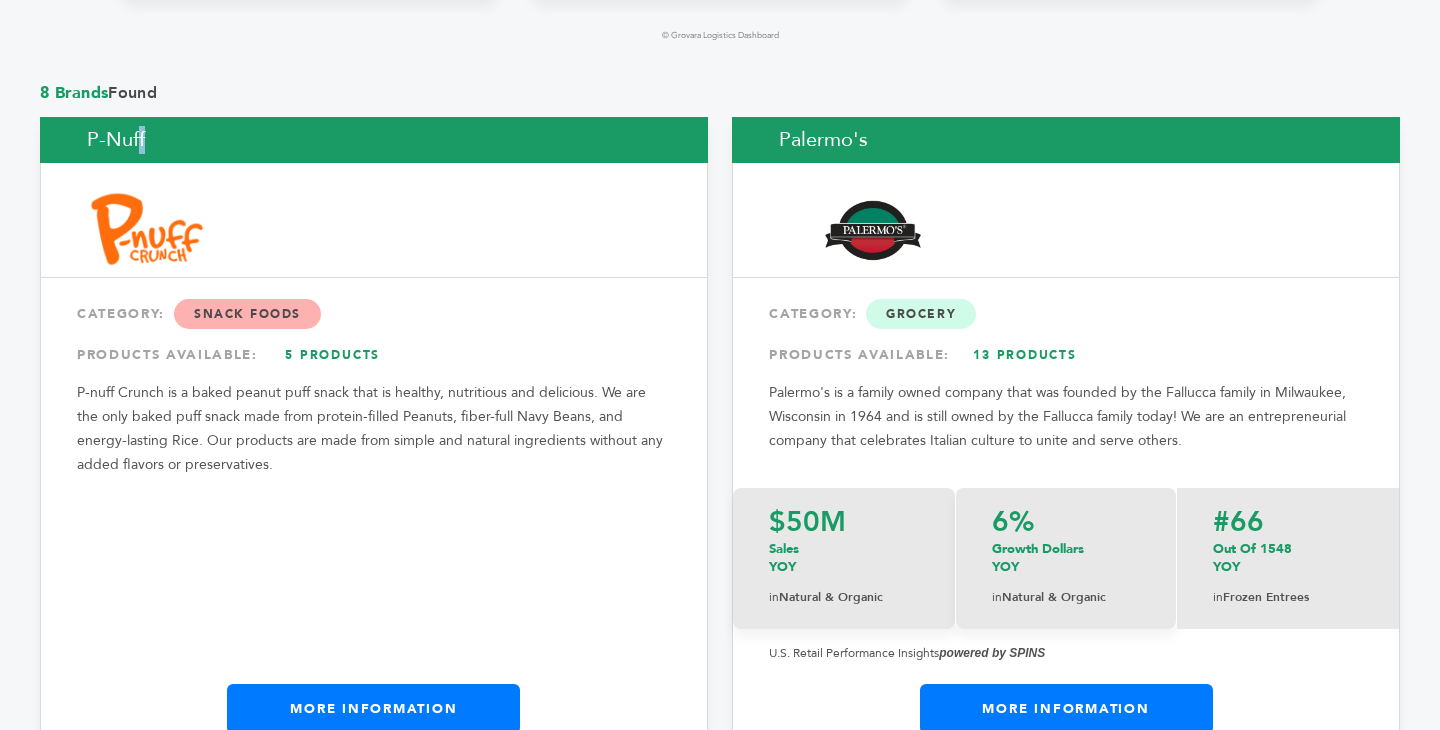 click on "Palermo's" at bounding box center (1066, 140) 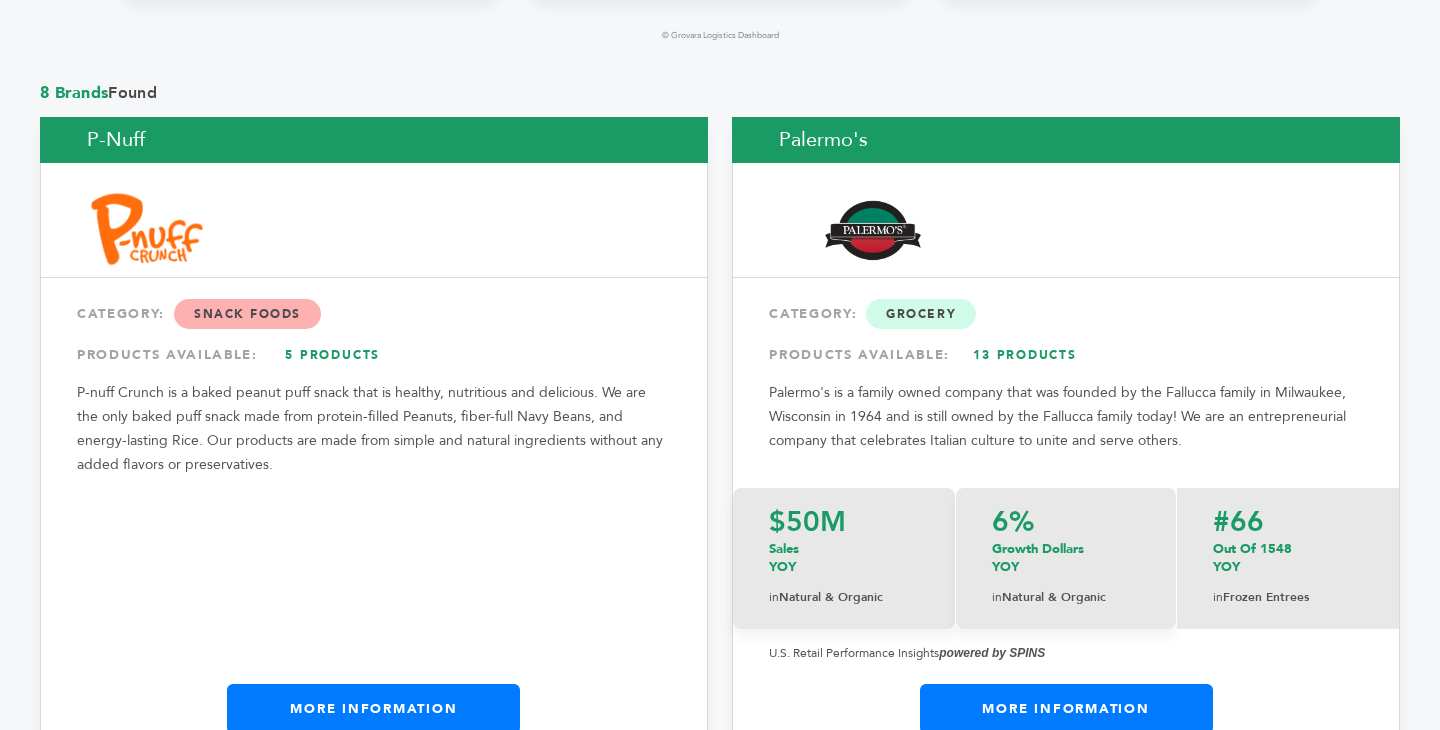 click on "Palermo's" at bounding box center (1066, 140) 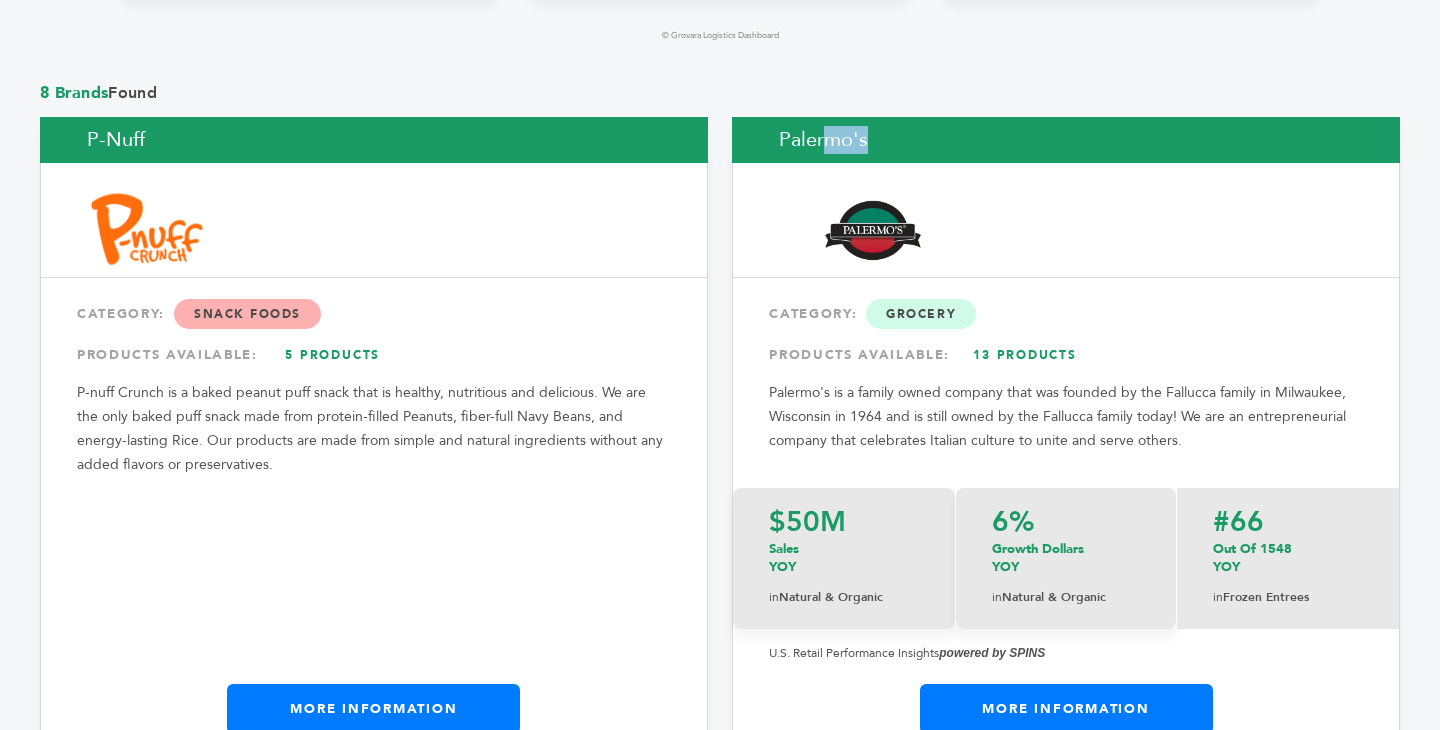 copy on "Palermo's" 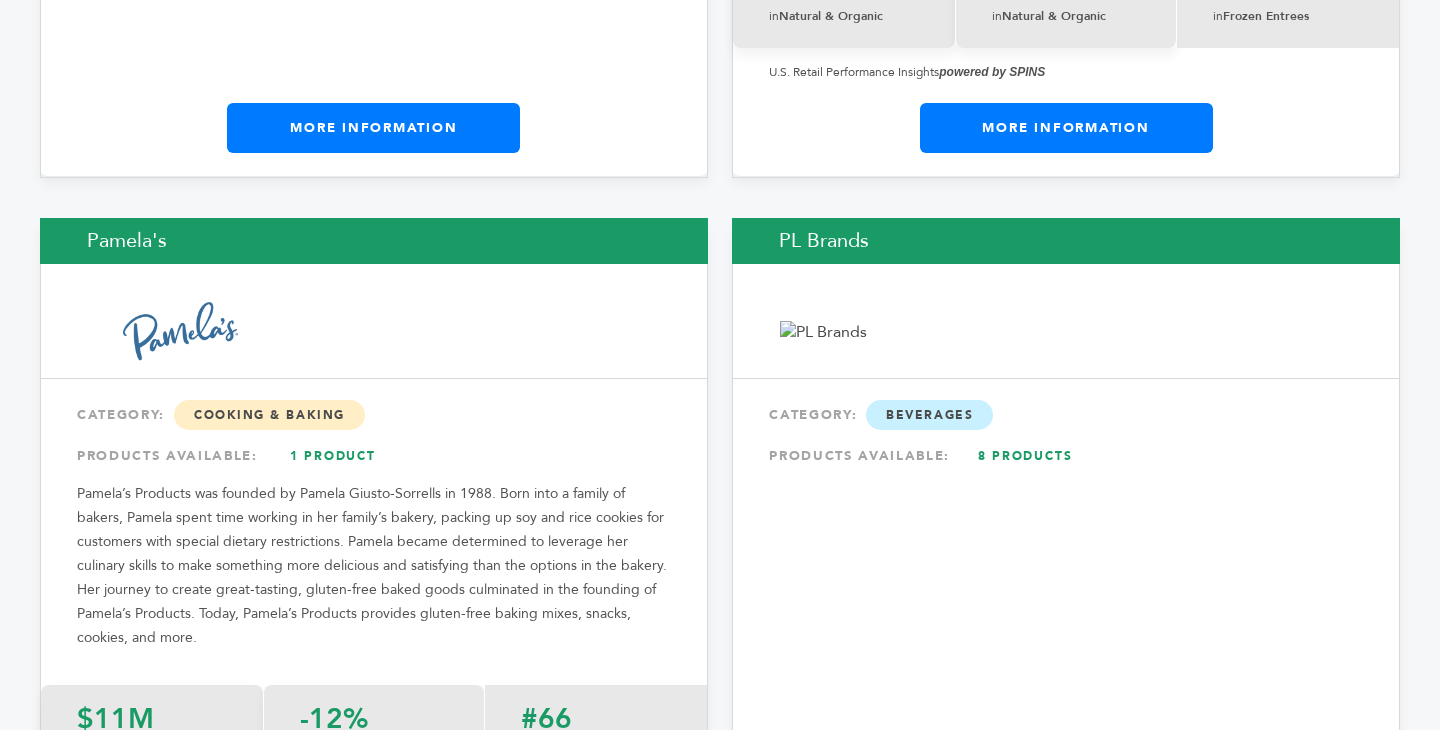 scroll, scrollTop: 1912, scrollLeft: 0, axis: vertical 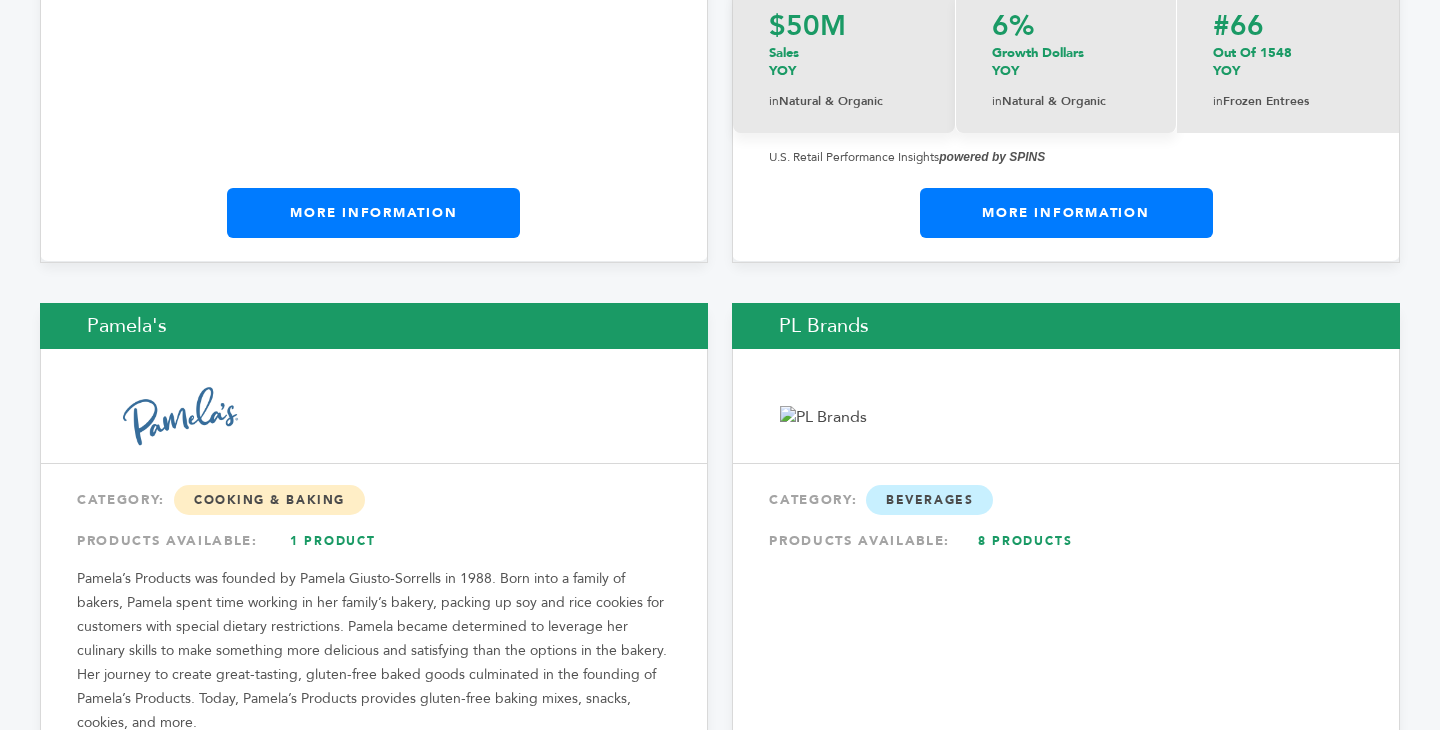 click on "Pamela's" at bounding box center (374, 326) 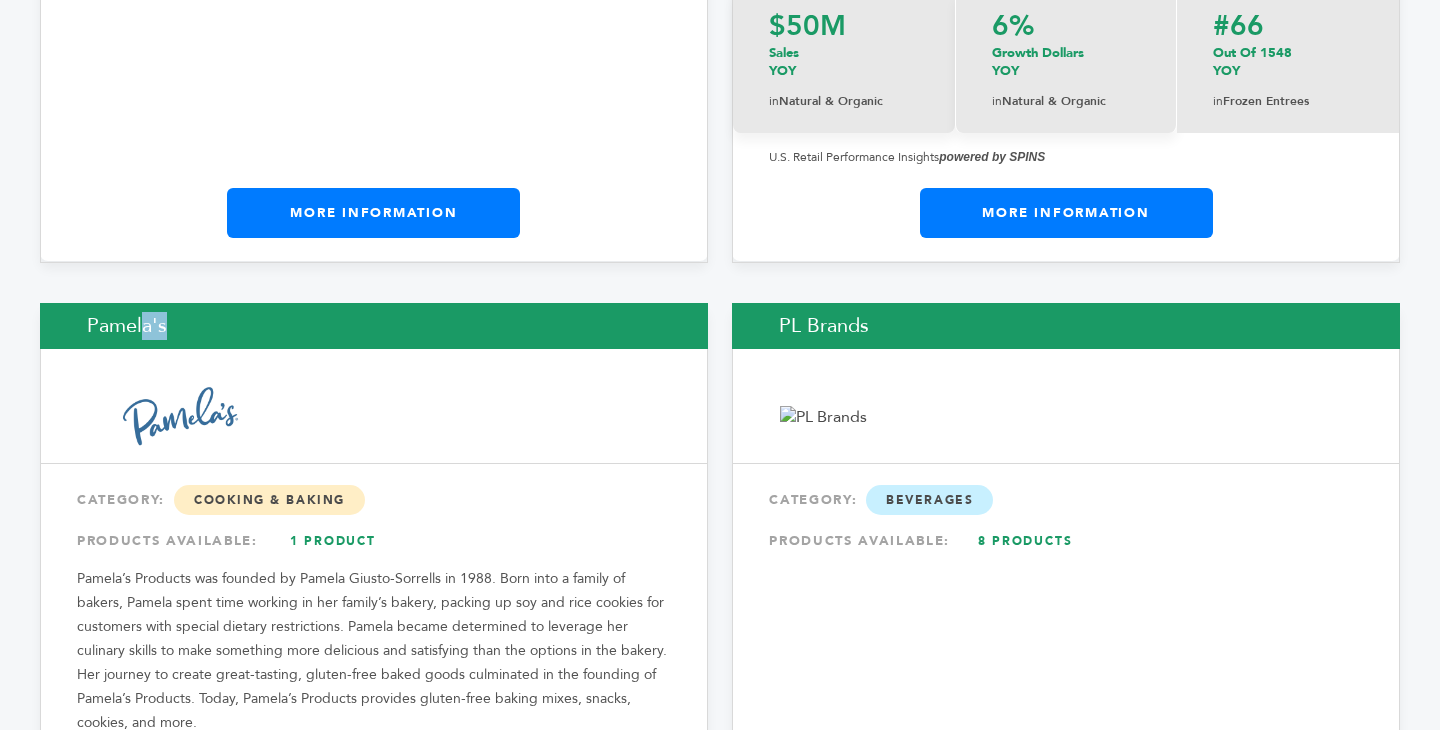 copy on "Pamela's" 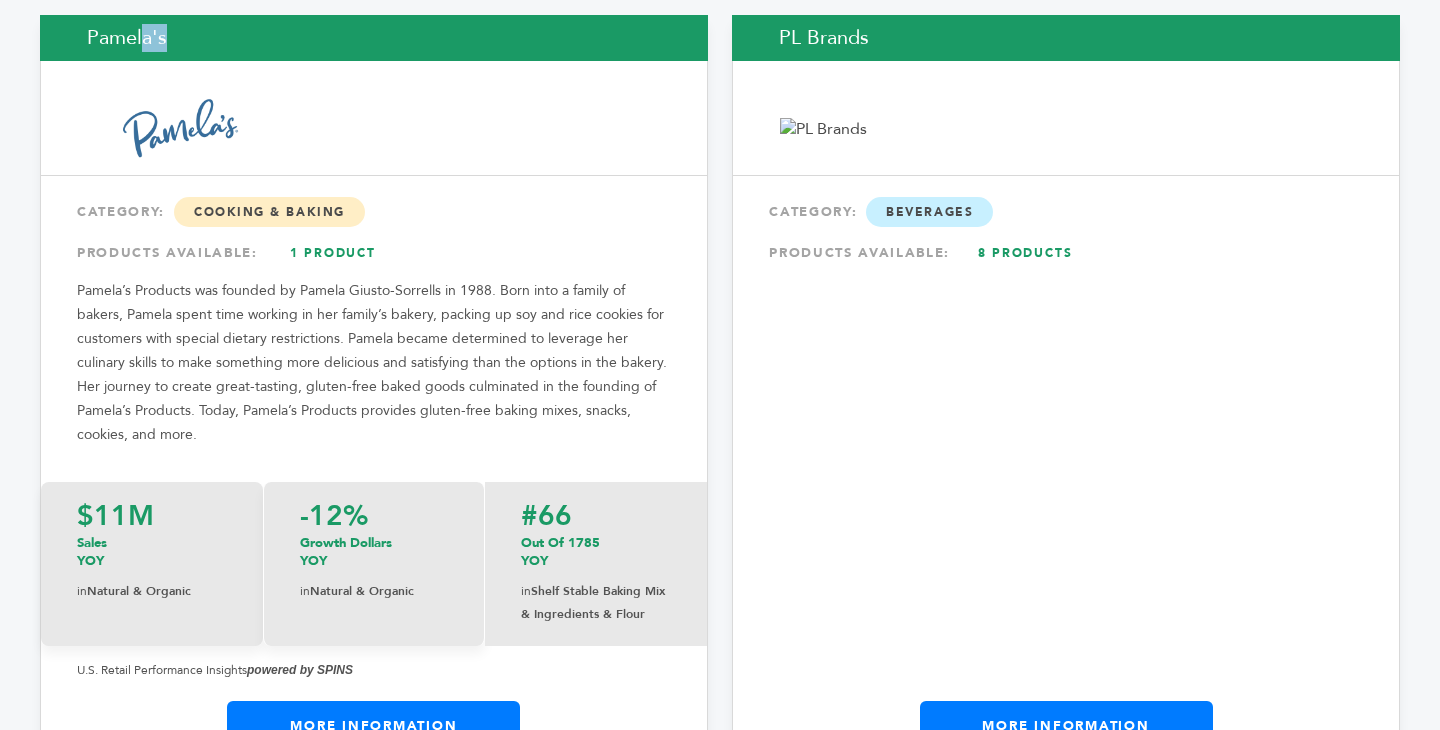 scroll, scrollTop: 2195, scrollLeft: 0, axis: vertical 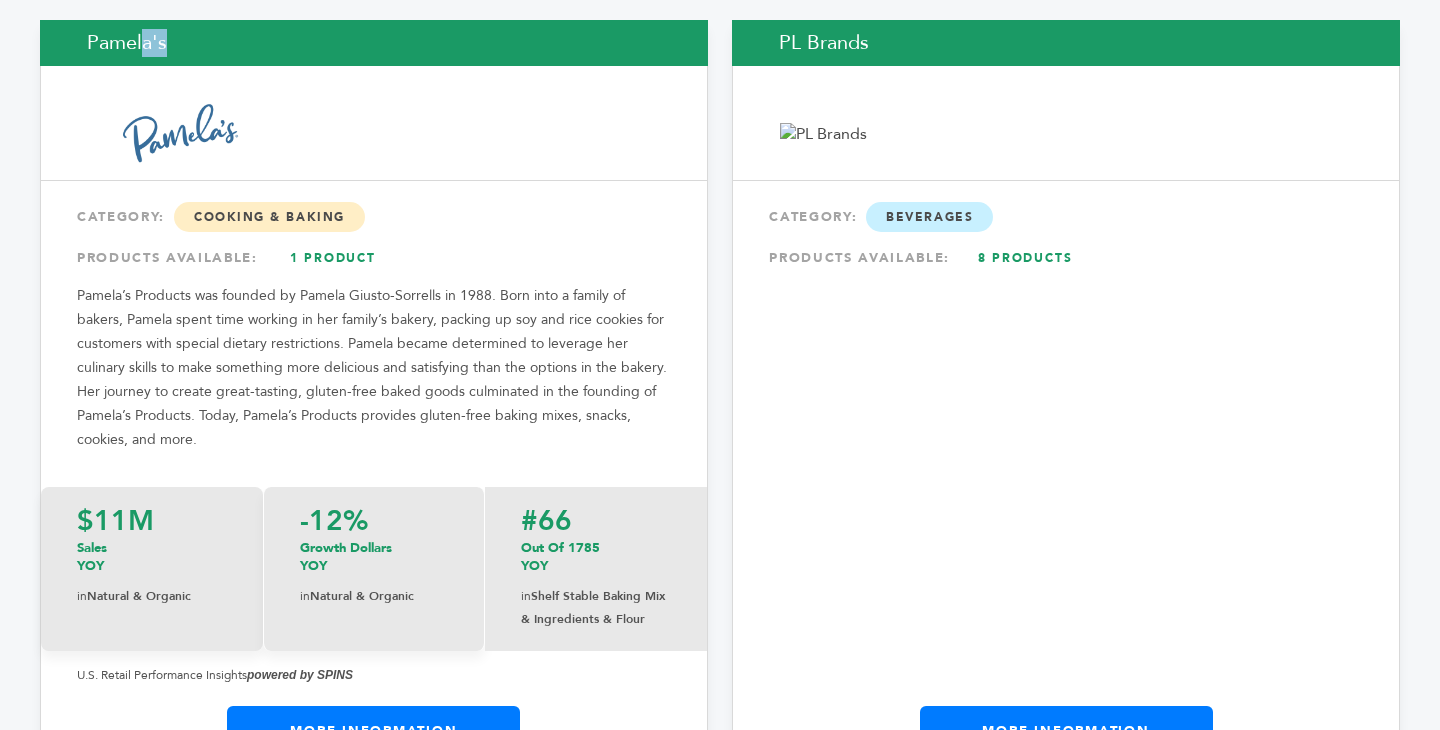 click on "PL Brands" at bounding box center (1066, 43) 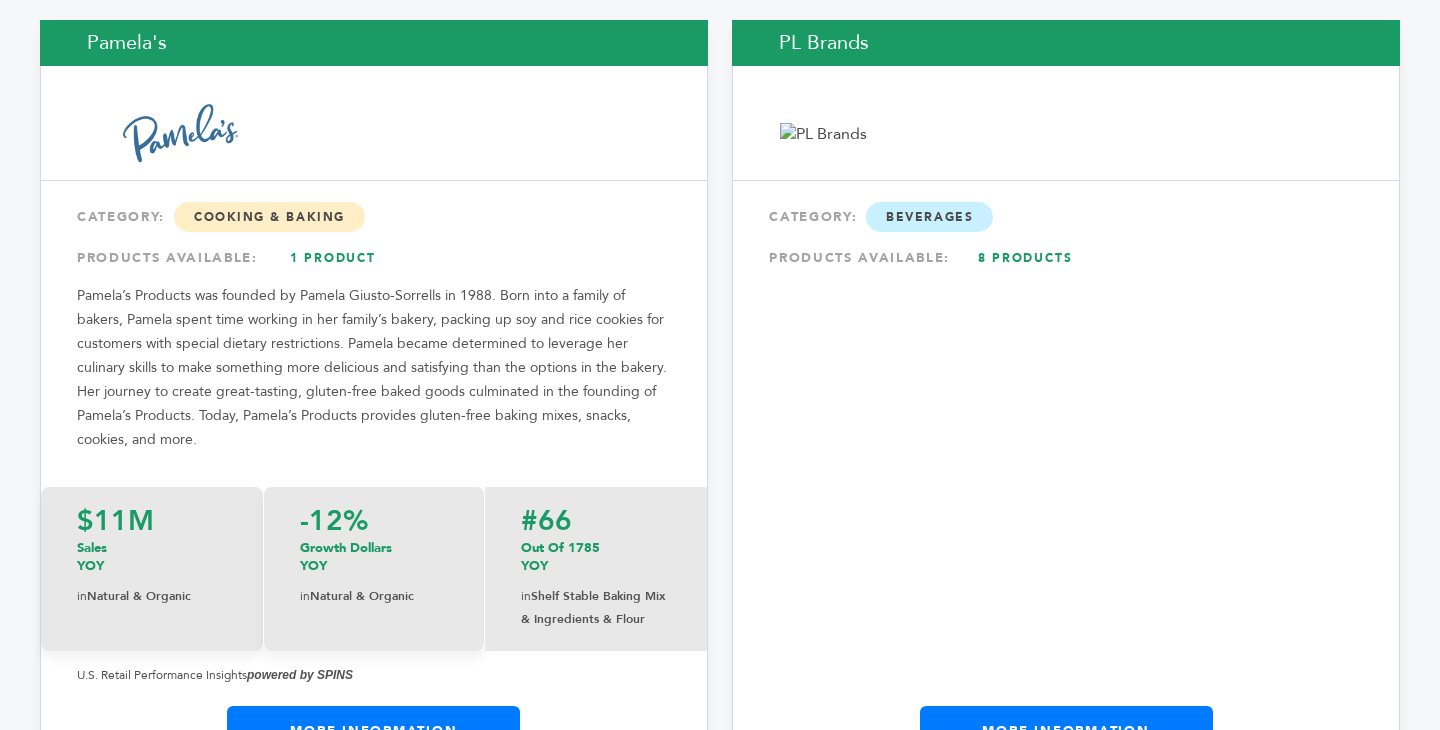 click on "PL Brands" at bounding box center (1066, 43) 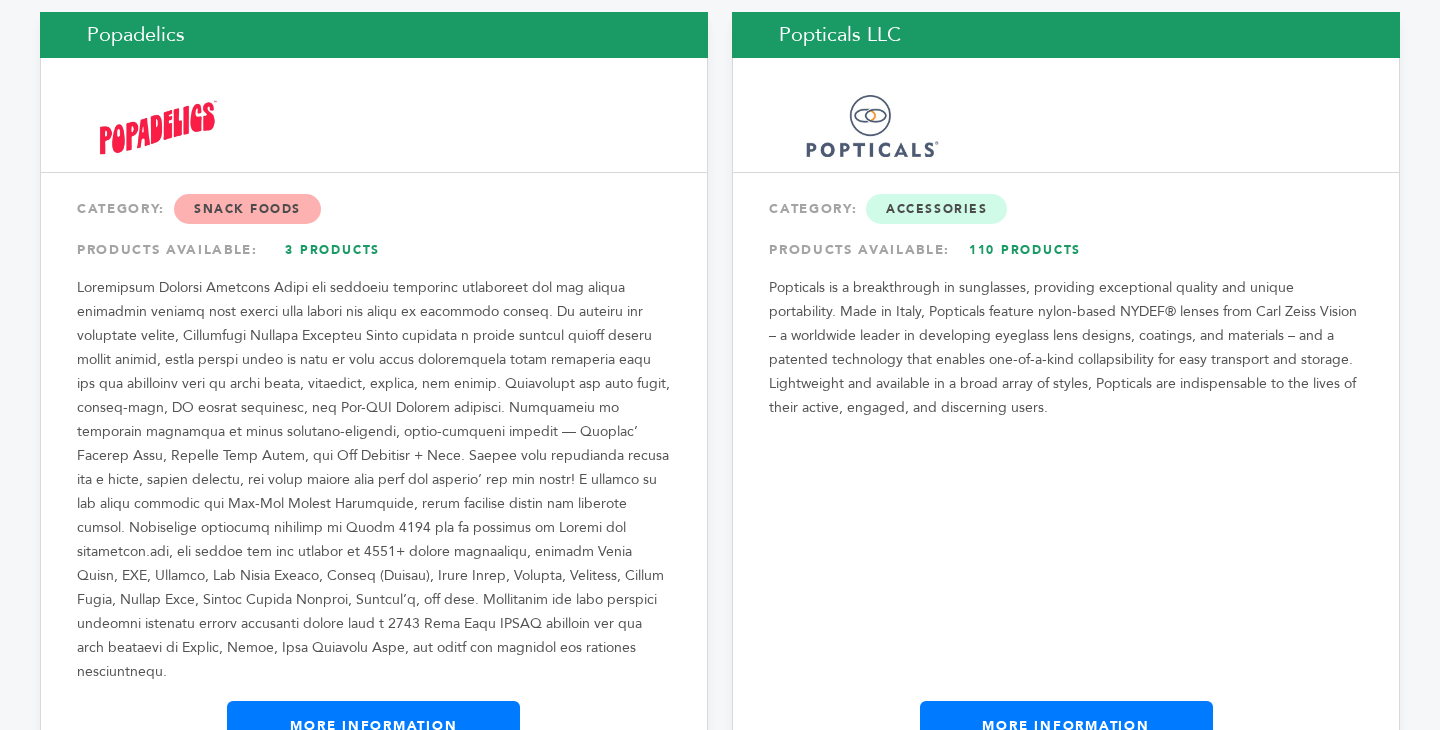 scroll, scrollTop: 3003, scrollLeft: 0, axis: vertical 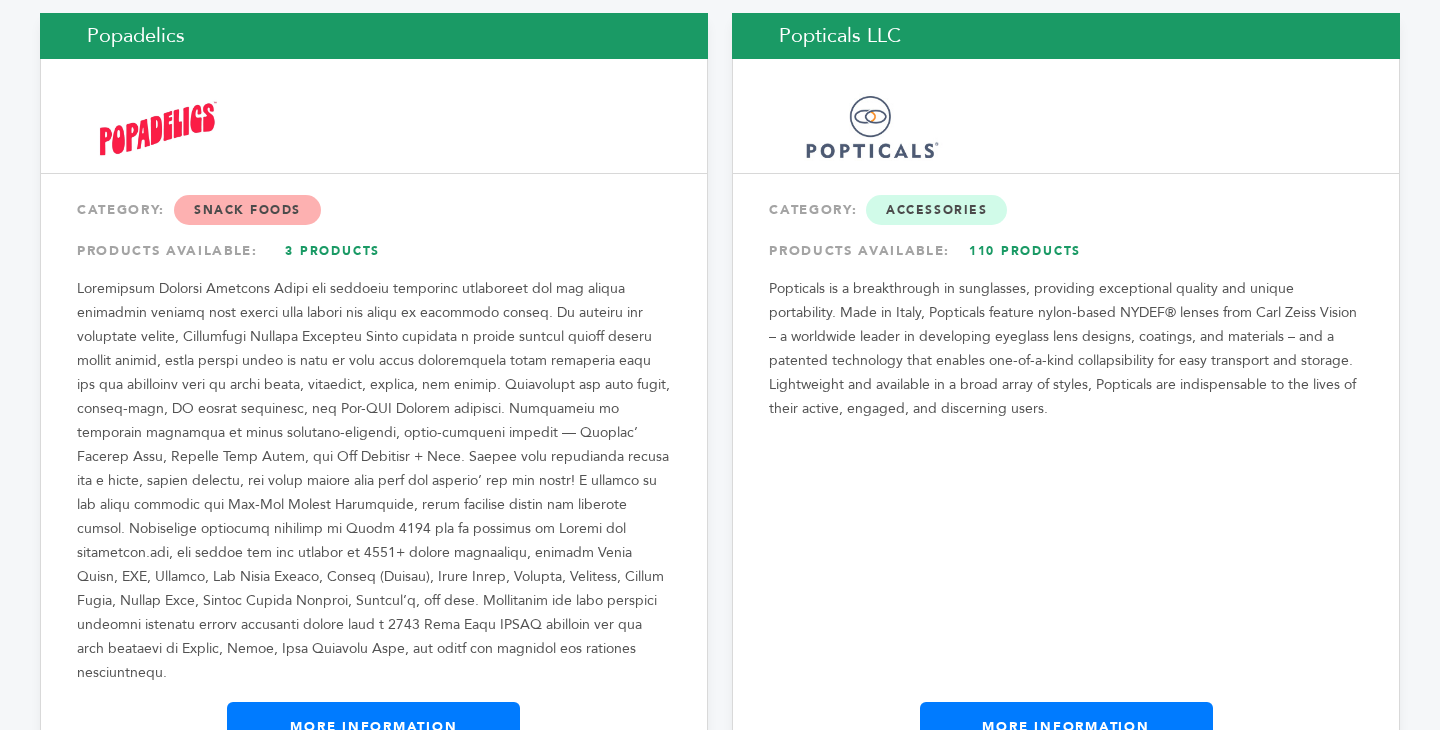 click on "Popadelics" at bounding box center [374, 36] 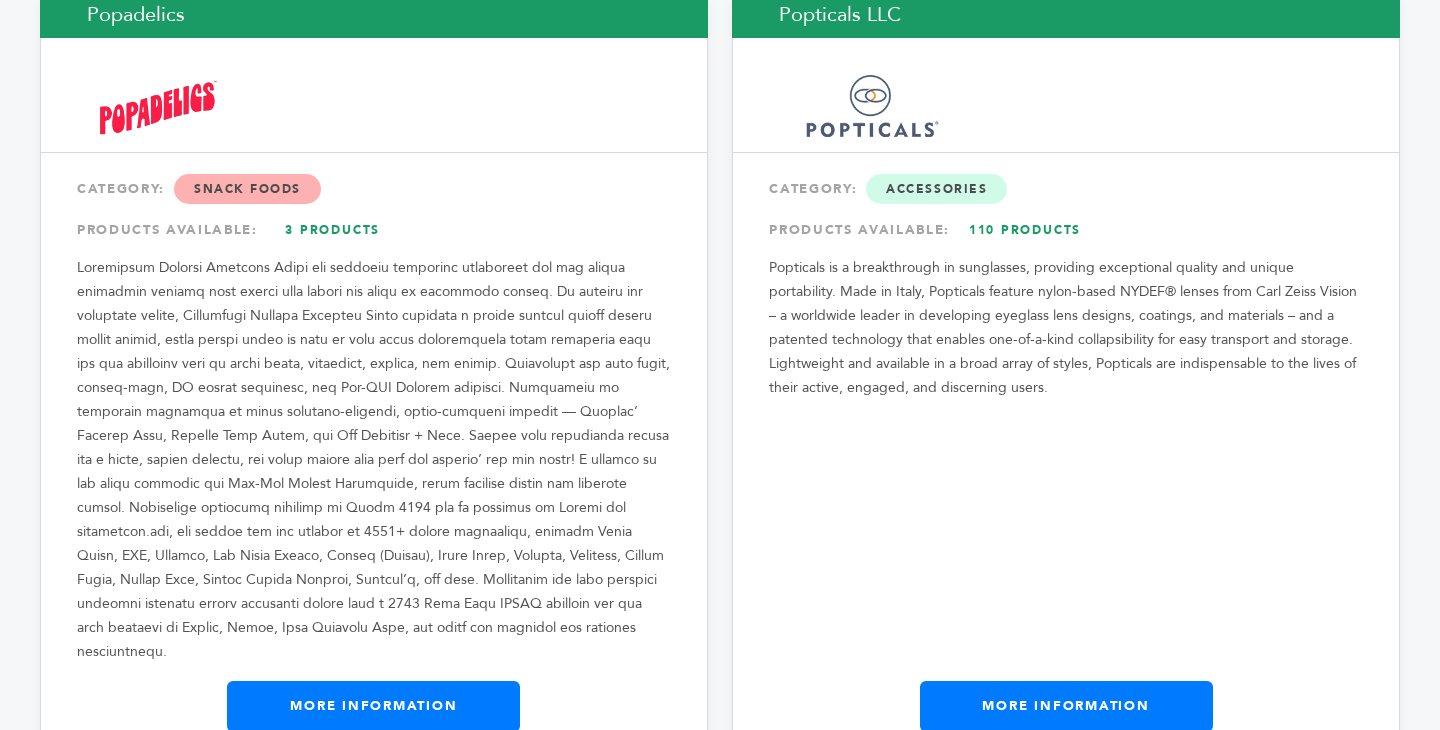 scroll, scrollTop: 2852, scrollLeft: 0, axis: vertical 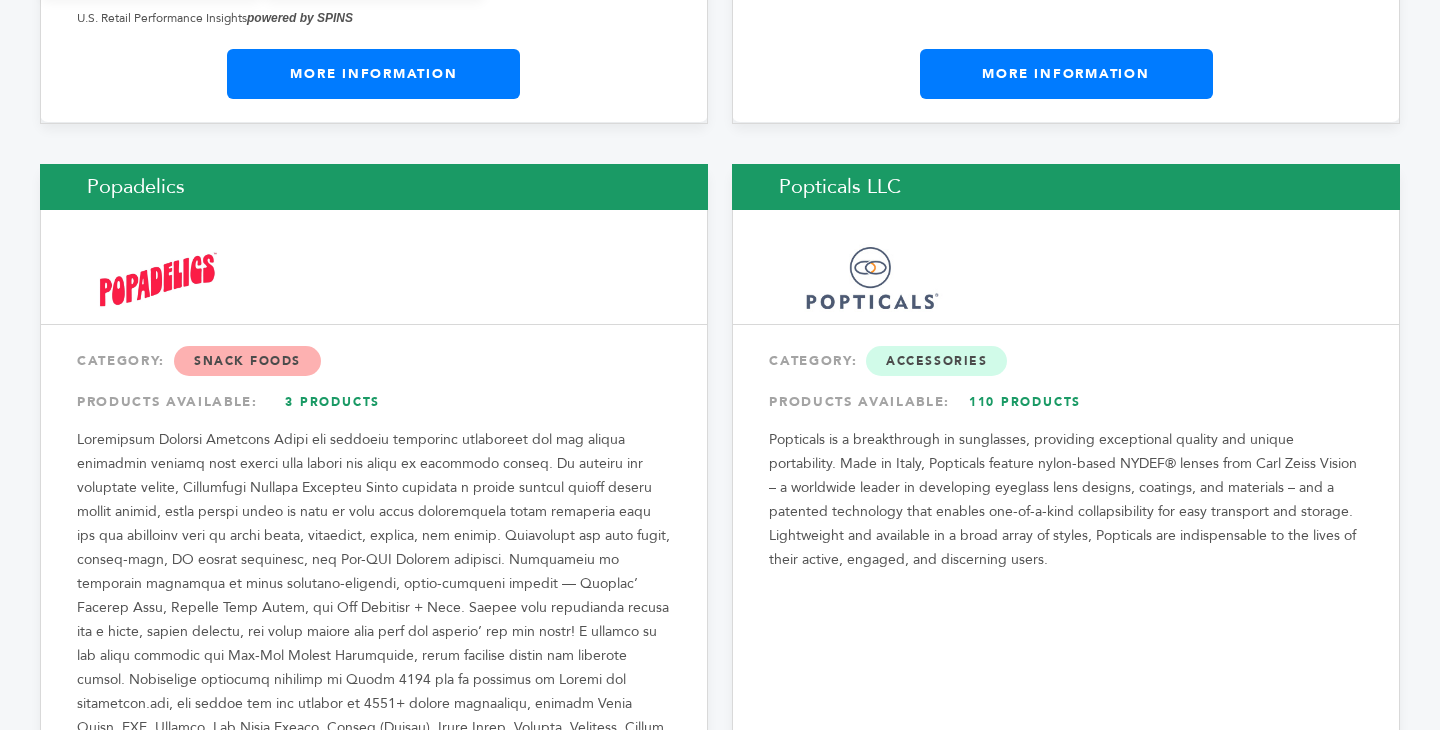 click on "Popticals LLC" at bounding box center [1066, 187] 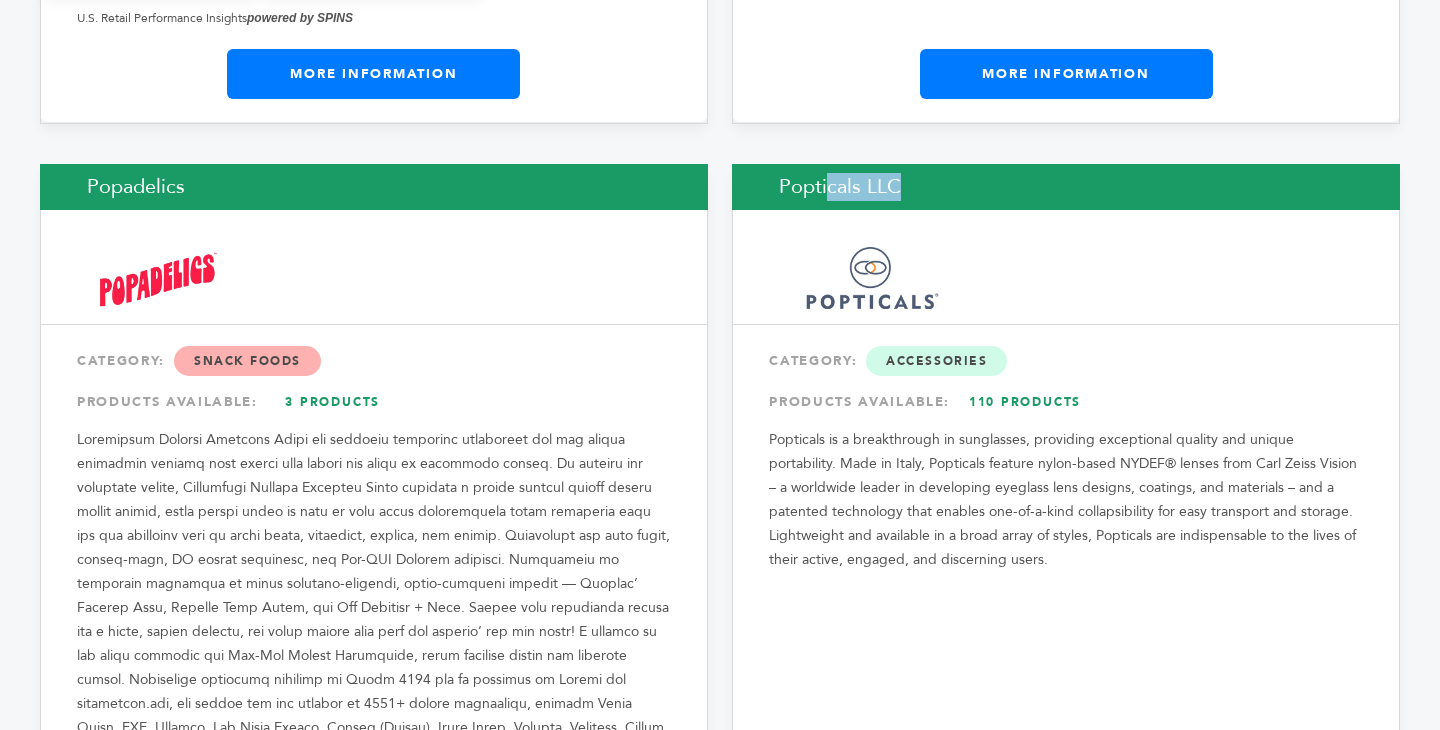 copy on "Popticals LLC" 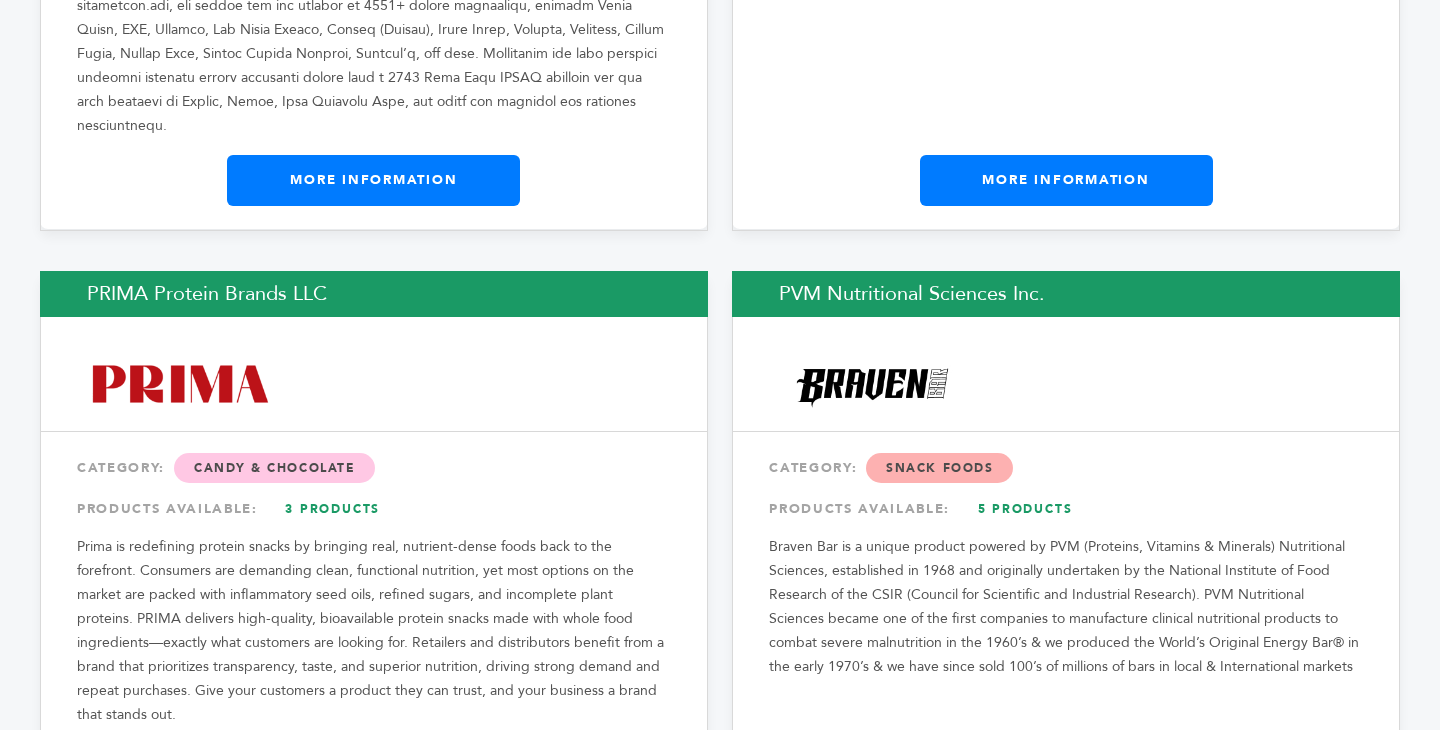 scroll, scrollTop: 3611, scrollLeft: 0, axis: vertical 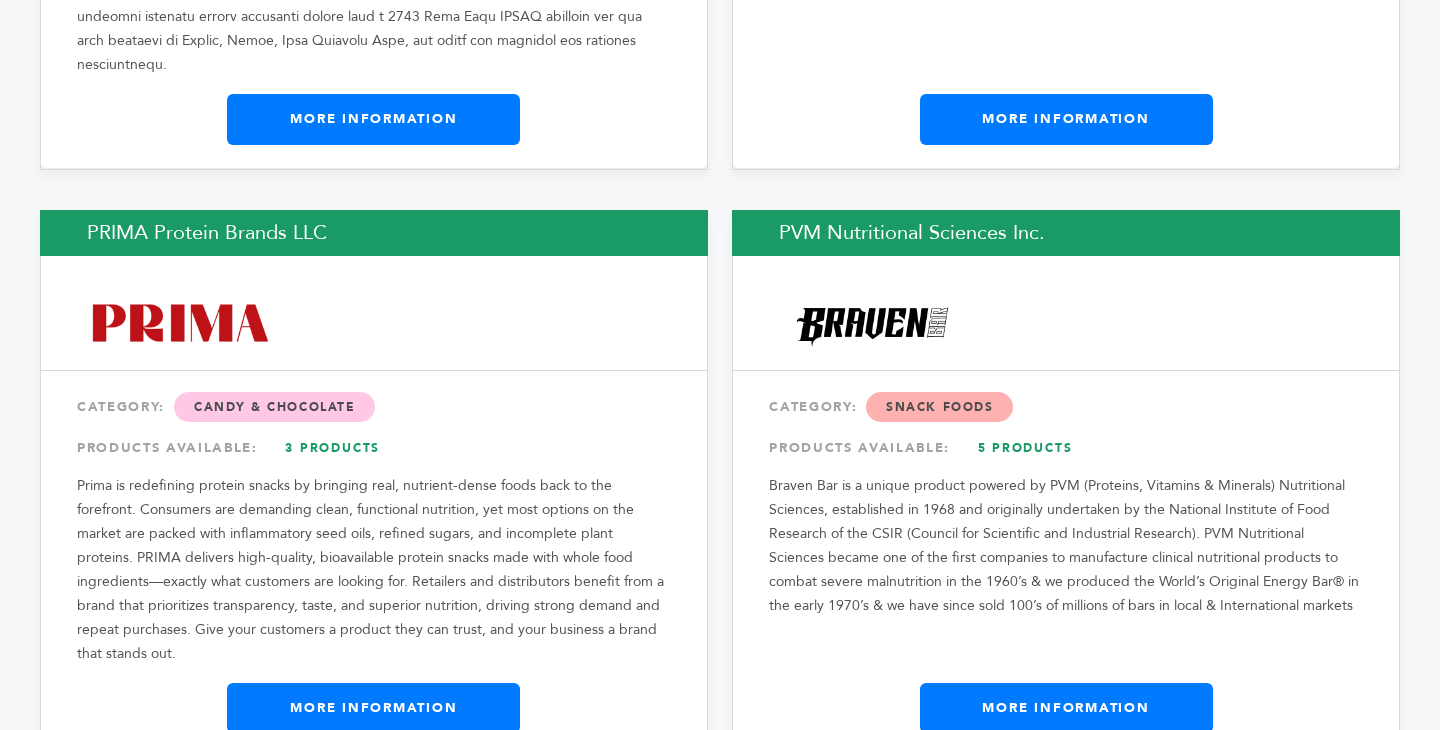 click on "PRIMA Protein Brands LLC" at bounding box center (374, 233) 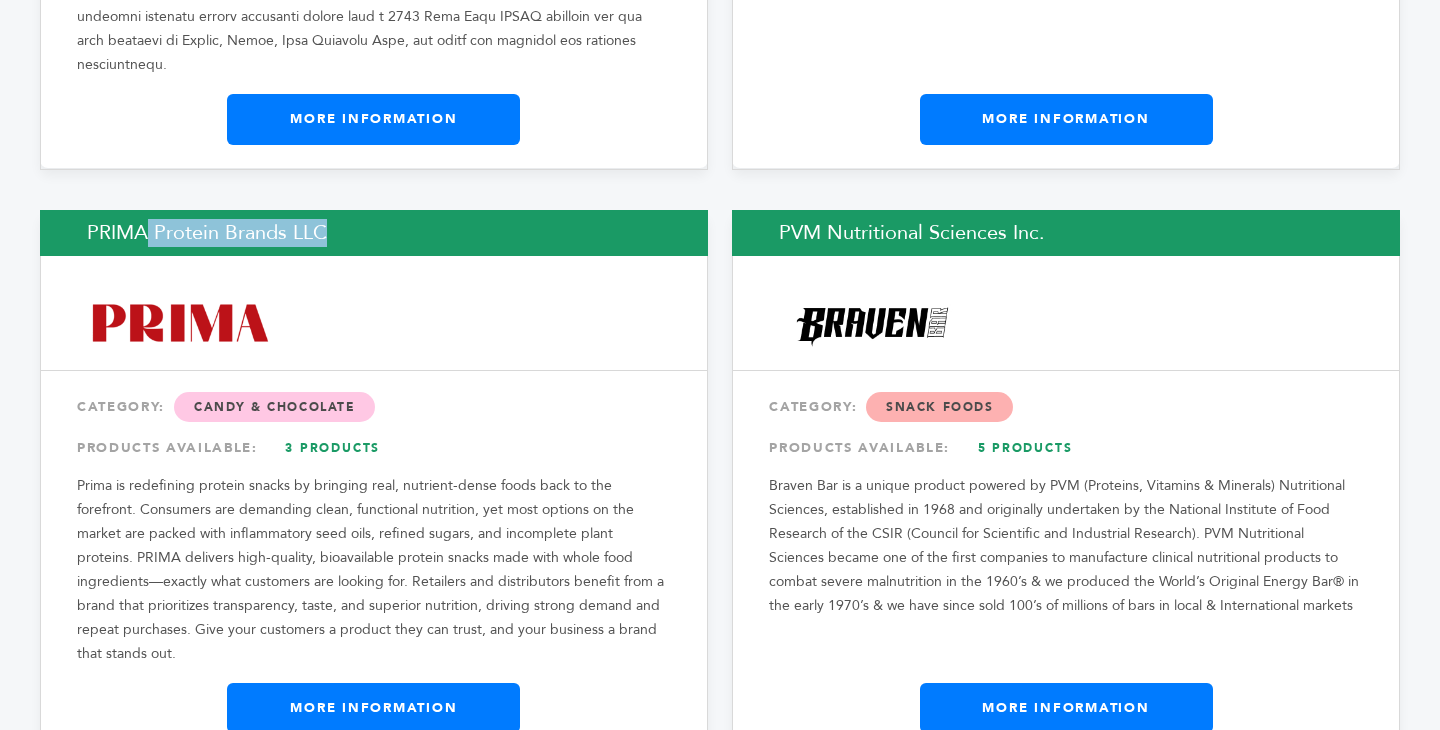 copy on "PRIMA Protein Brands LLC" 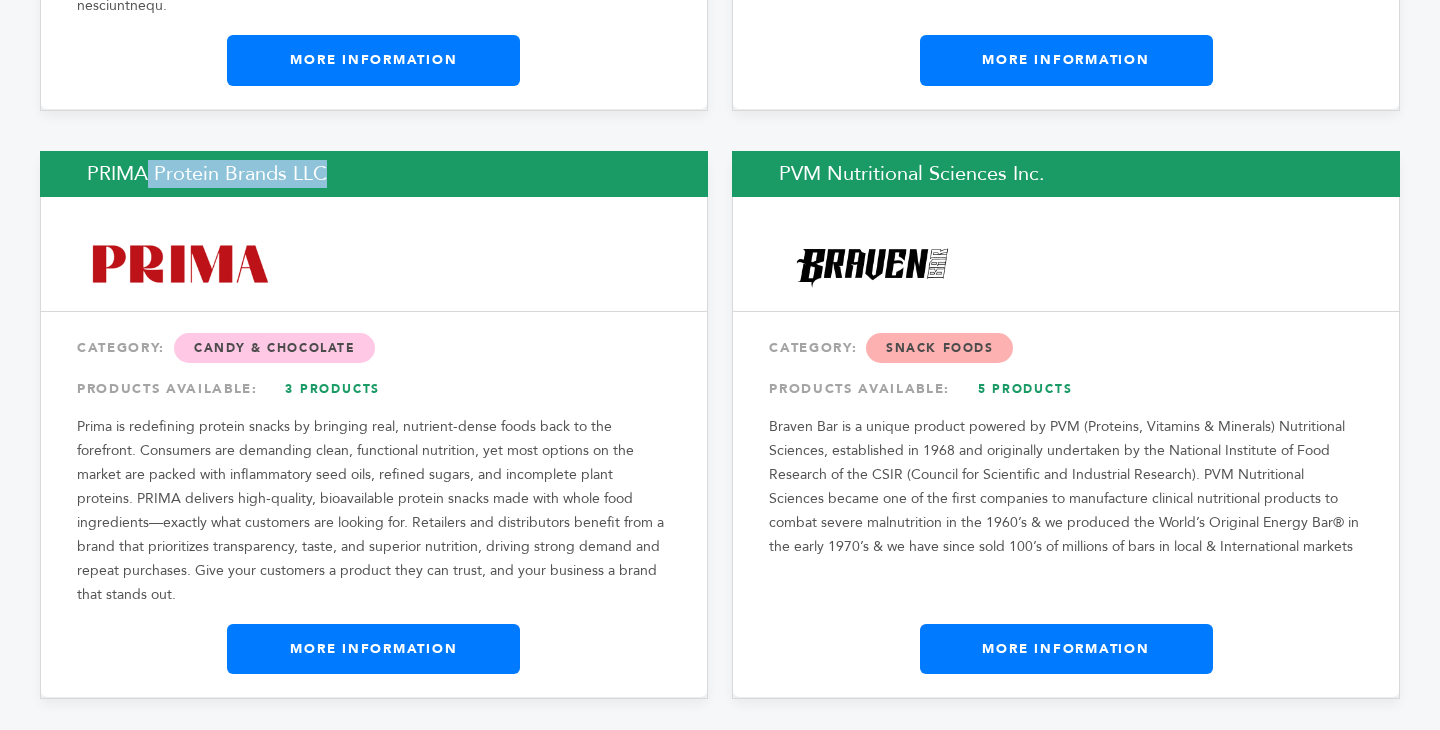 scroll, scrollTop: 3671, scrollLeft: 0, axis: vertical 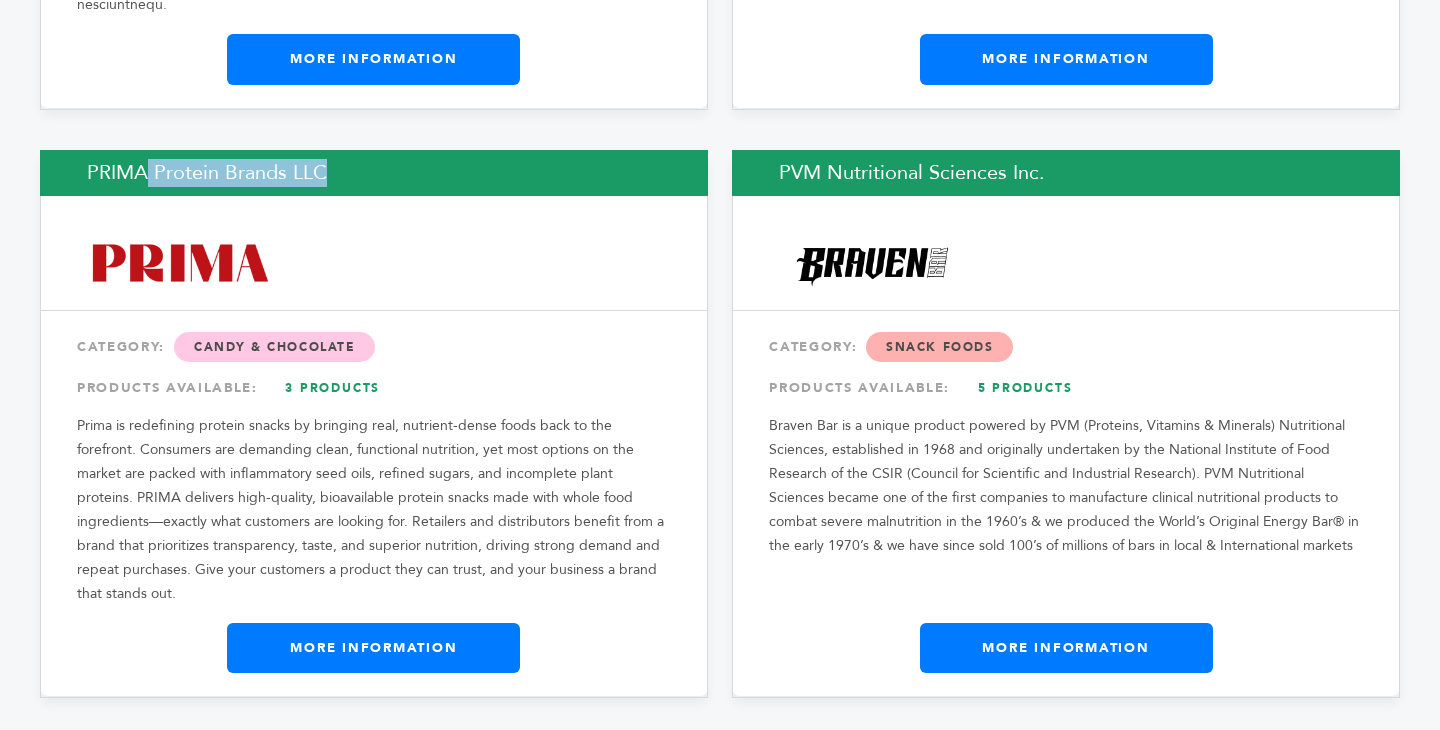 click on "PVM Nutritional Sciences Inc." at bounding box center [1066, 173] 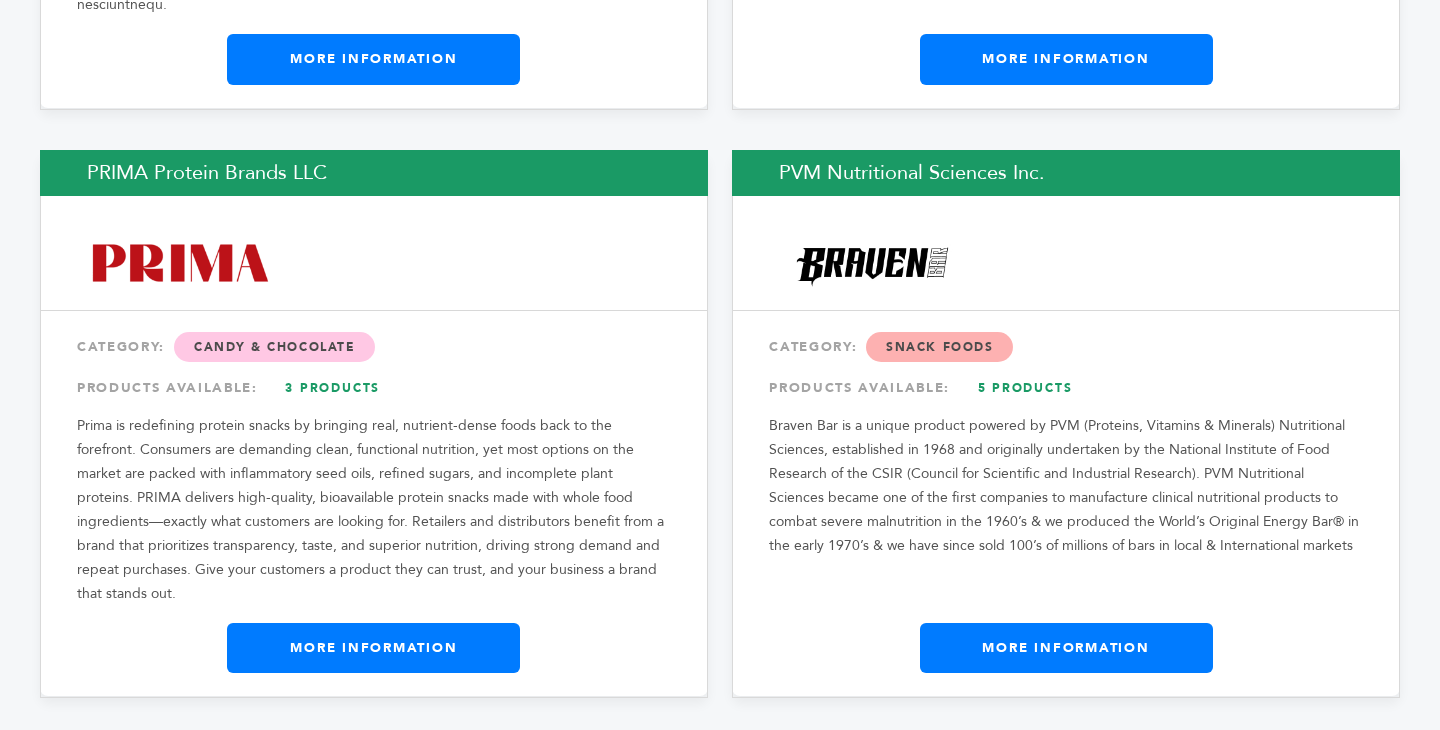 click on "PVM Nutritional Sciences Inc." at bounding box center [1066, 173] 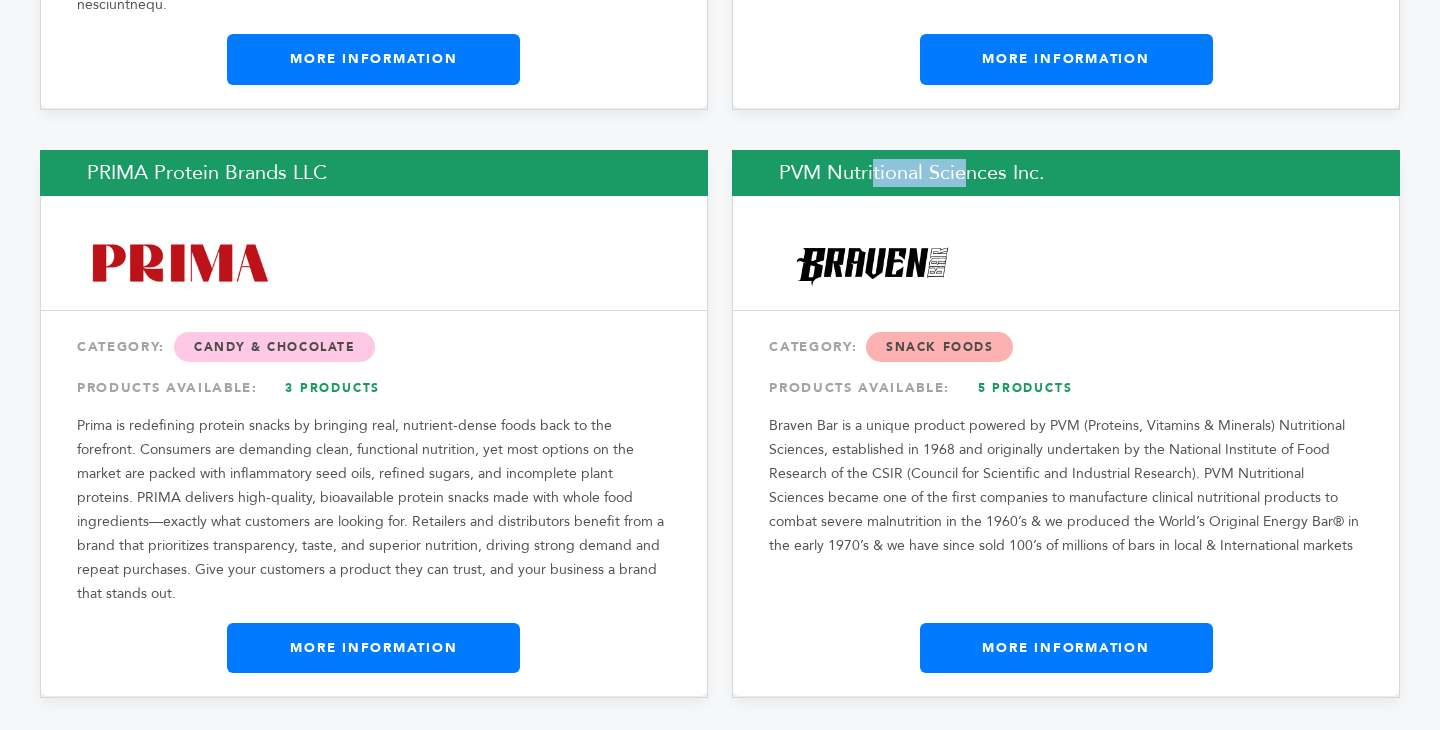 click on "PVM Nutritional Sciences Inc." at bounding box center (1066, 173) 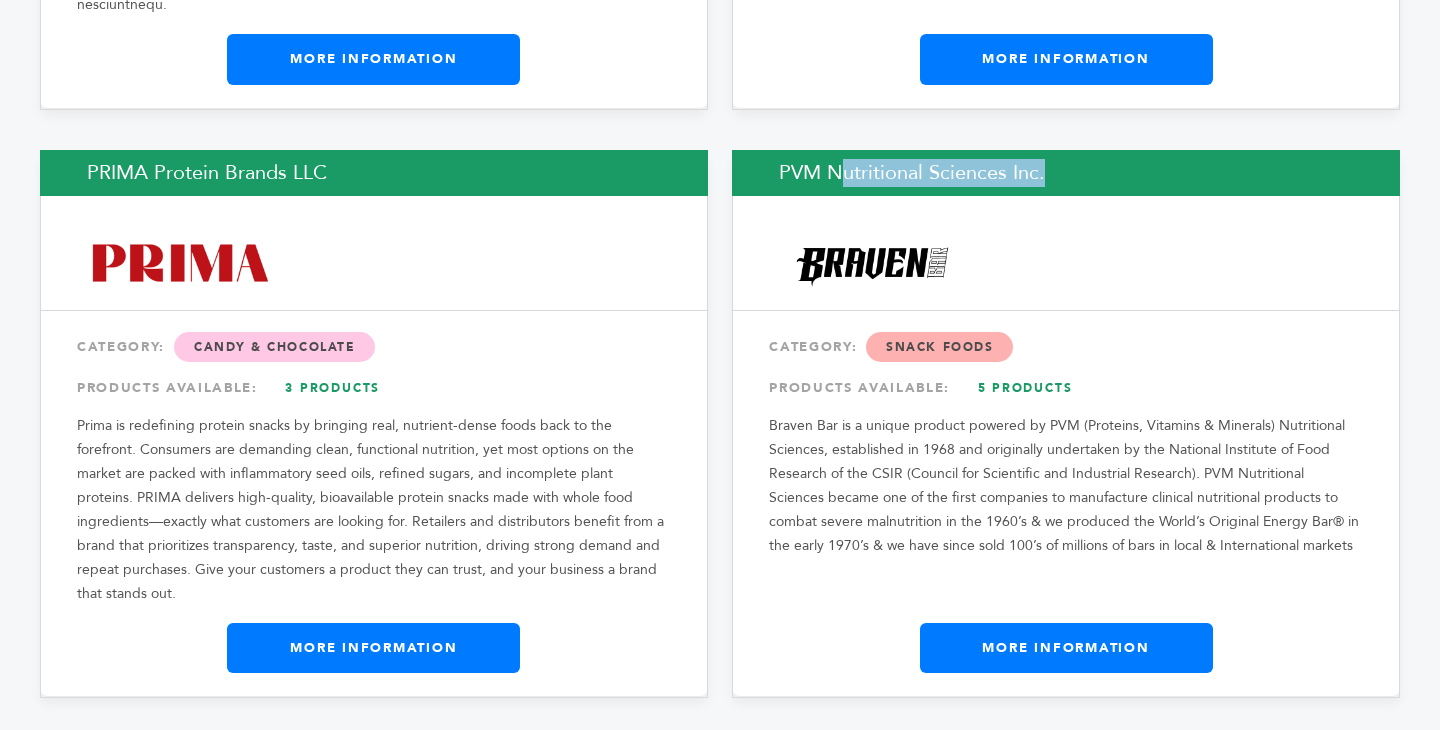 copy on "PVM Nutritional Sciences Inc." 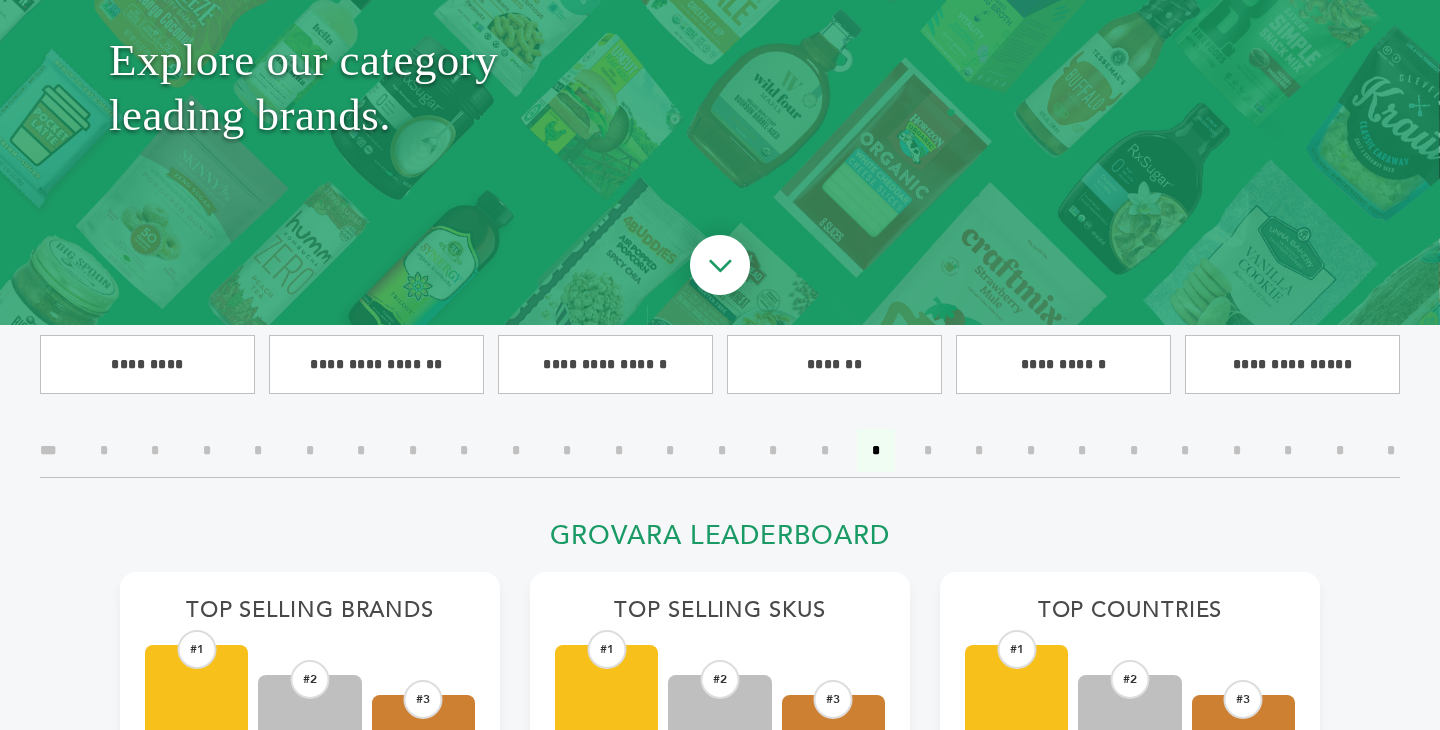 scroll, scrollTop: 361, scrollLeft: 0, axis: vertical 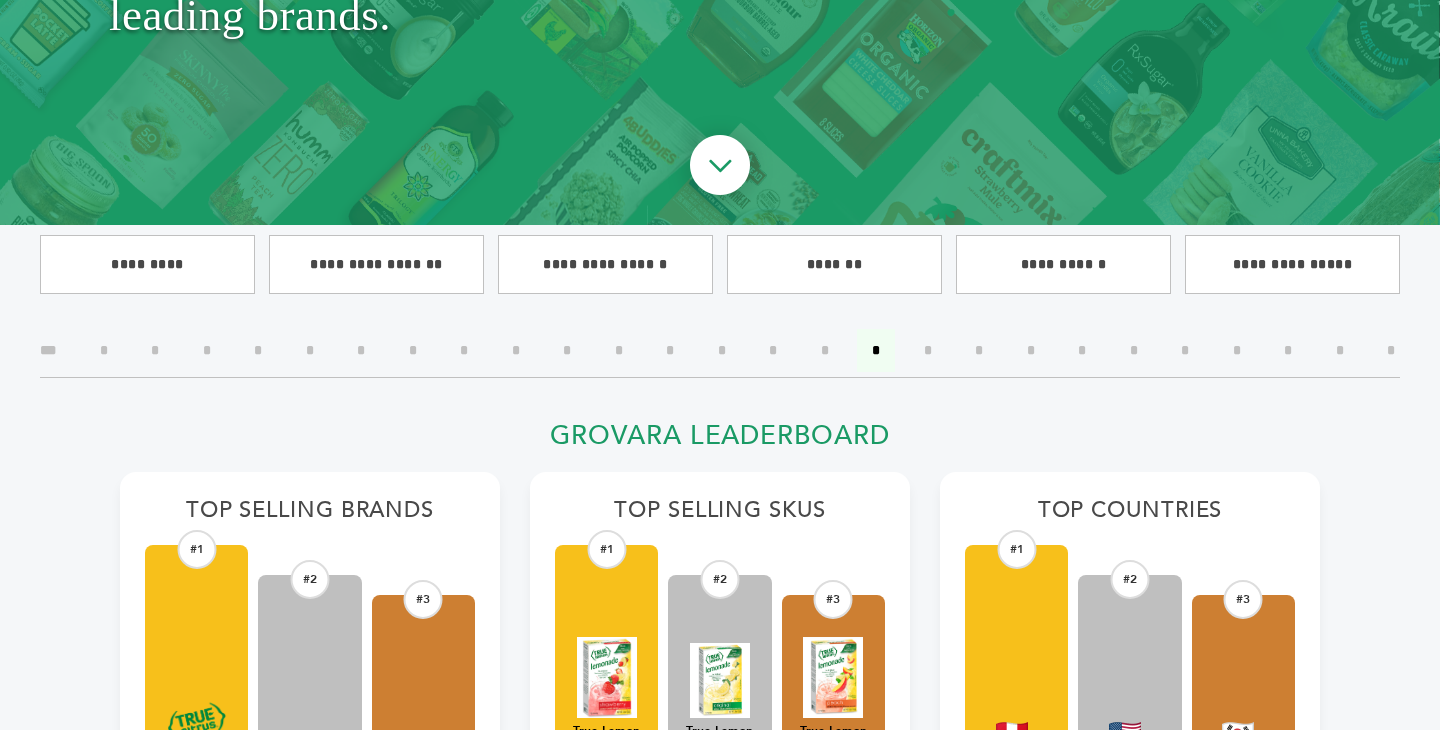 click on "*" at bounding box center [928, 350] 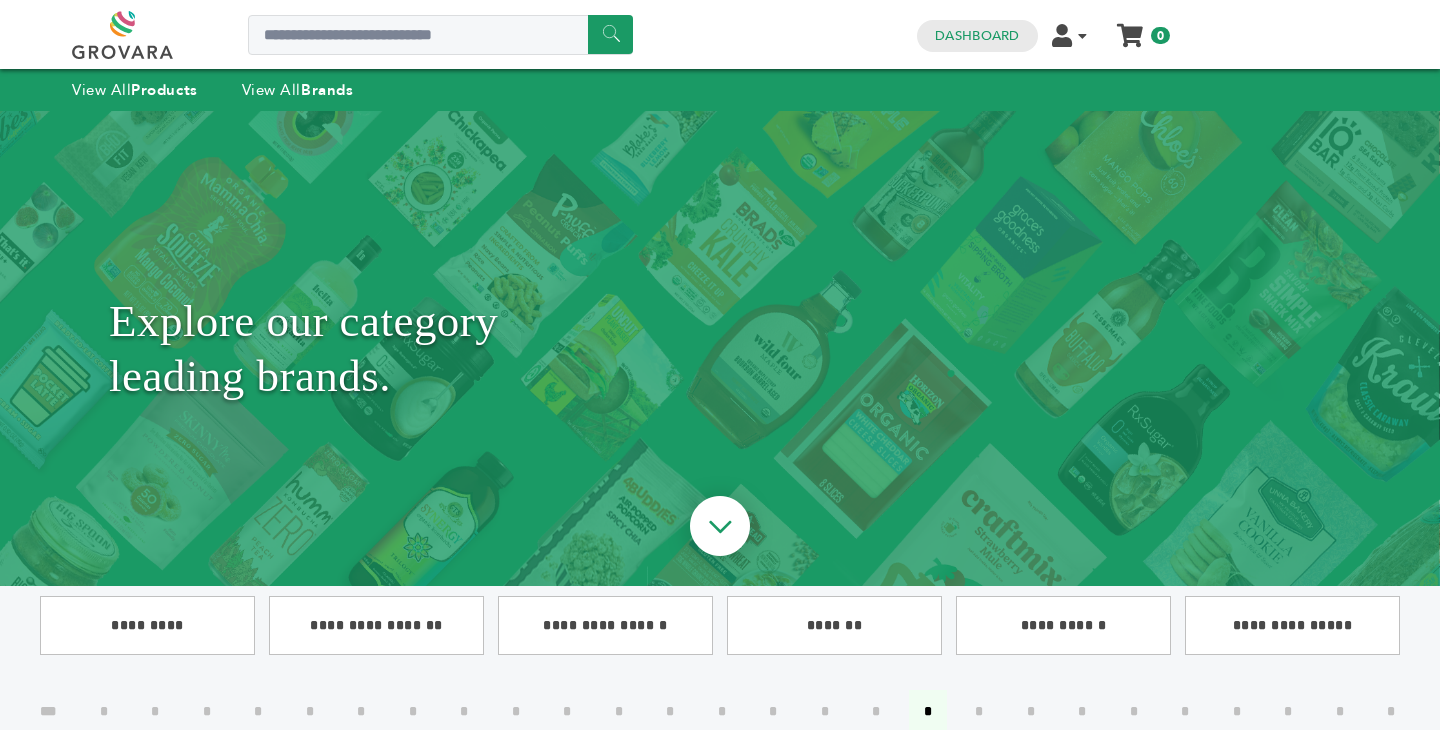 scroll, scrollTop: 414, scrollLeft: 0, axis: vertical 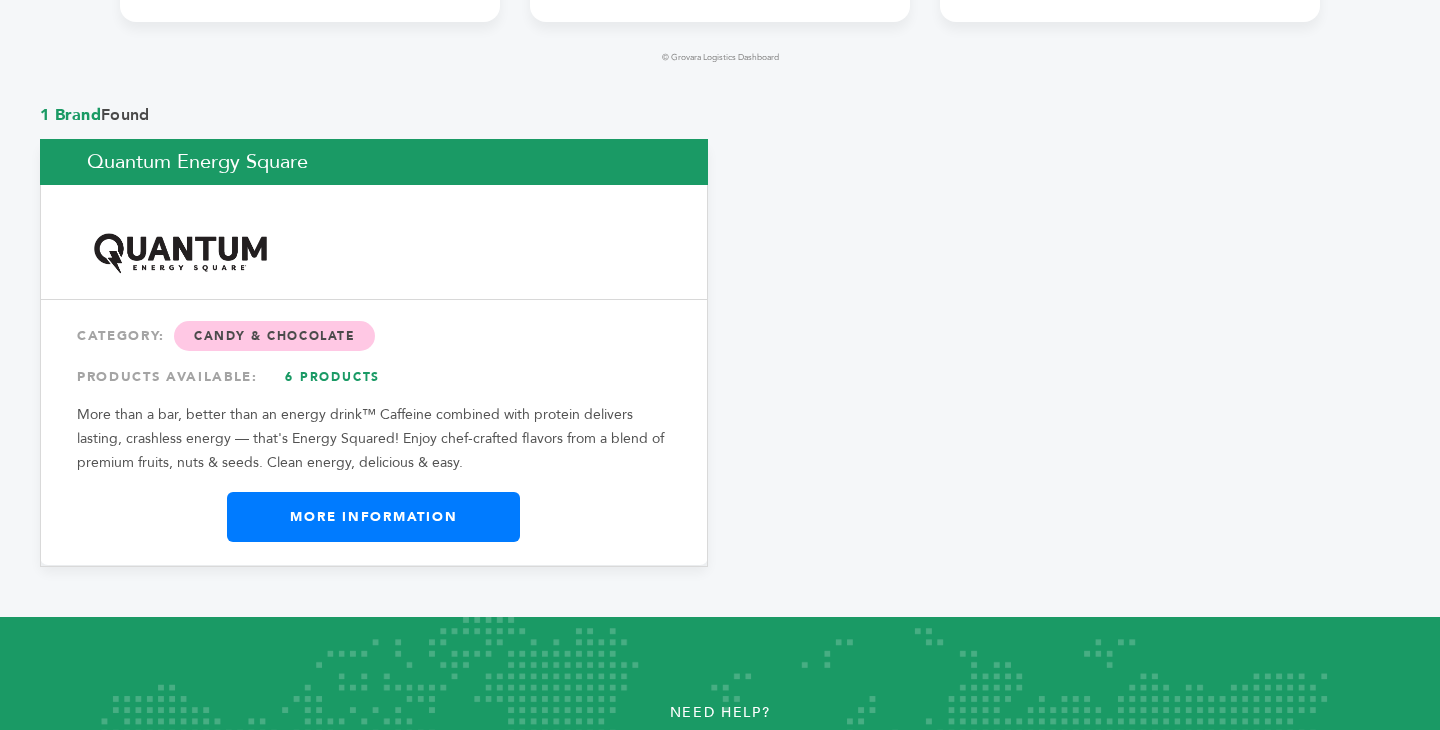 click at bounding box center [180, 252] 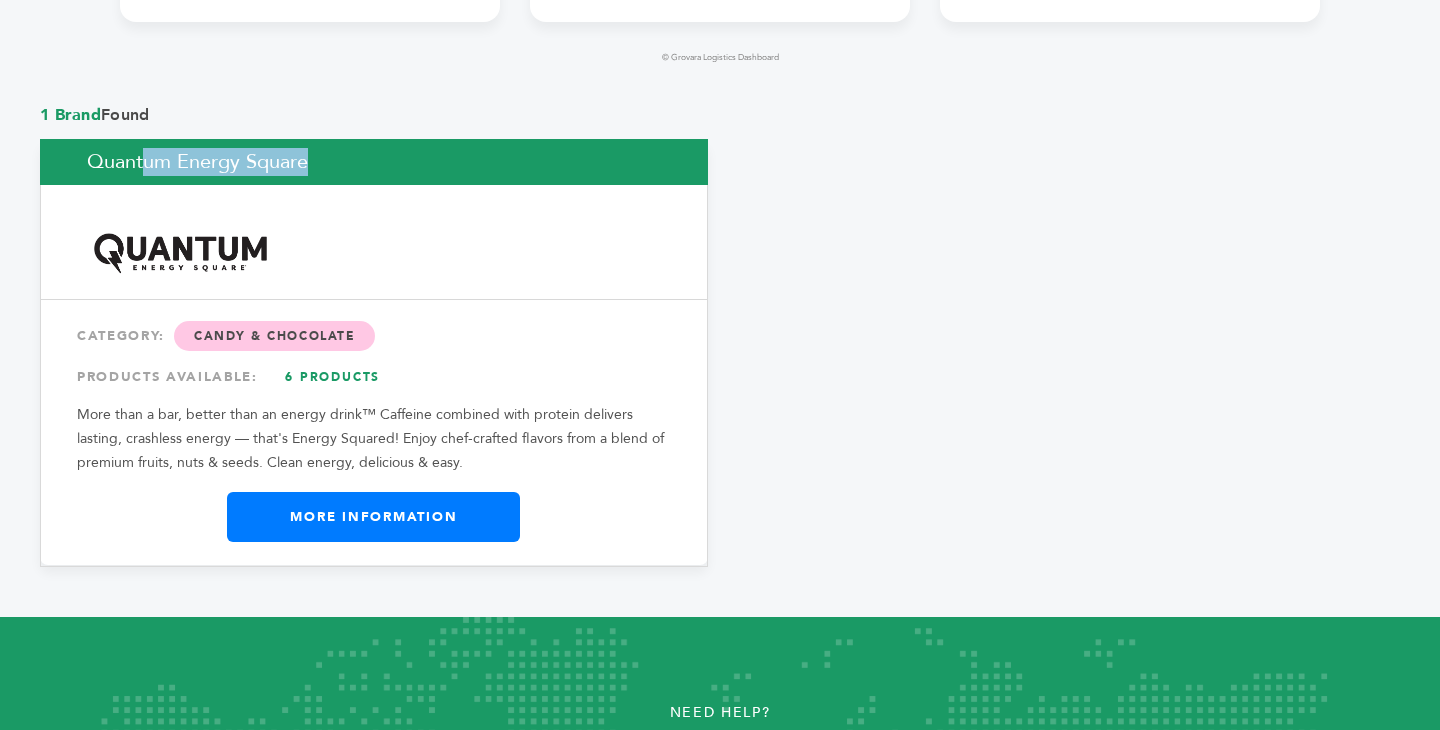 copy on "Quantum Energy Square" 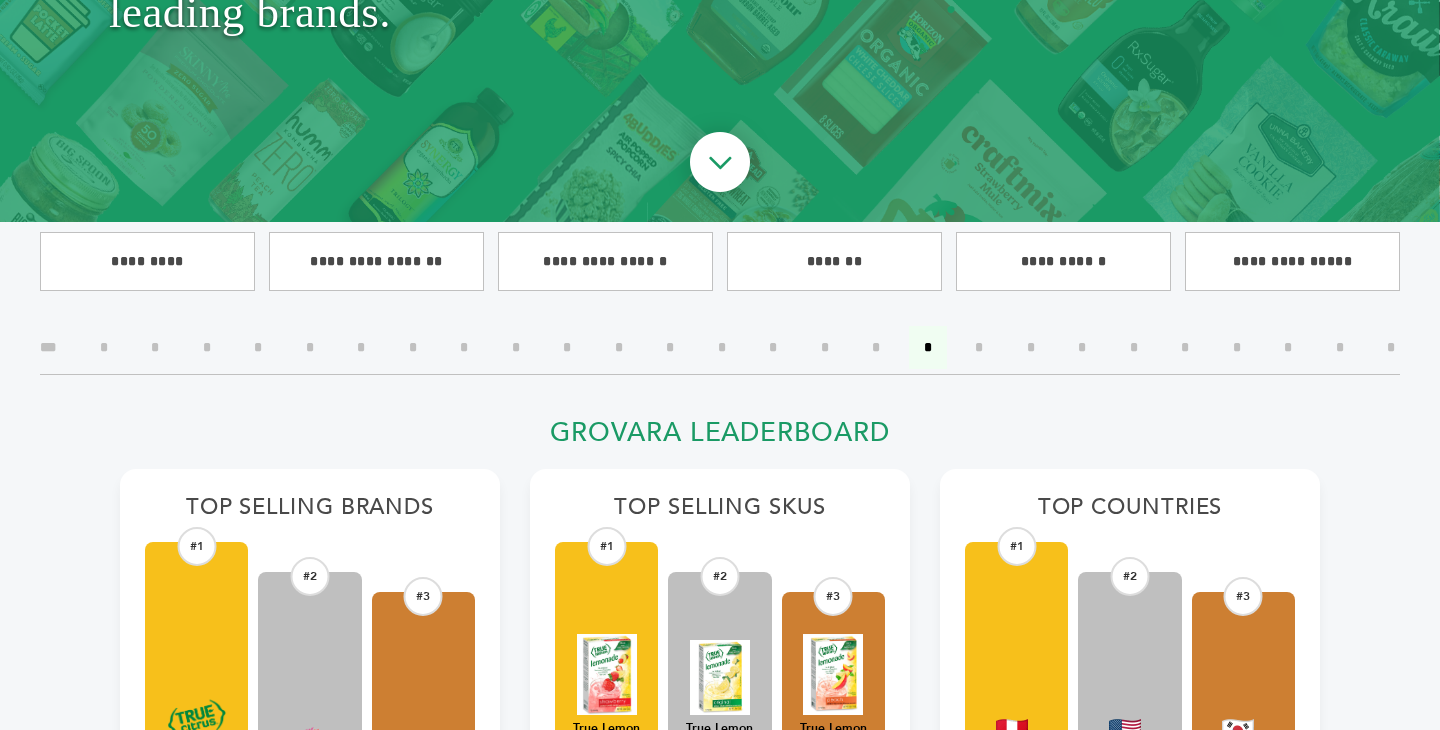 scroll, scrollTop: 365, scrollLeft: 0, axis: vertical 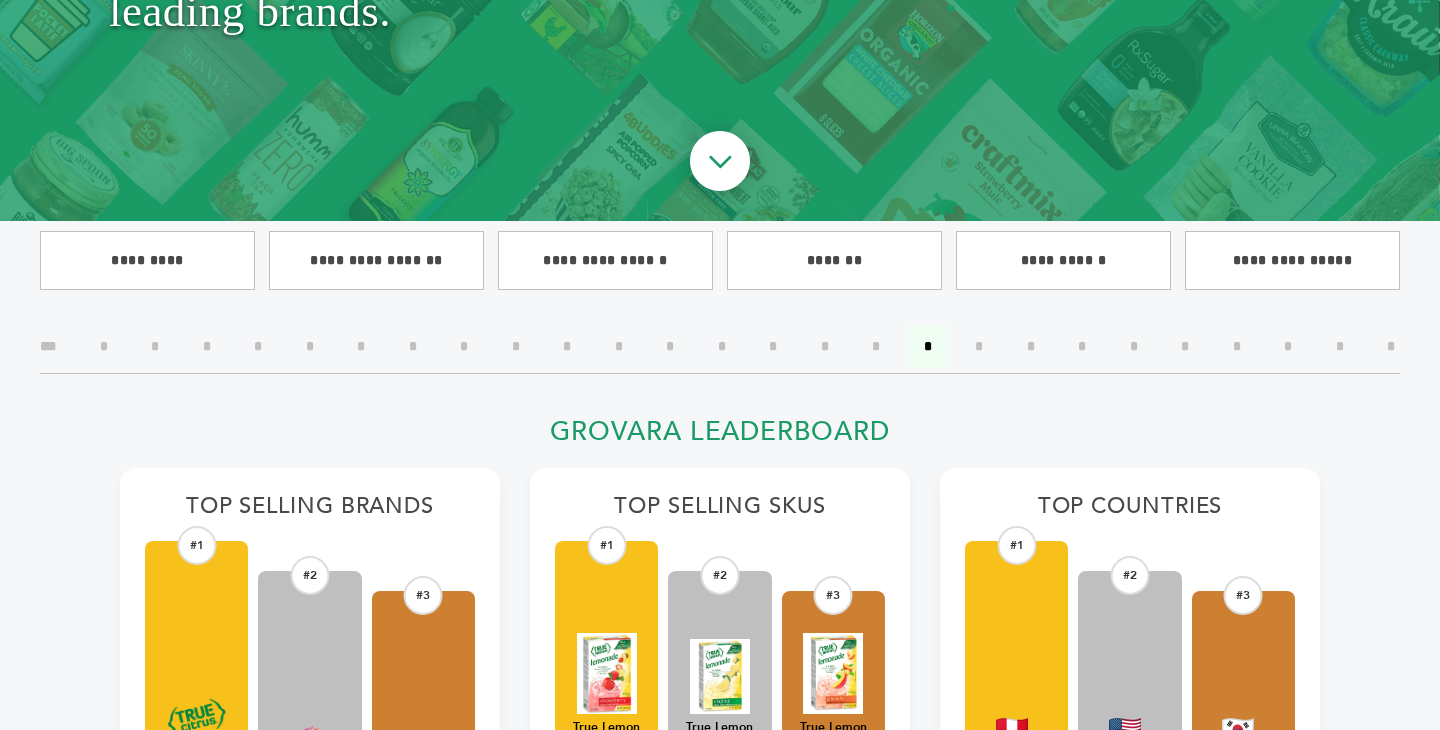 click on "*" at bounding box center (979, 346) 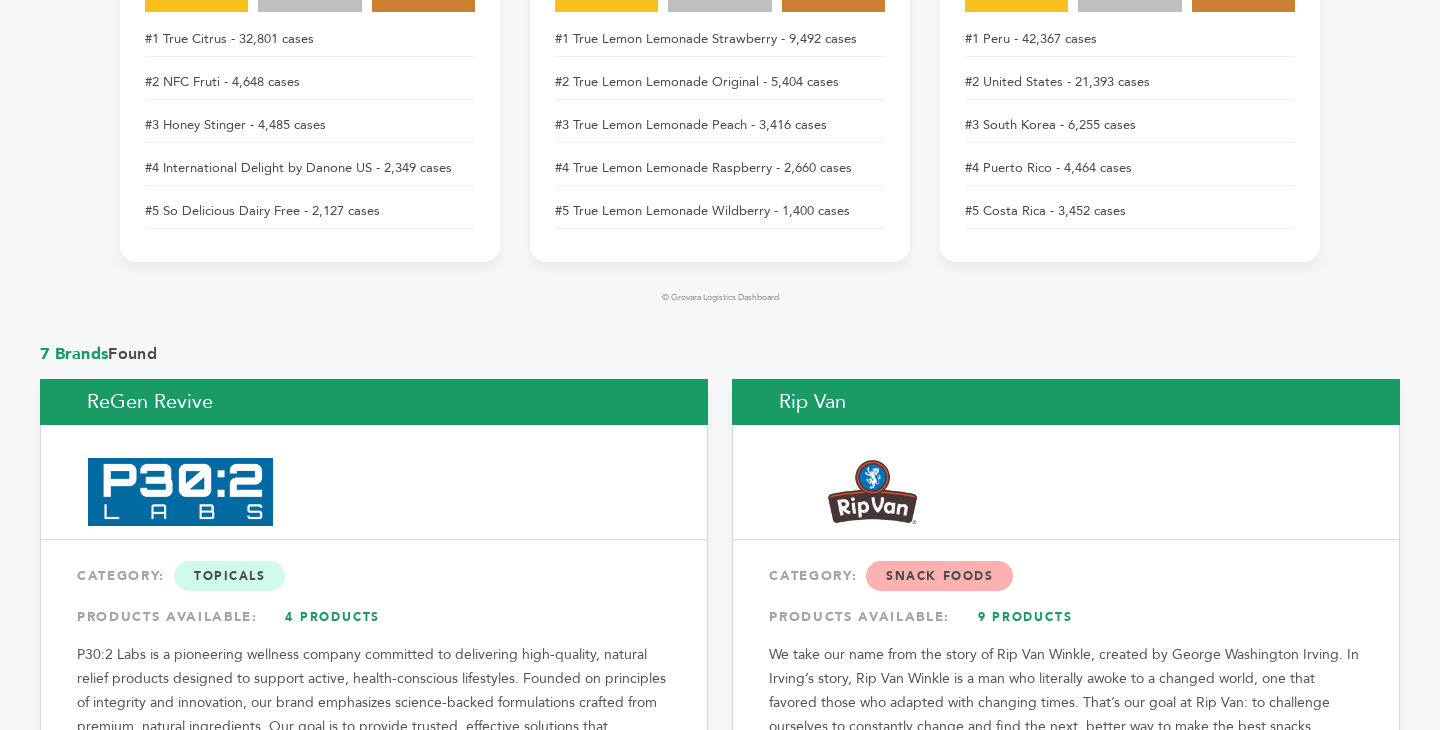 scroll, scrollTop: 1383, scrollLeft: 0, axis: vertical 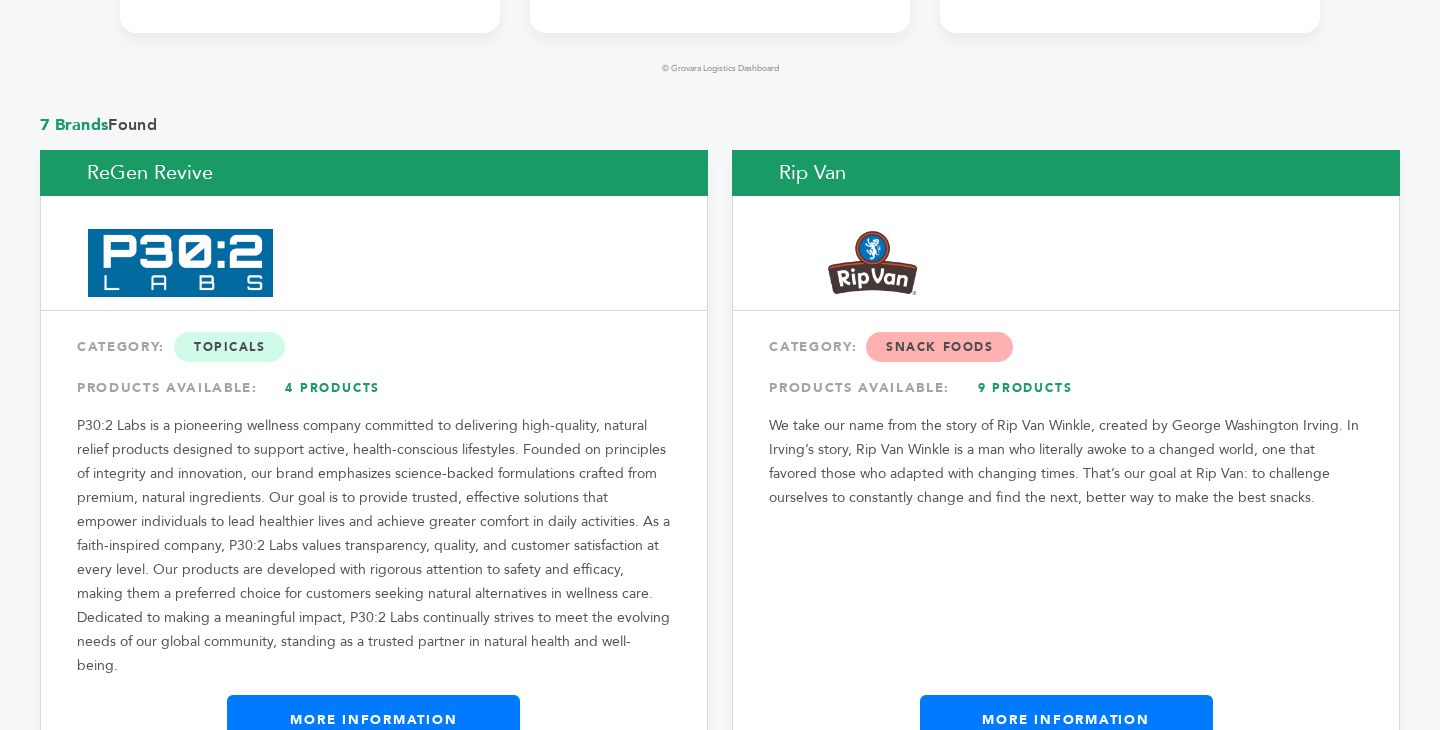 click on "ReGen Revive" at bounding box center [374, 173] 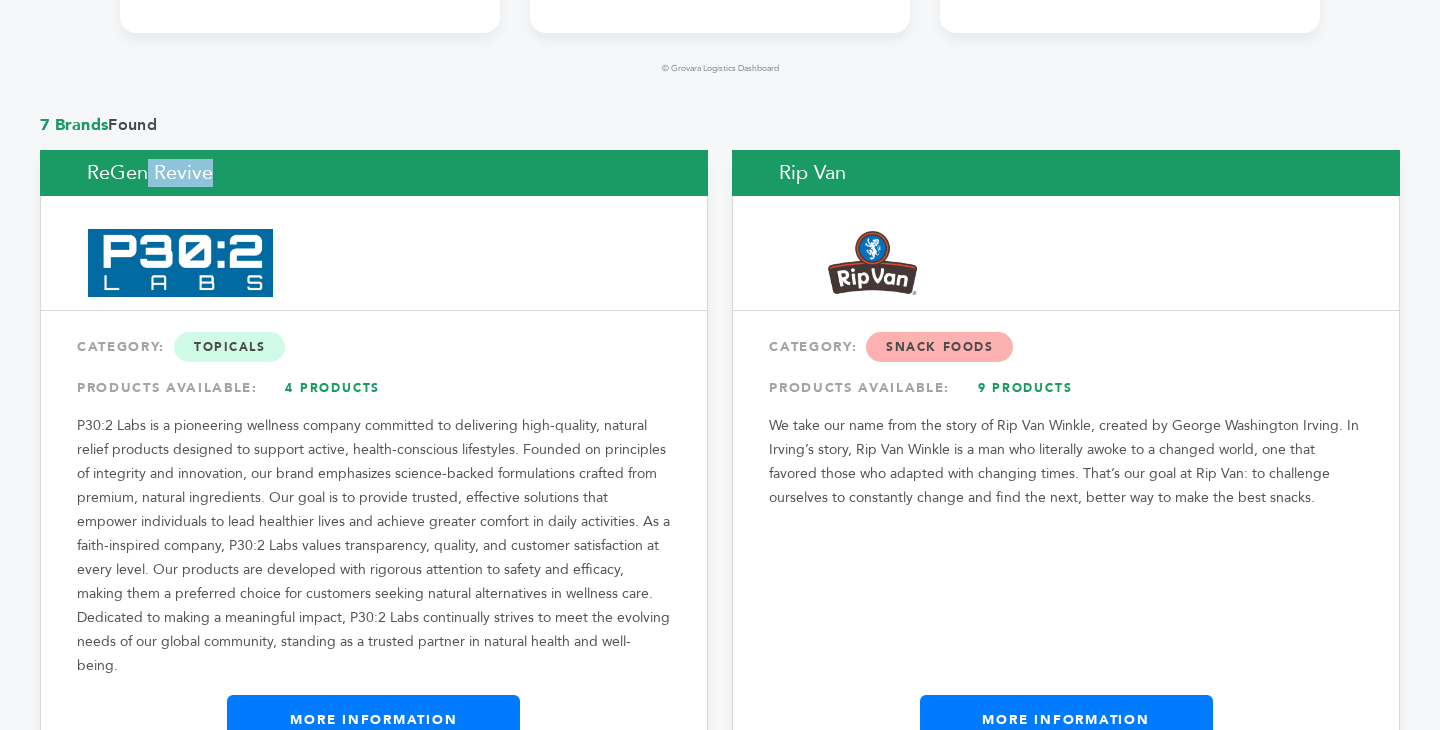 copy on "ReGen Revive" 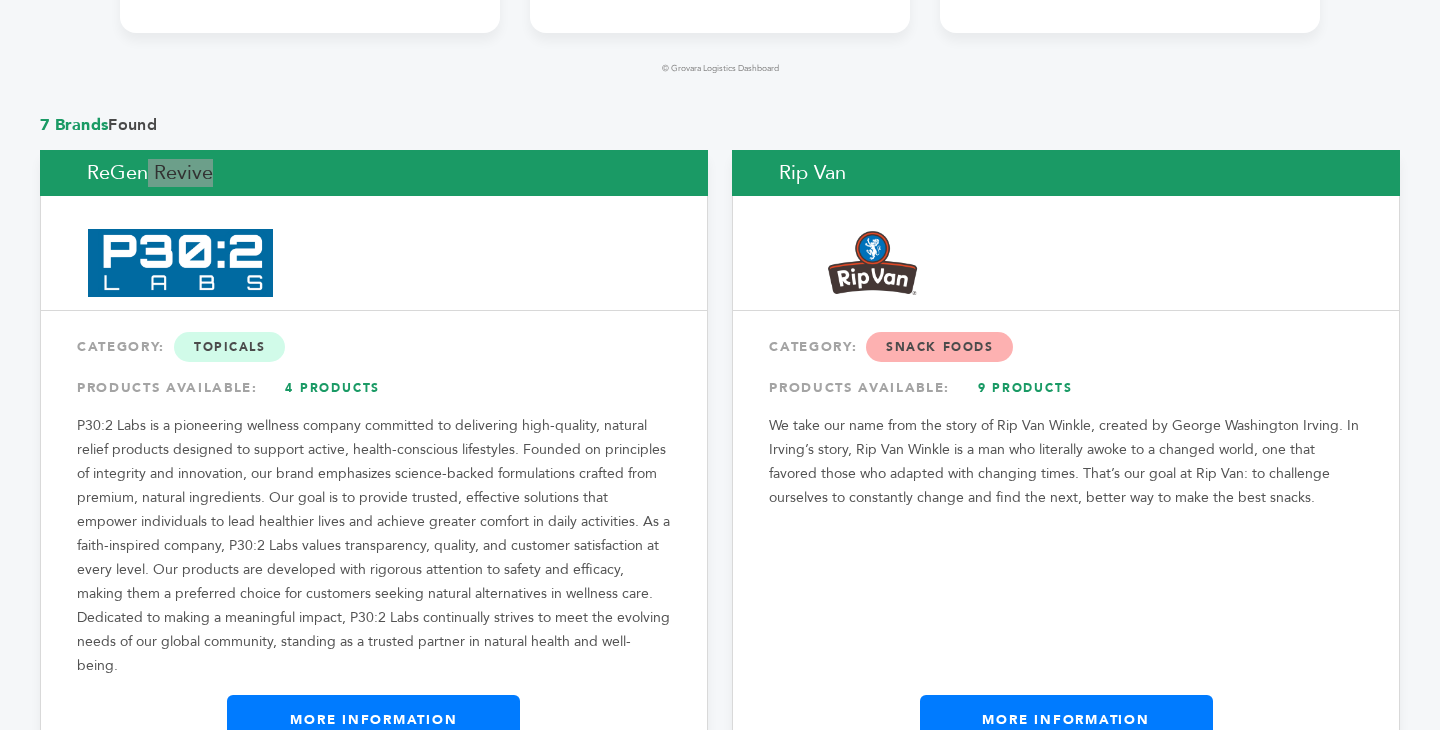 scroll, scrollTop: 0, scrollLeft: 0, axis: both 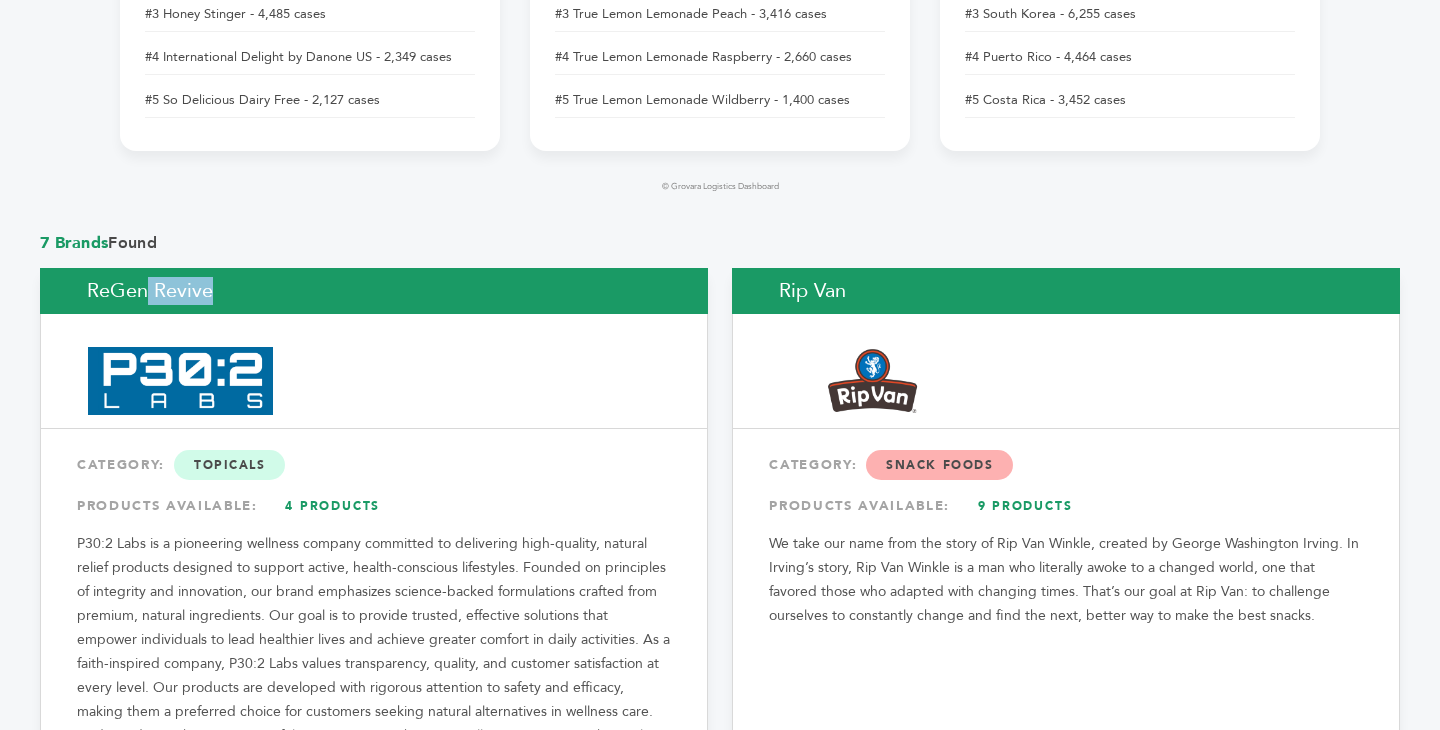 click on "Rip Van" at bounding box center (1066, 291) 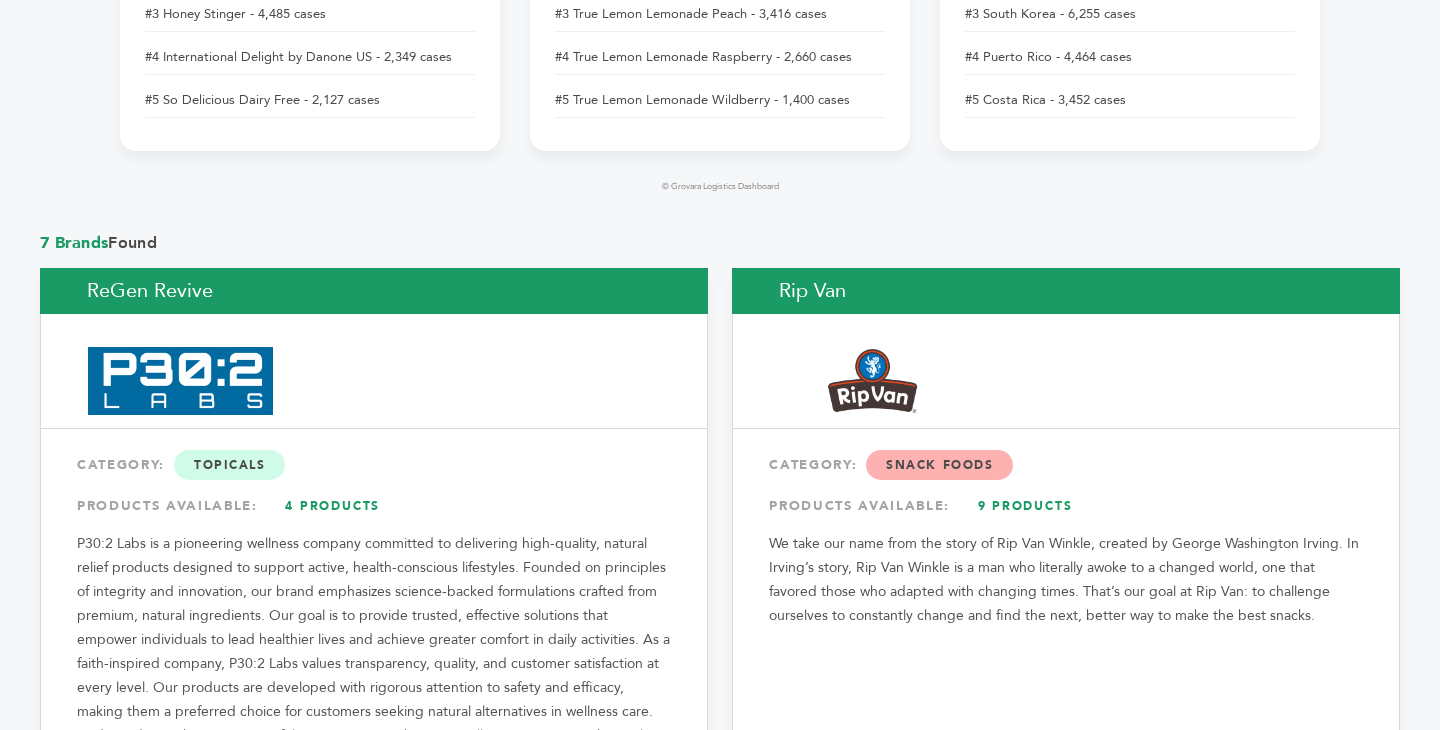 click on "Rip Van" at bounding box center [1066, 291] 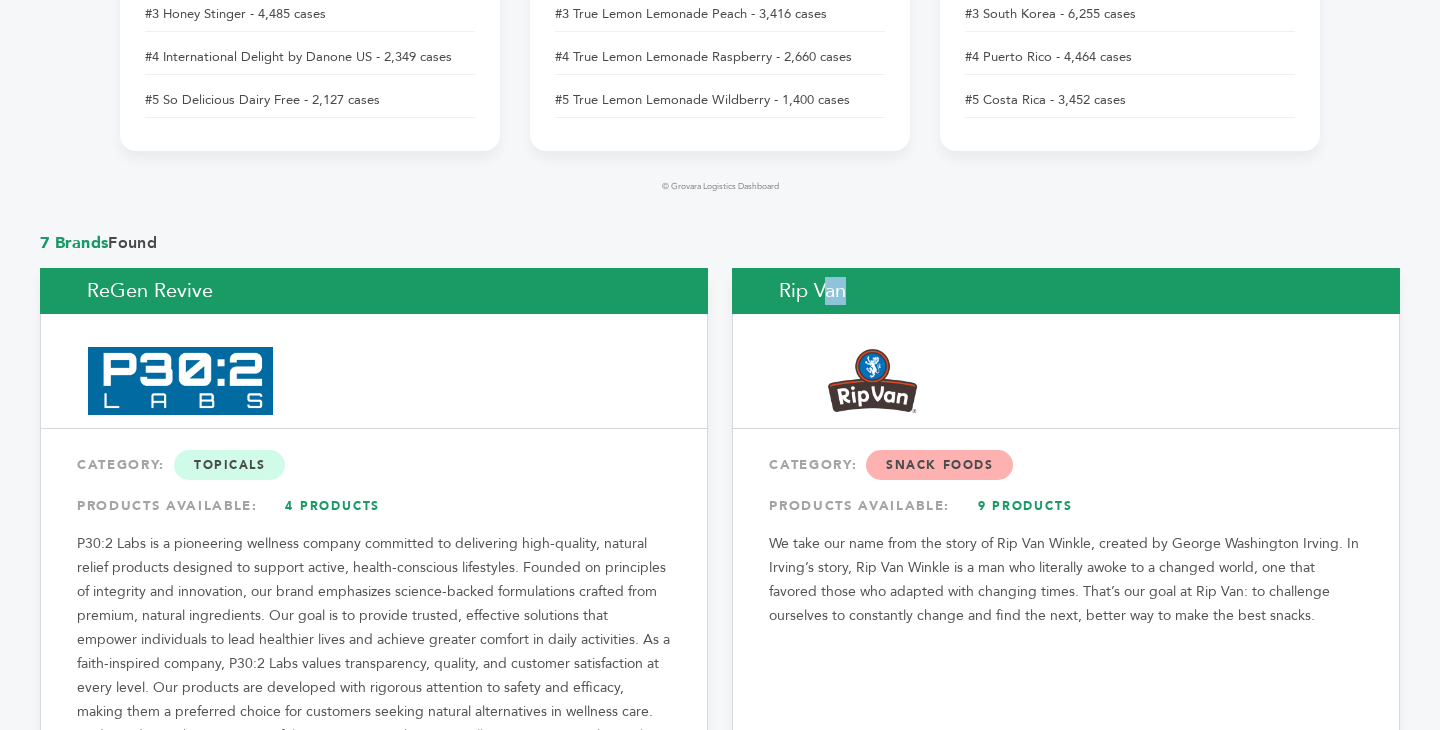 copy on "Rip Van" 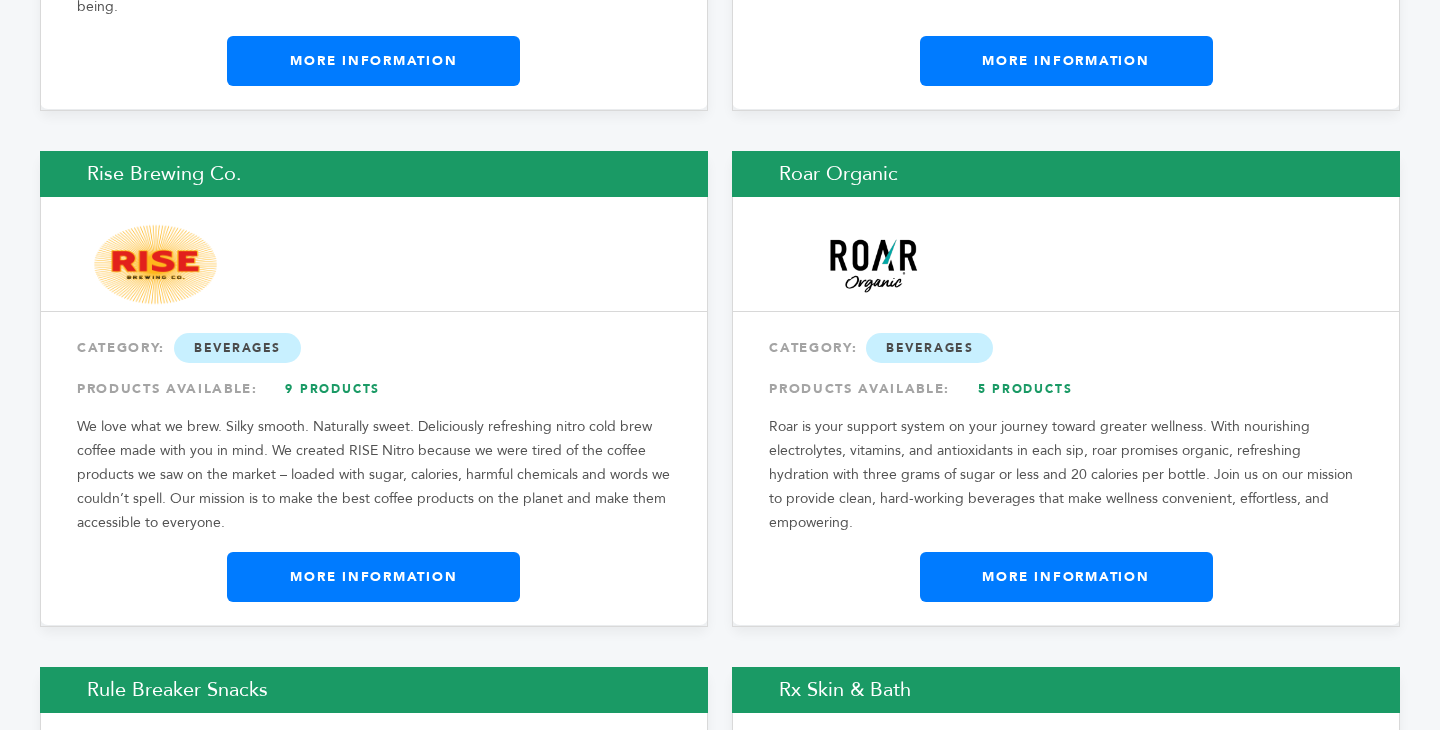 scroll, scrollTop: 2007, scrollLeft: 0, axis: vertical 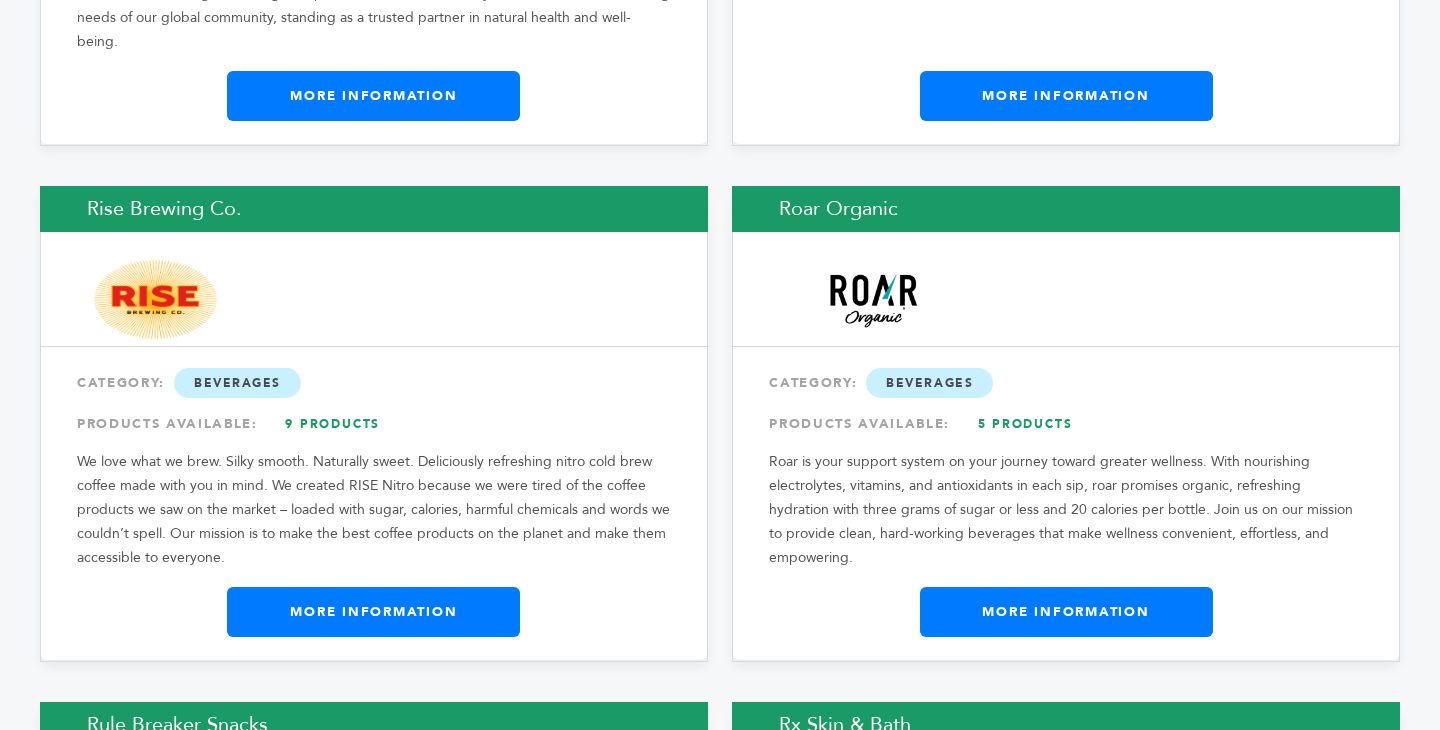 click on "Rise Brewing Co." at bounding box center [374, 209] 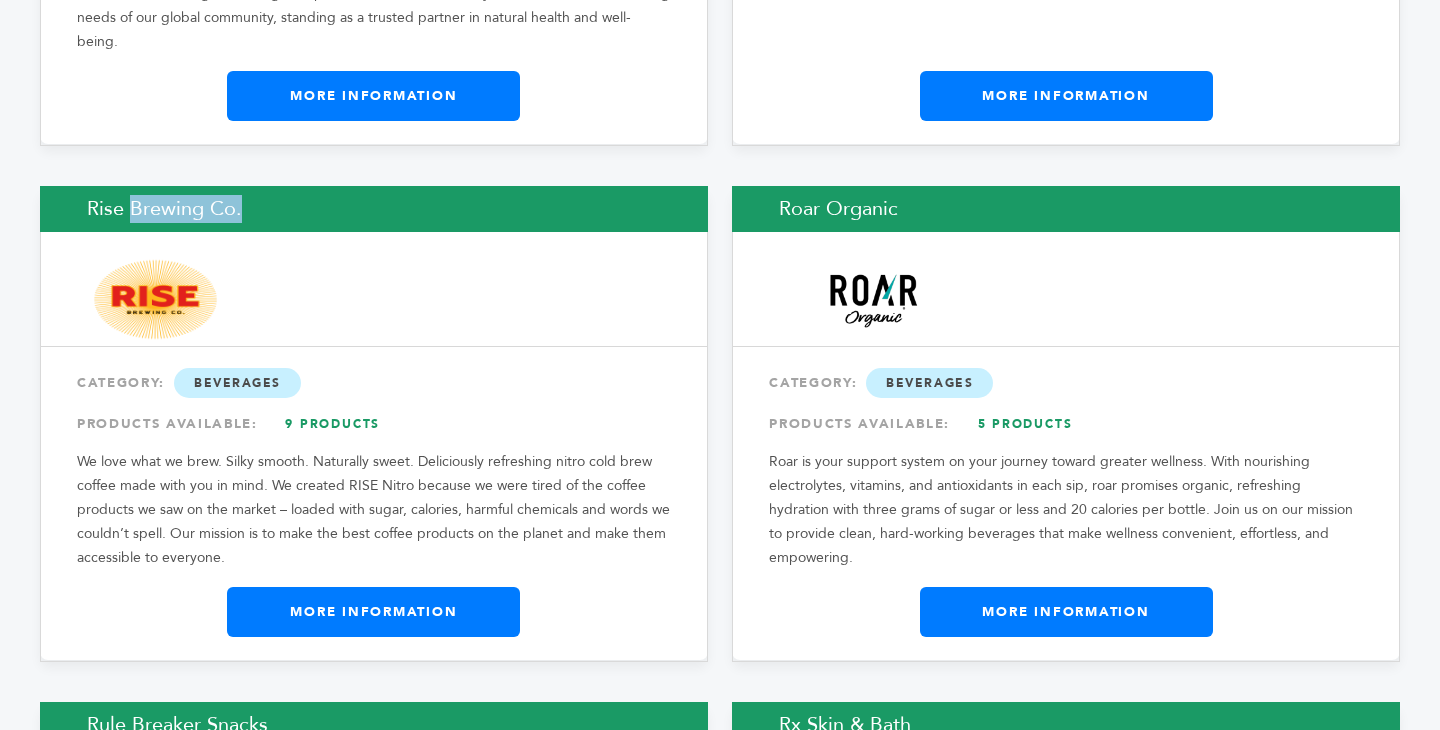 copy on "Rise Brewing Co." 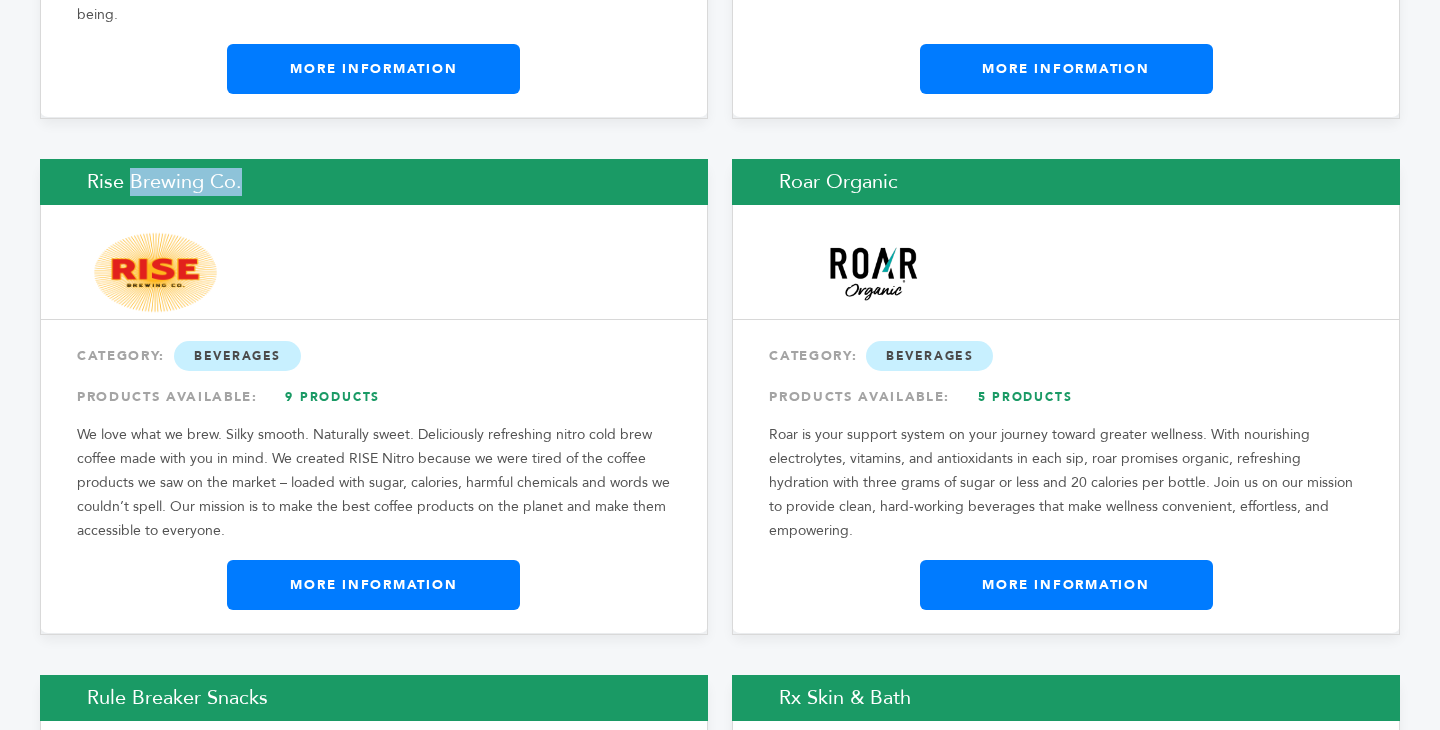 scroll, scrollTop: 2039, scrollLeft: 0, axis: vertical 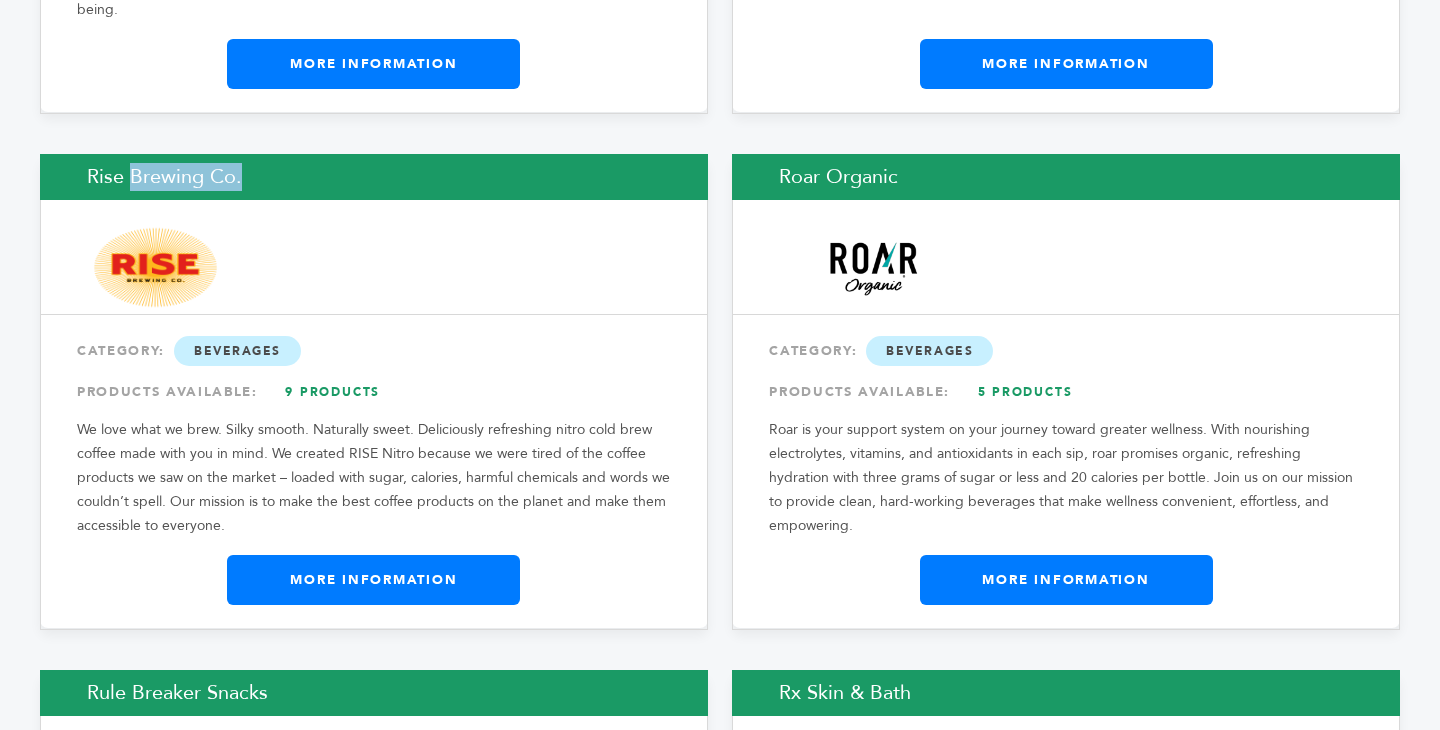 copy on "Rise Brewing Co." 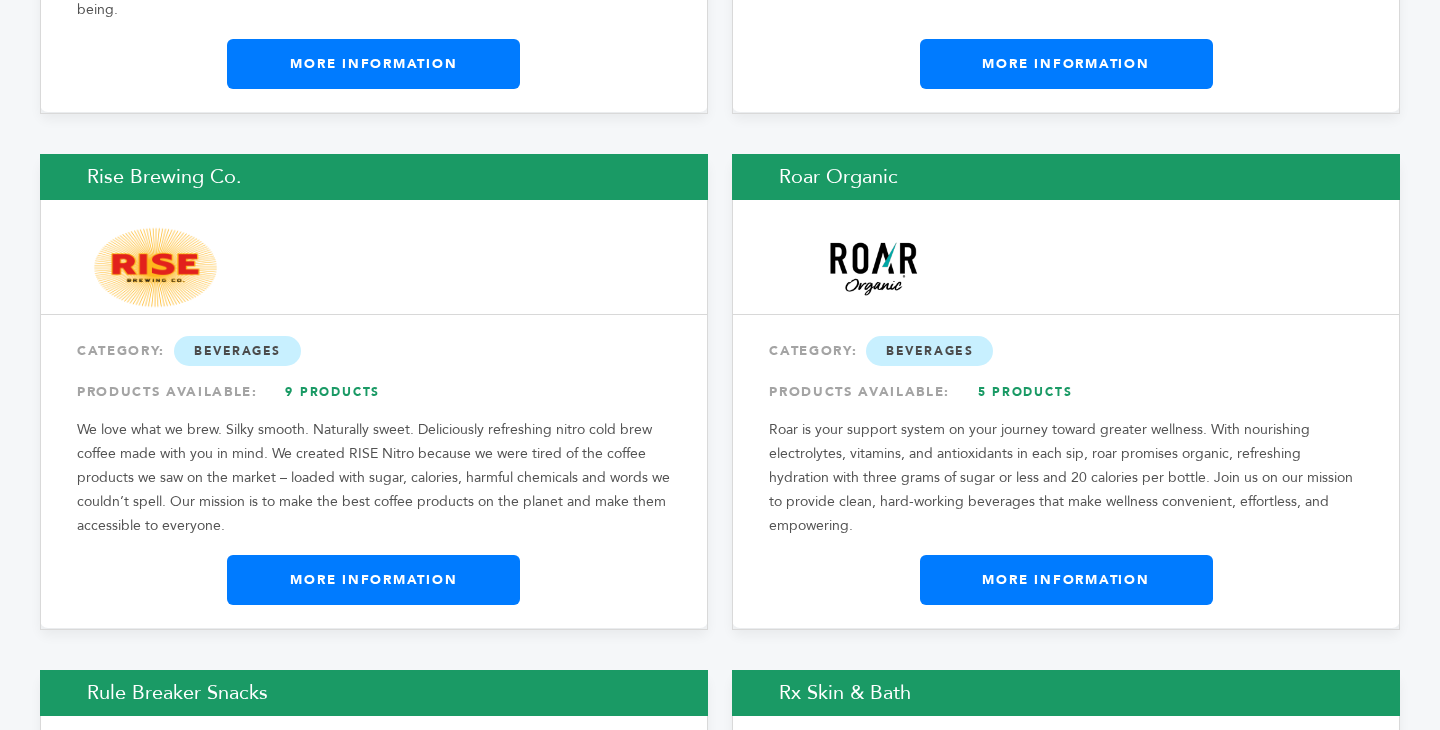 click on "Roar Organic" at bounding box center [1066, 177] 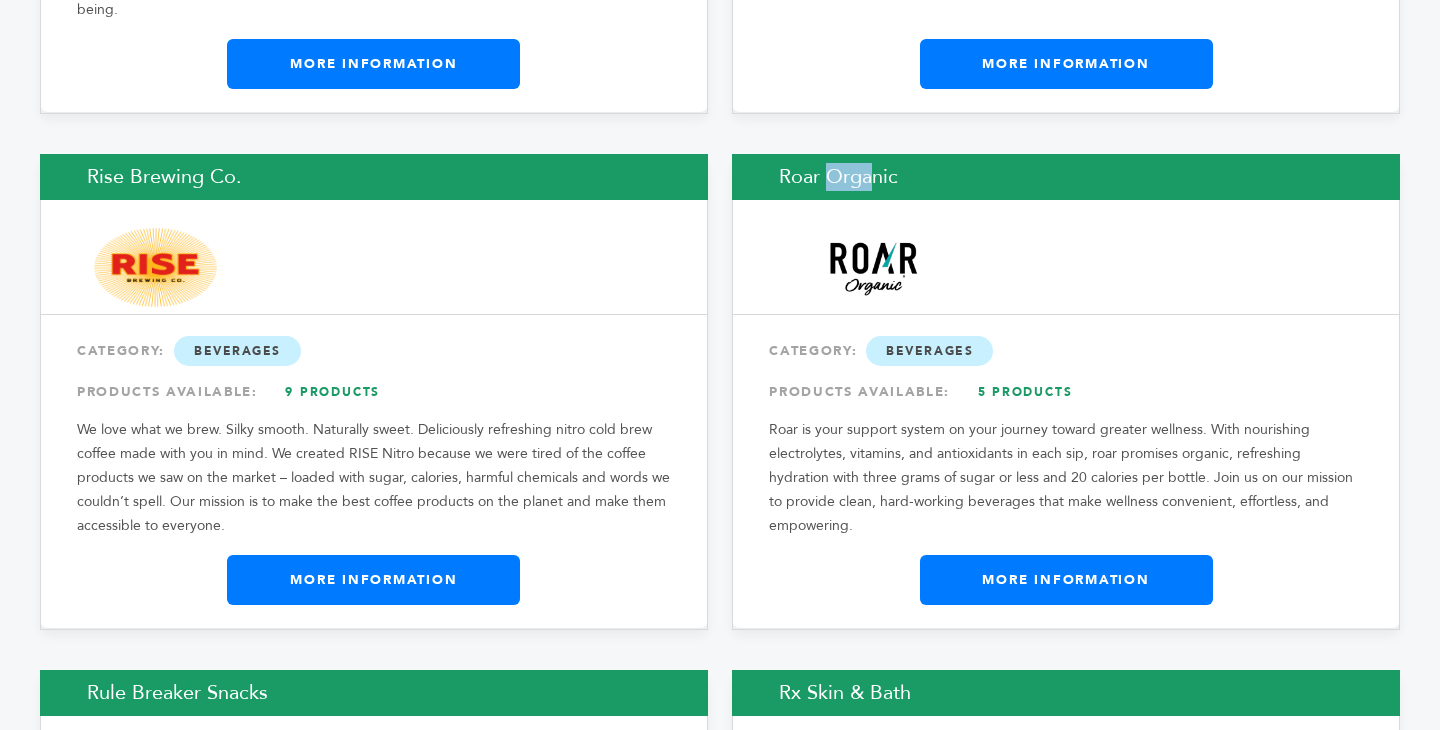 click on "Roar Organic" at bounding box center [1066, 177] 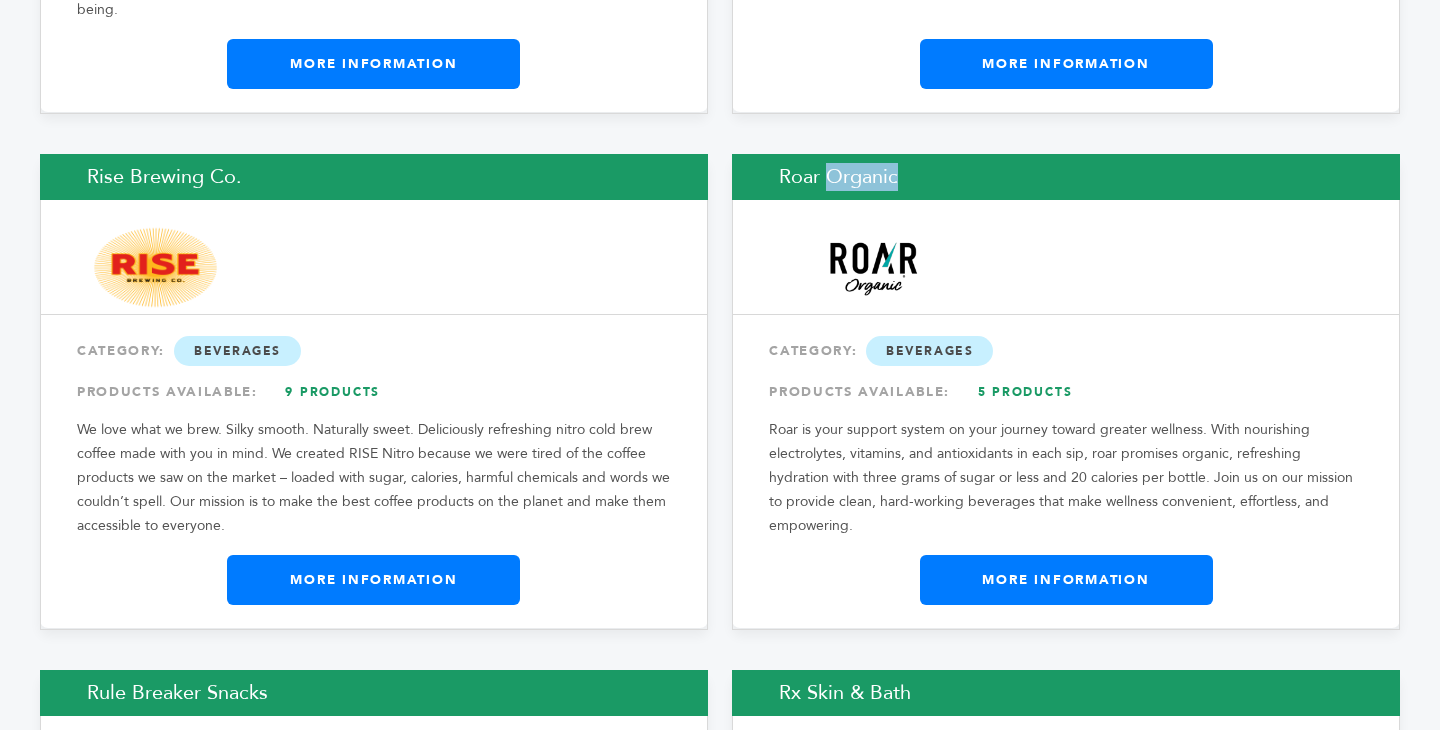 copy on "Roar Organic" 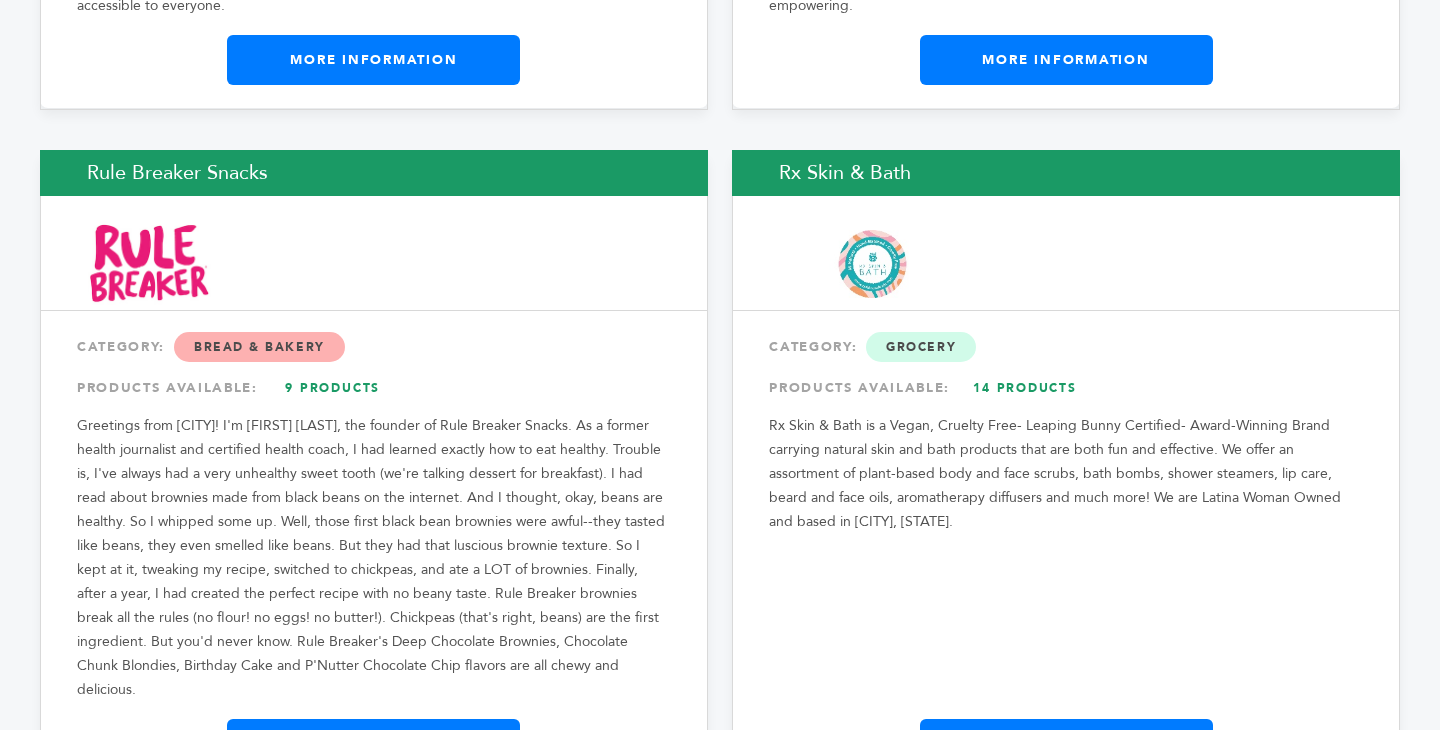 scroll, scrollTop: 2553, scrollLeft: 0, axis: vertical 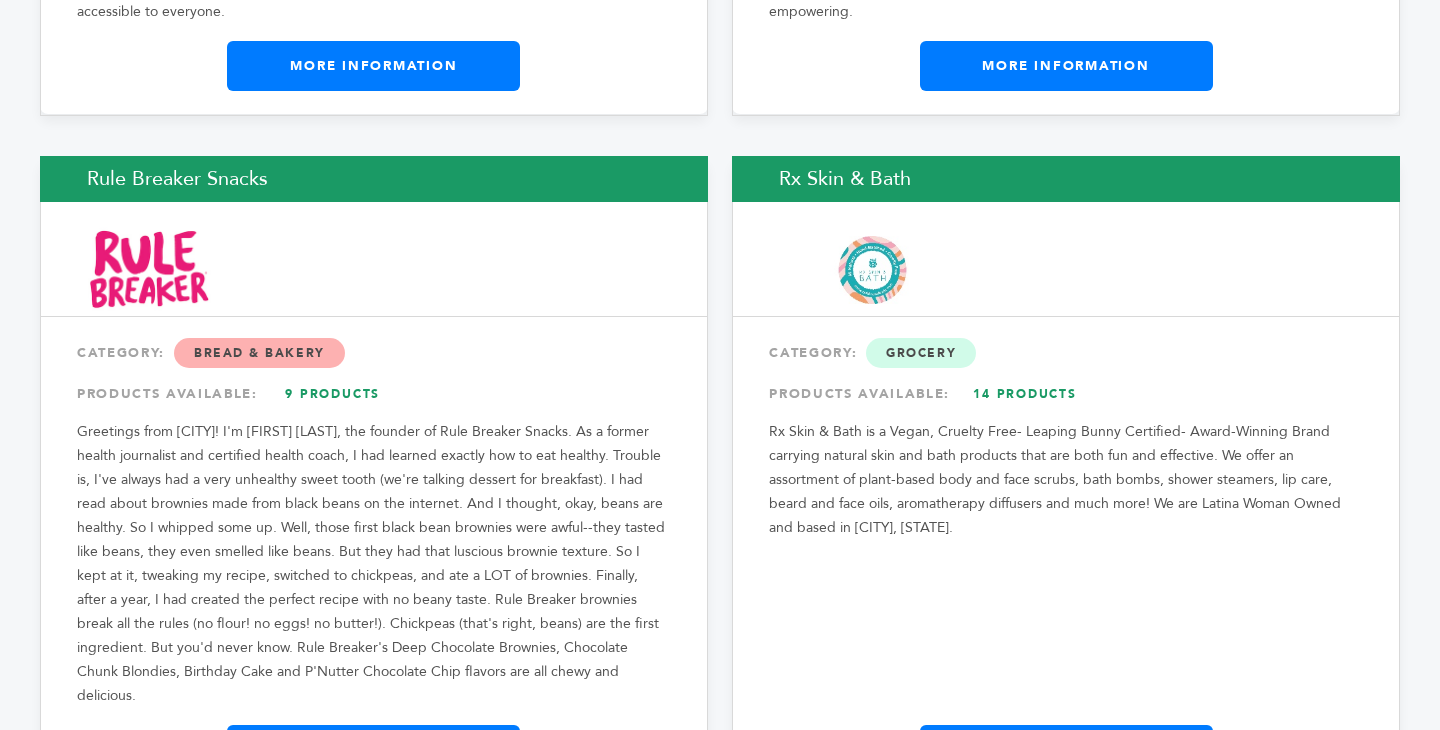 click on "Rule Breaker Snacks" at bounding box center [374, 179] 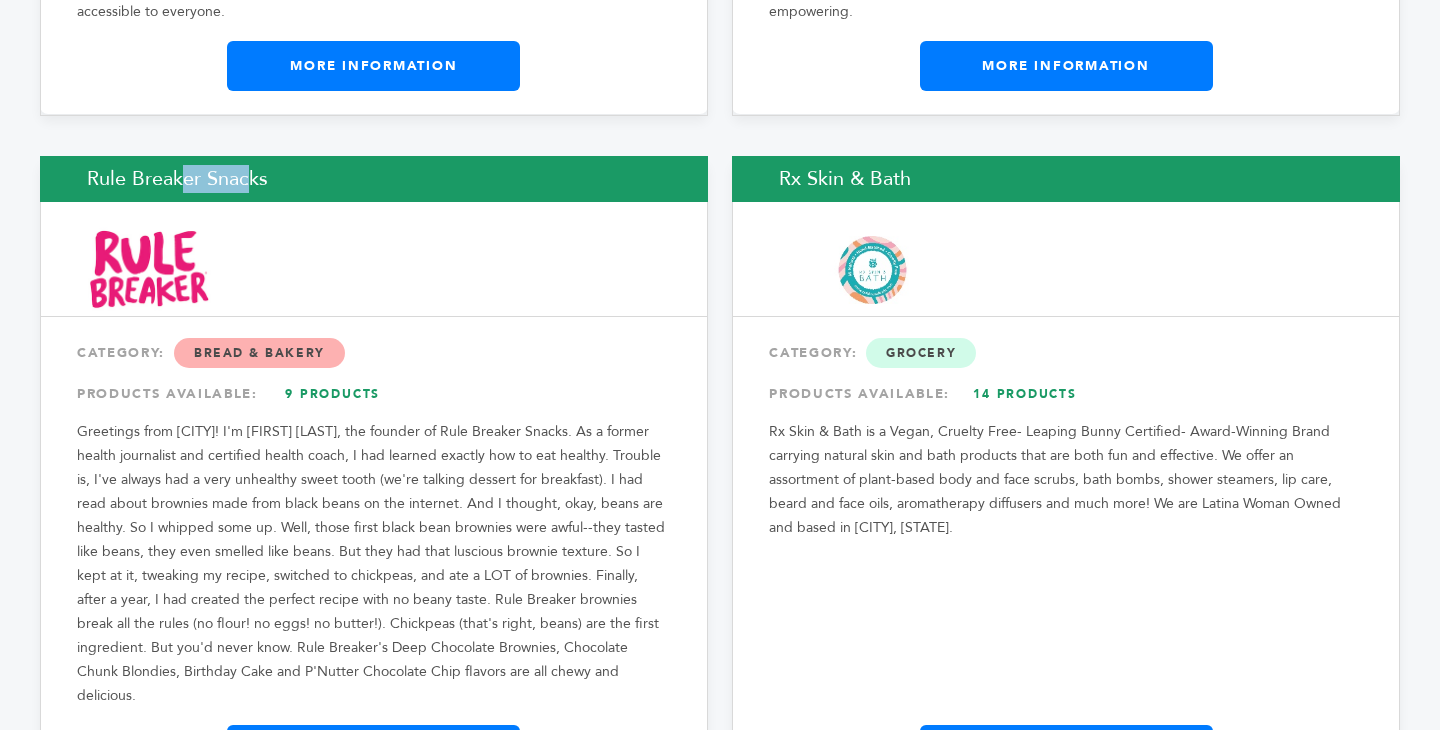 click on "Rule Breaker Snacks" at bounding box center (374, 179) 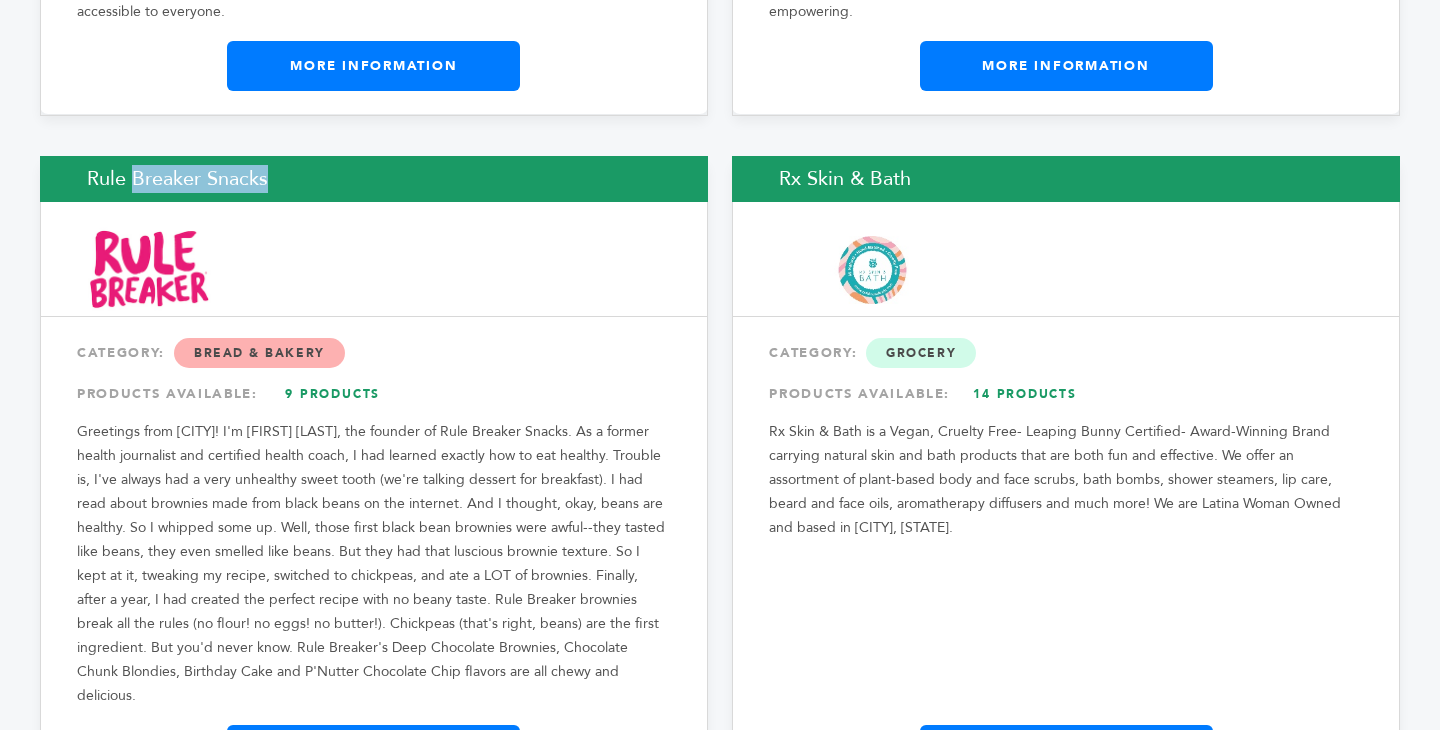 copy on "Rule Breaker Snacks" 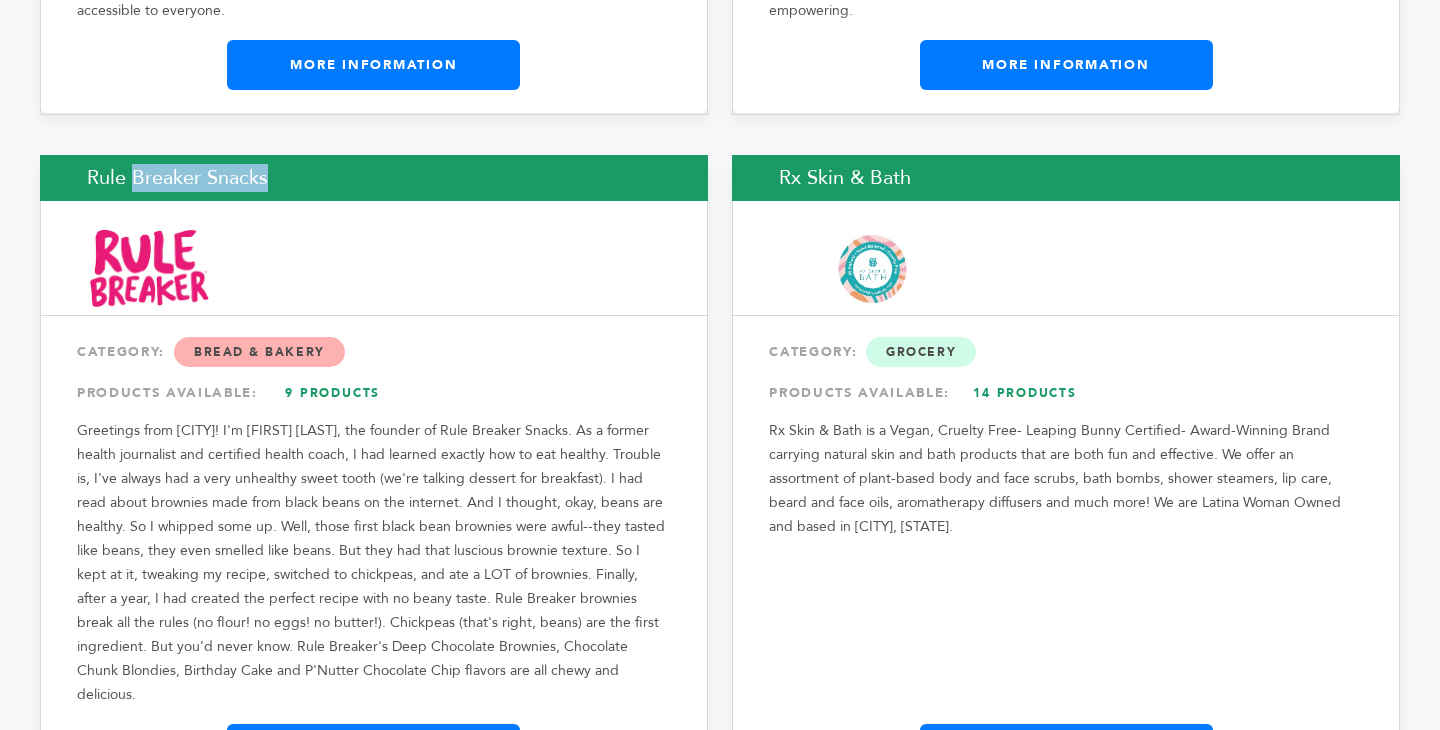 scroll, scrollTop: 2555, scrollLeft: 0, axis: vertical 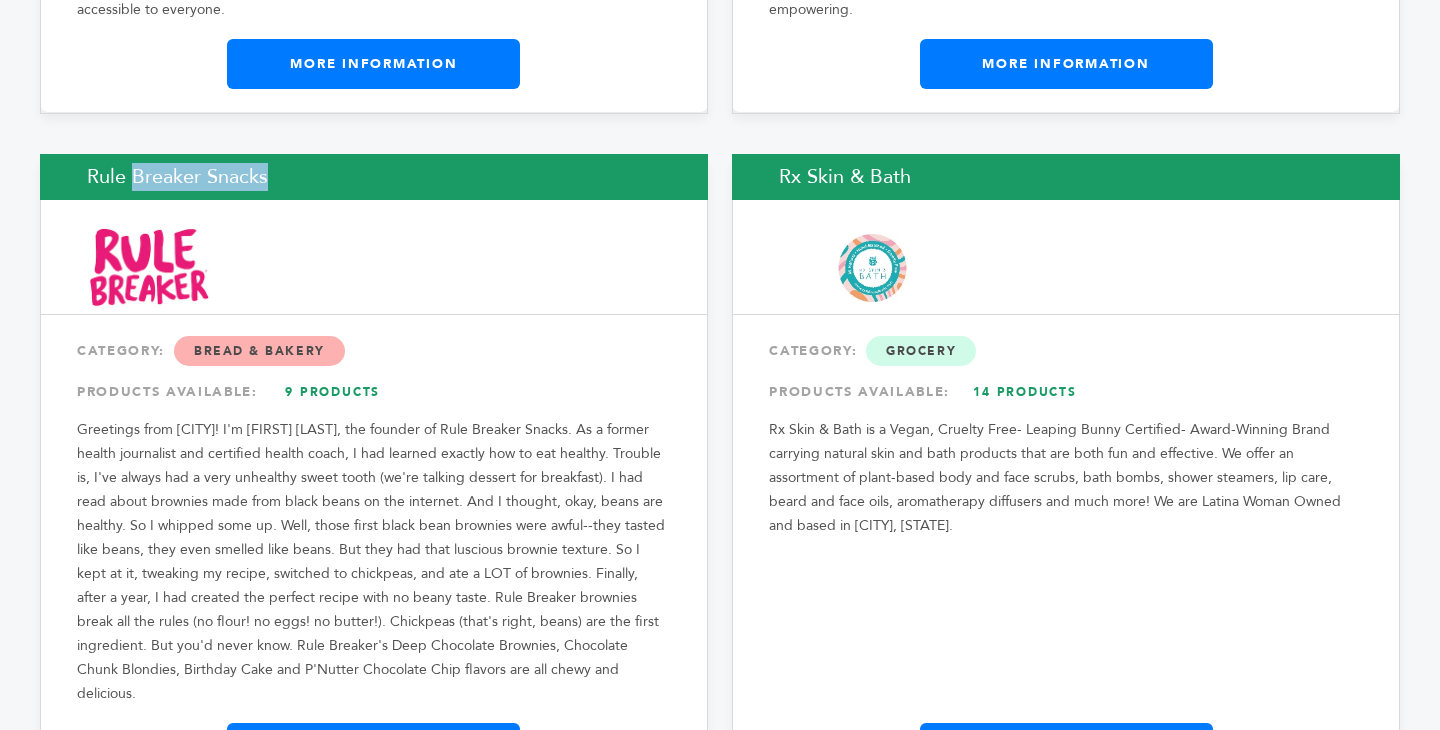 click on "Rx Skin & Bath" at bounding box center [1066, 177] 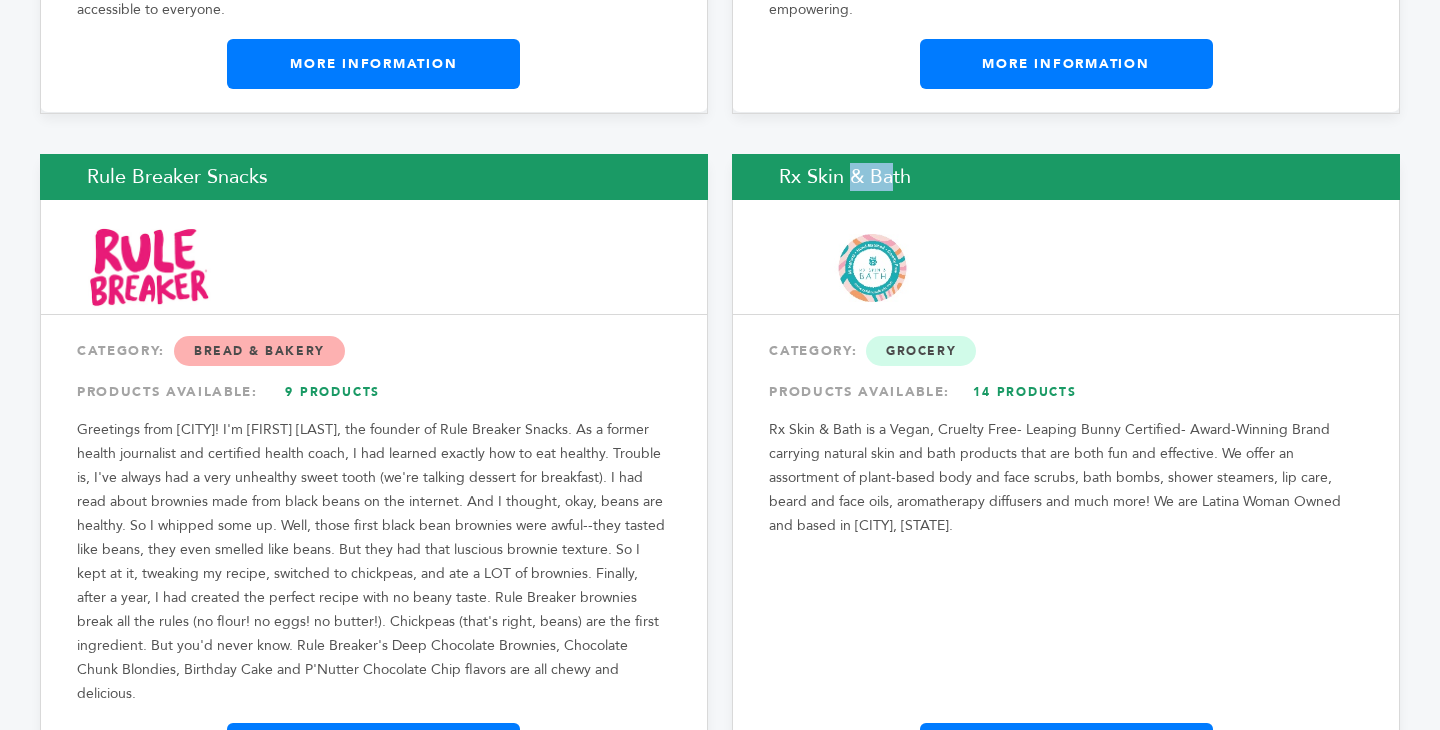 click on "Rx Skin & Bath" at bounding box center [1066, 177] 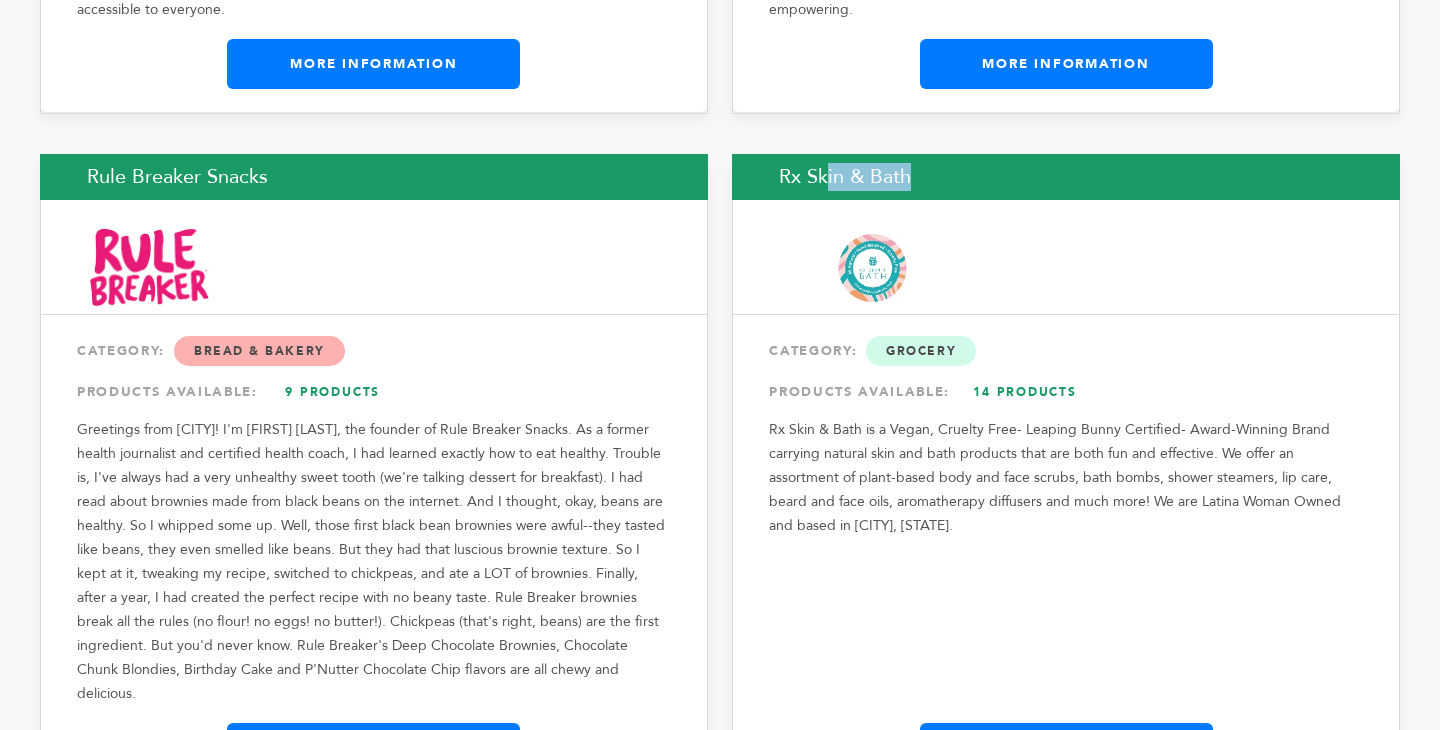 copy on "Rx Skin & Bath" 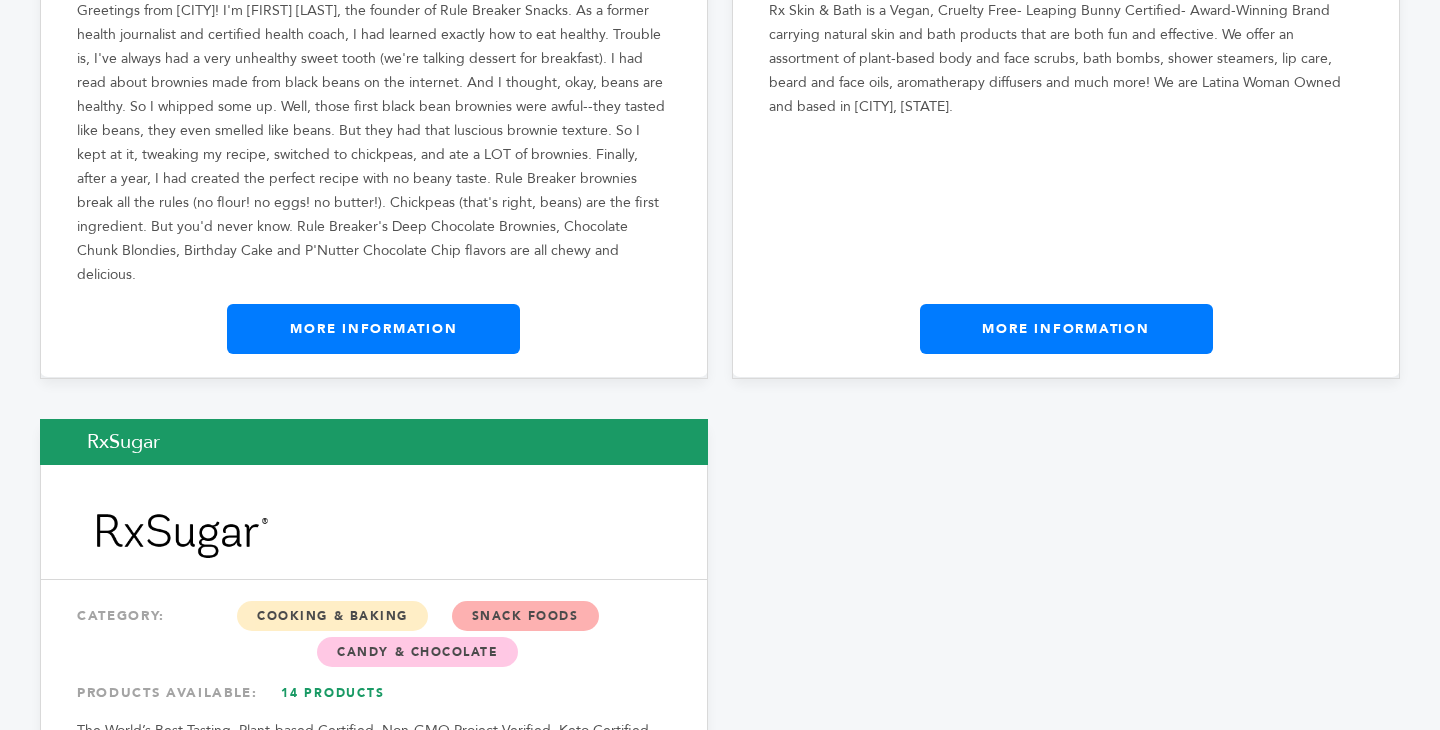 scroll, scrollTop: 2978, scrollLeft: 0, axis: vertical 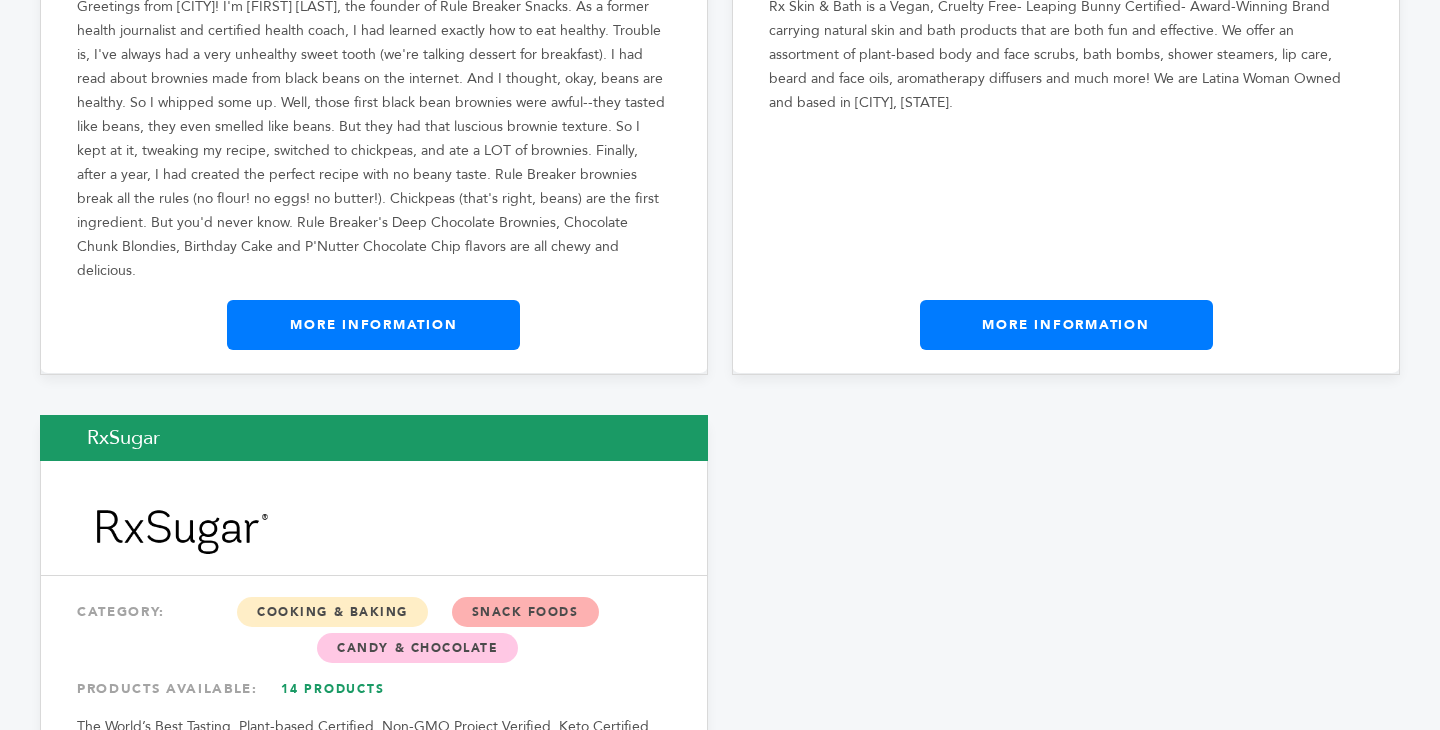 click on "RxSugar" at bounding box center [374, 438] 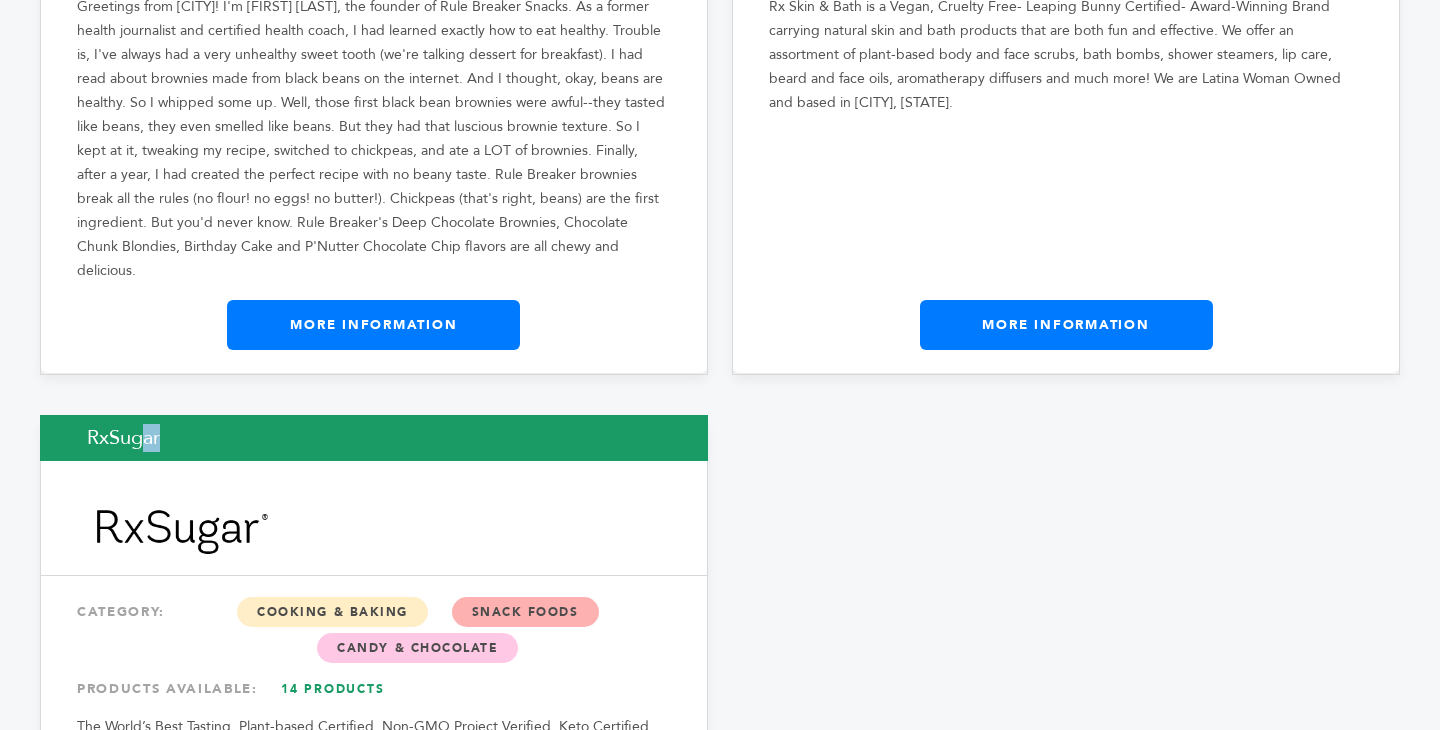copy on "RxSugar" 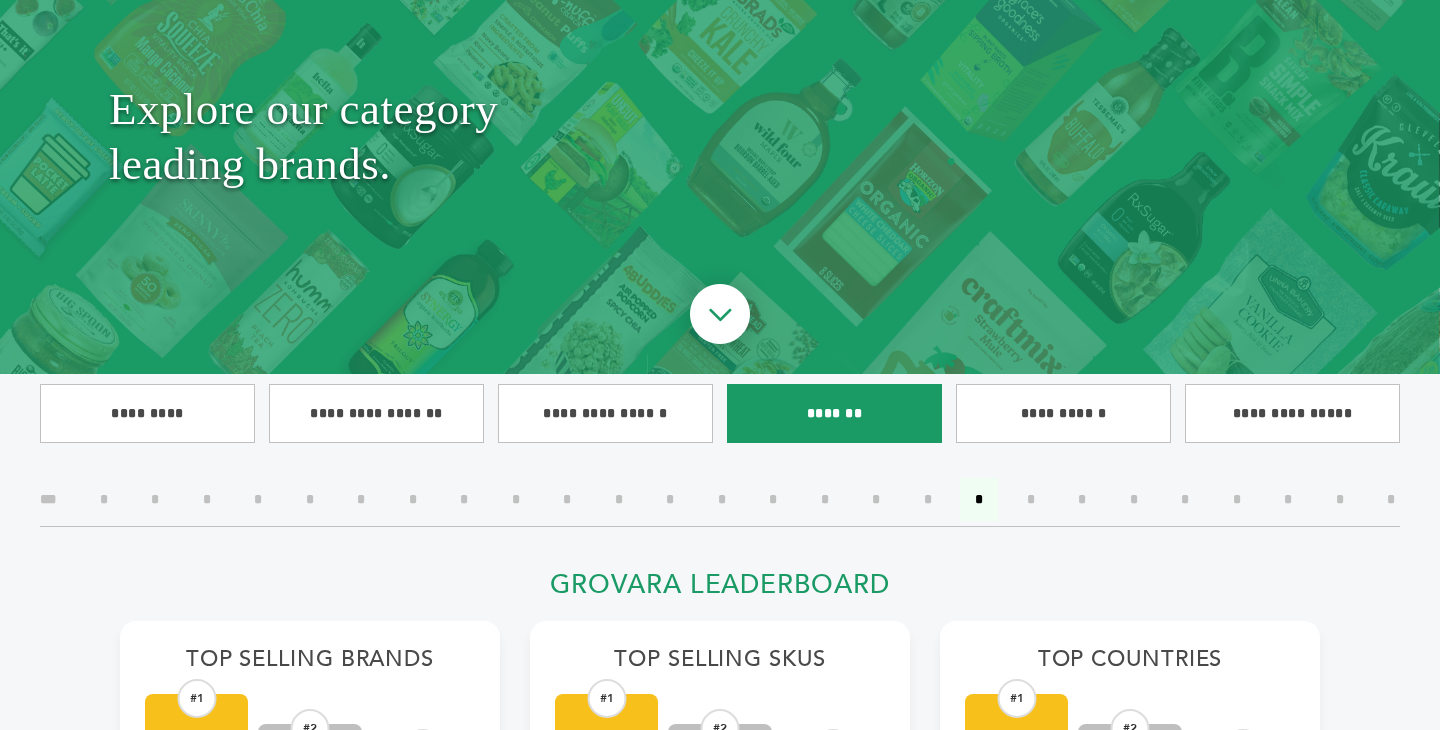scroll, scrollTop: 195, scrollLeft: 0, axis: vertical 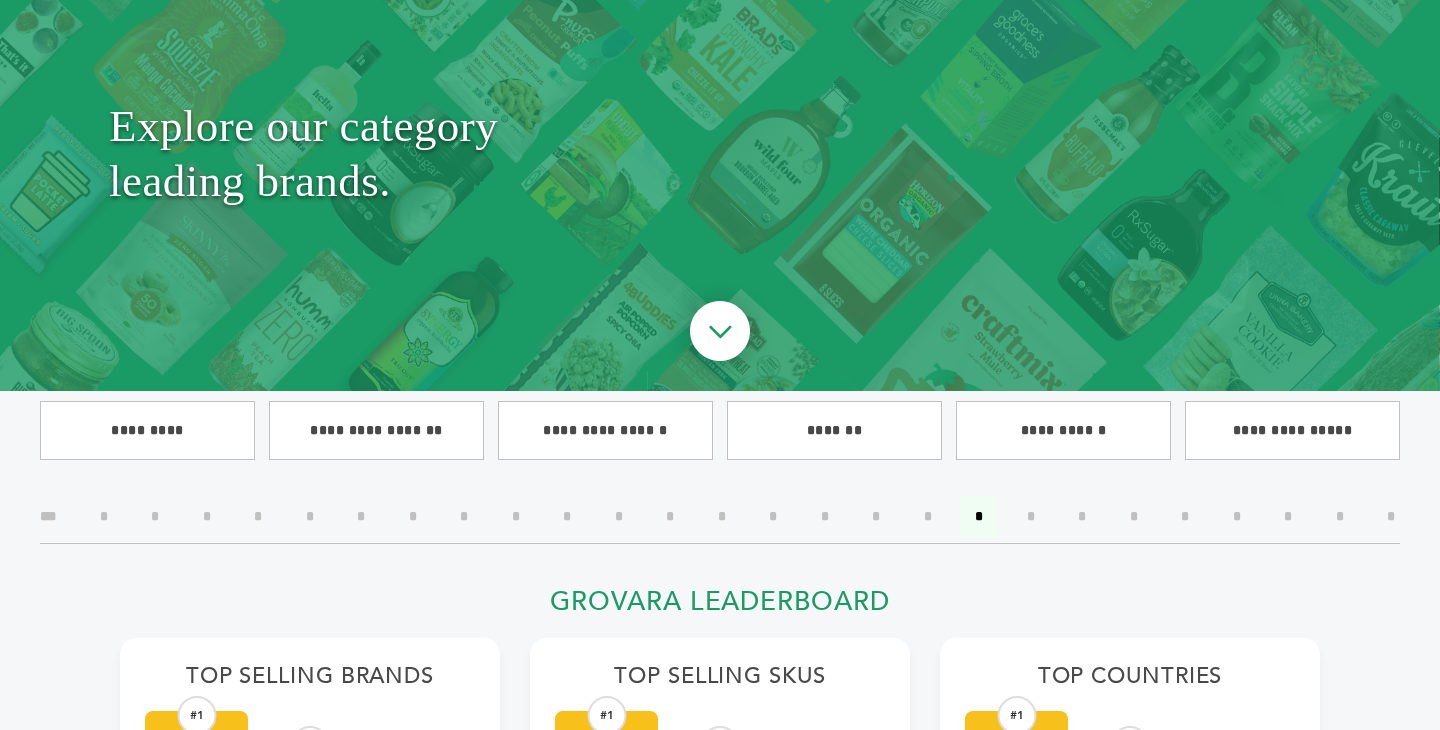 click on "*" at bounding box center [1031, 516] 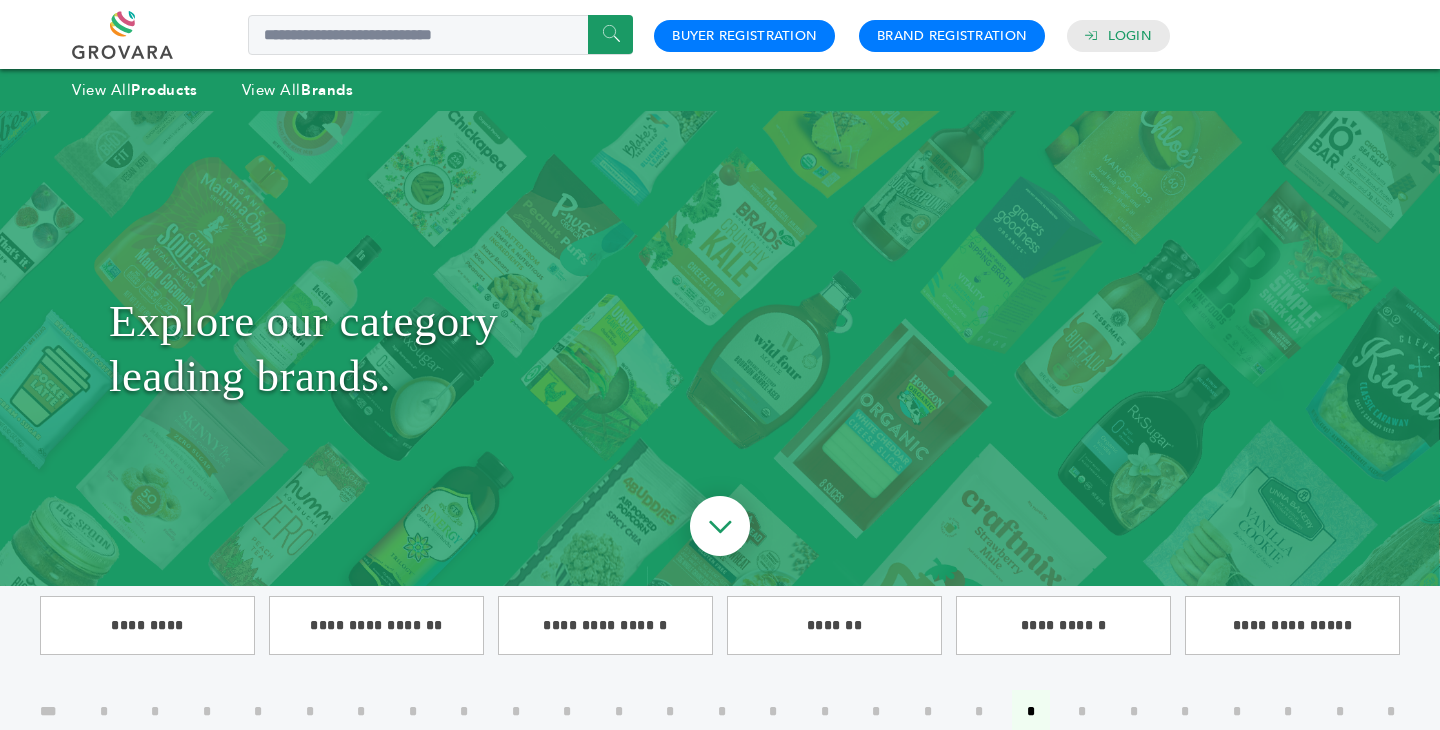 scroll, scrollTop: 0, scrollLeft: 0, axis: both 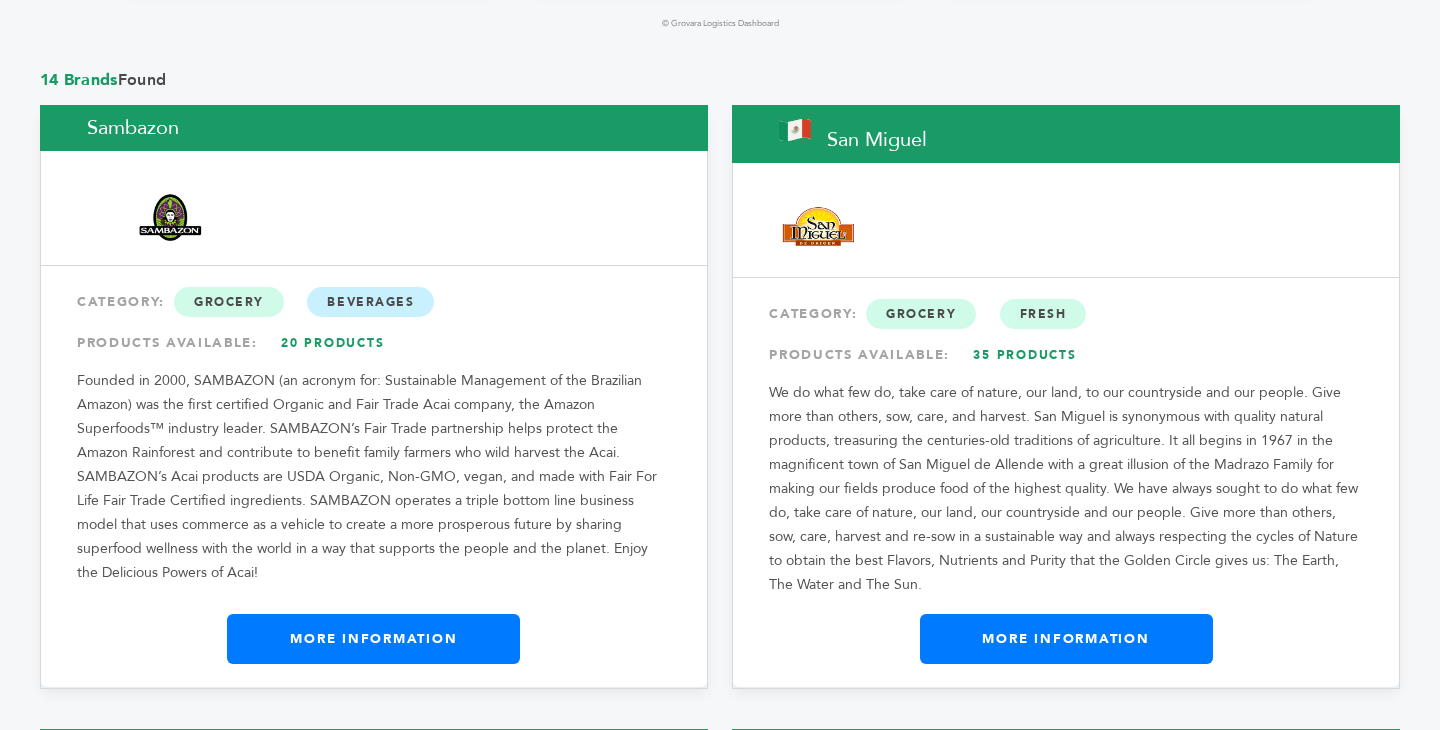 click on "Sambazon" at bounding box center [374, 128] 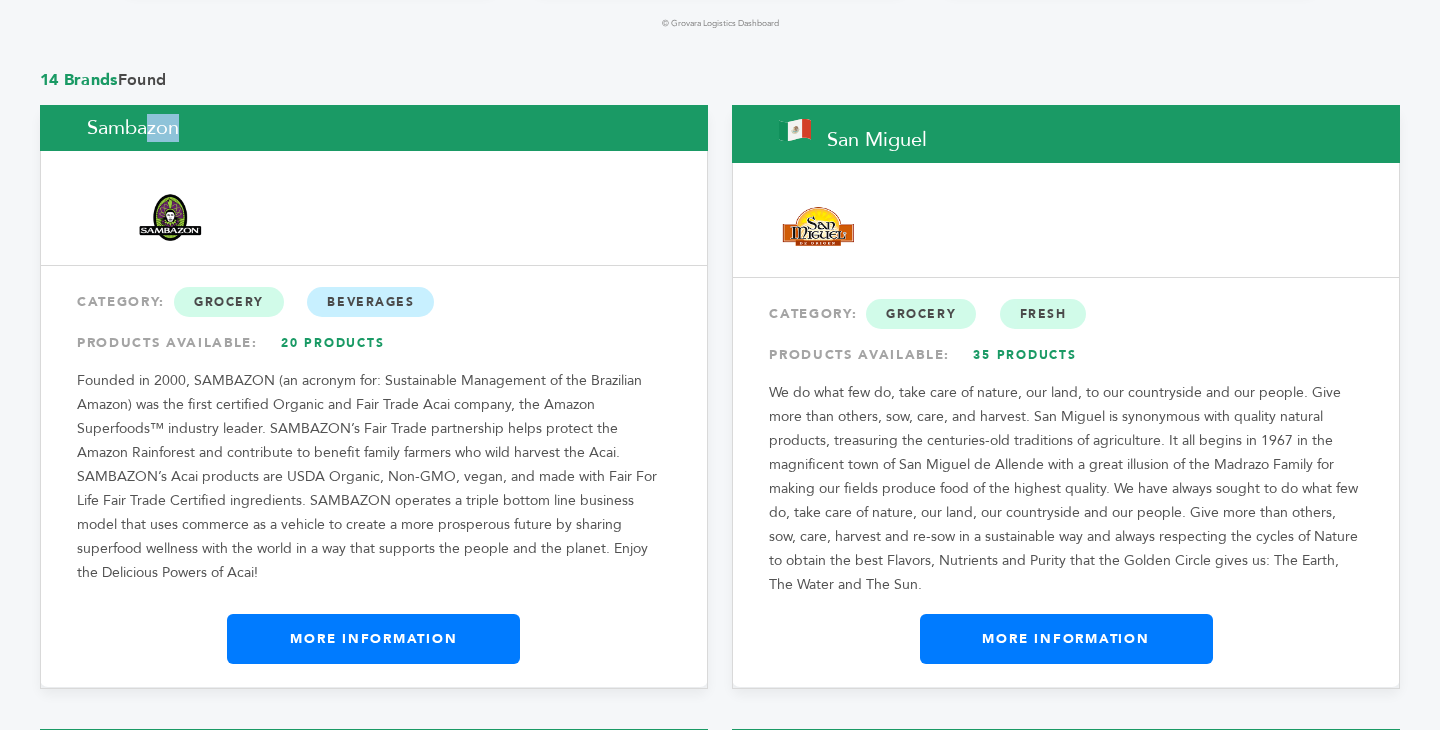 copy on "Sambazon" 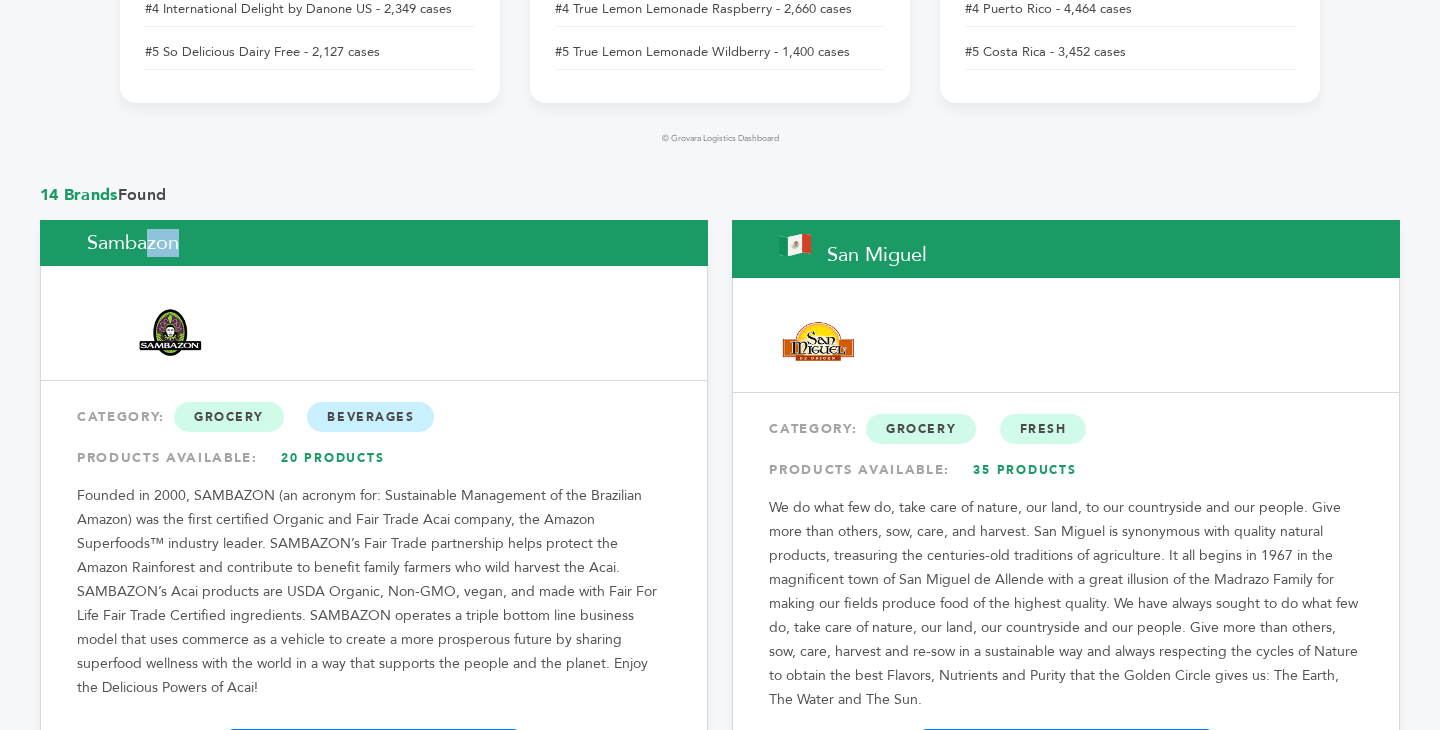 scroll, scrollTop: 1343, scrollLeft: 0, axis: vertical 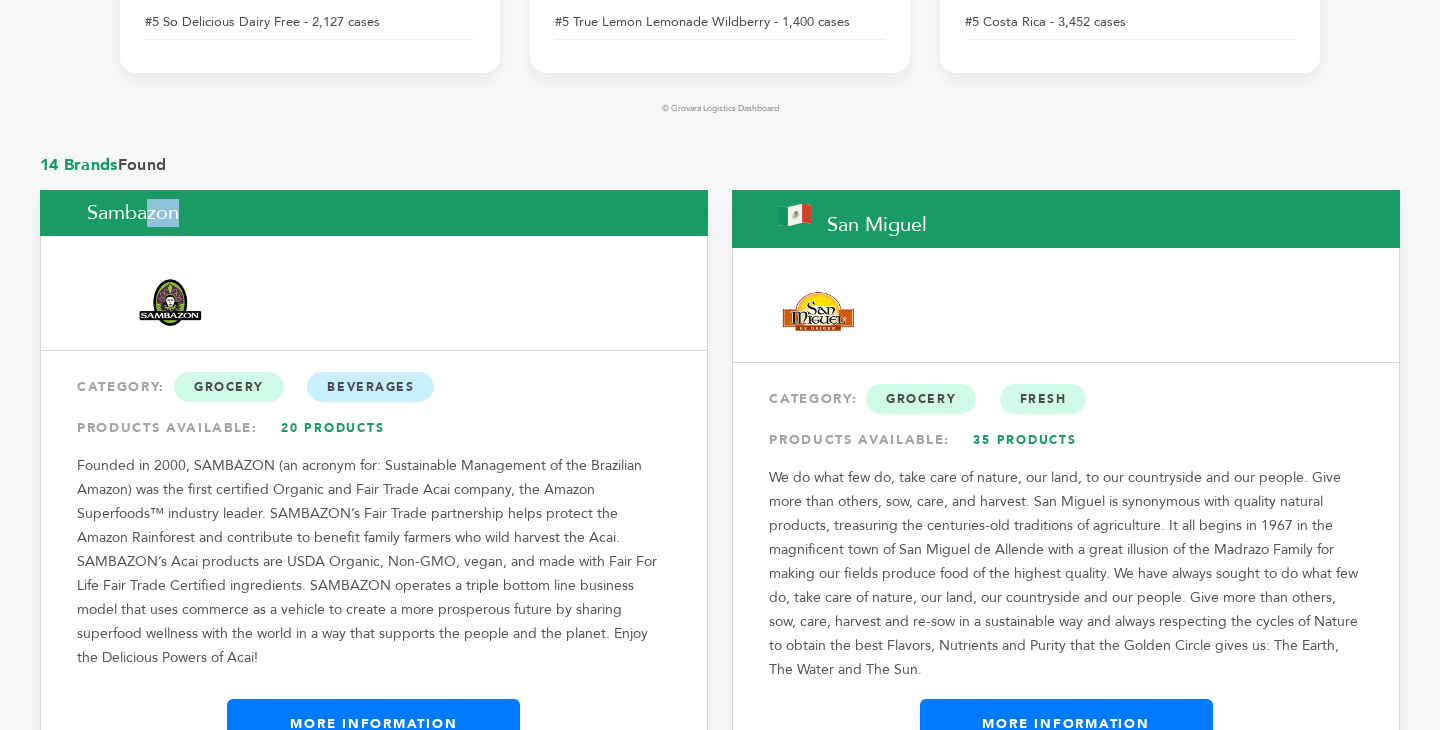 click on "From [COUNTRY] ([COUNTRY_CODE])
[CITY]" at bounding box center (1066, 219) 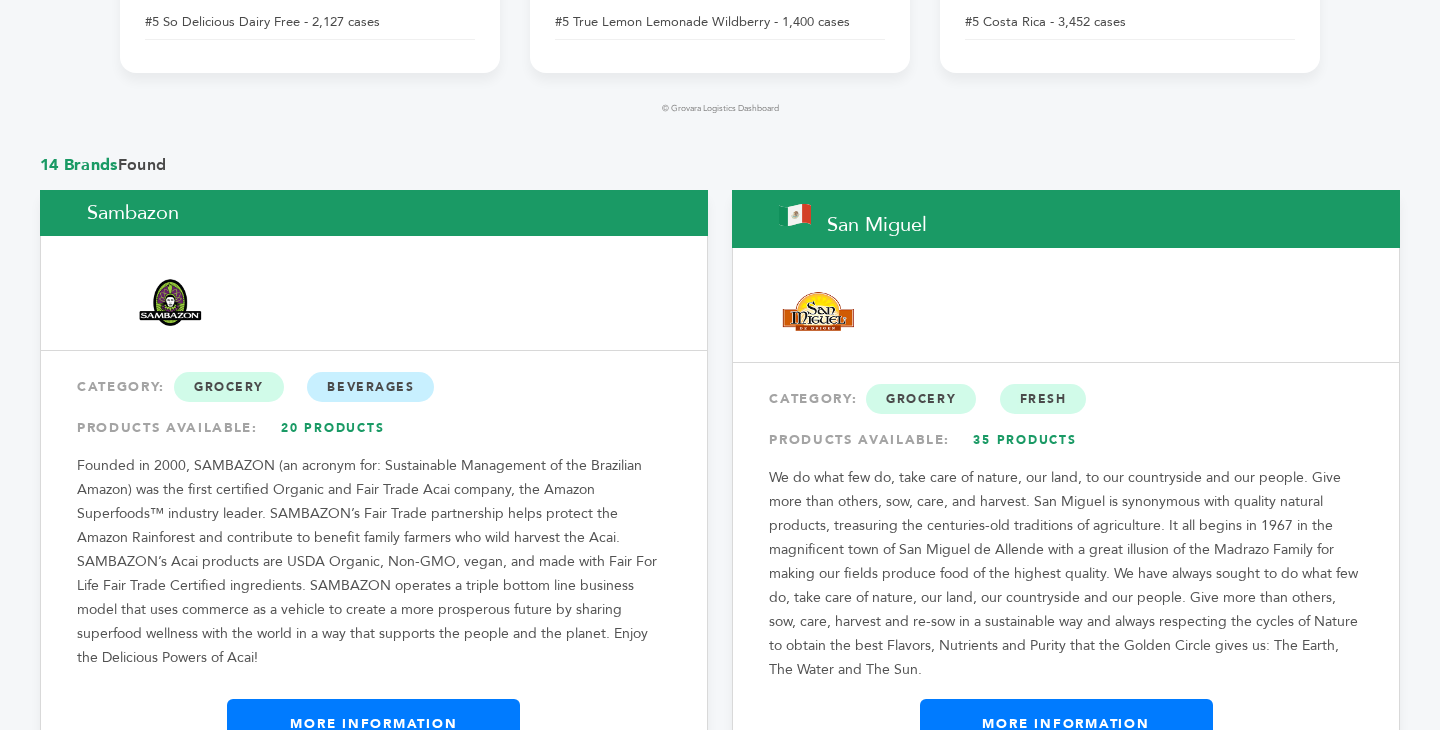 click on "From [COUNTRY] ([COUNTRY_CODE])
[CITY]" at bounding box center (1066, 219) 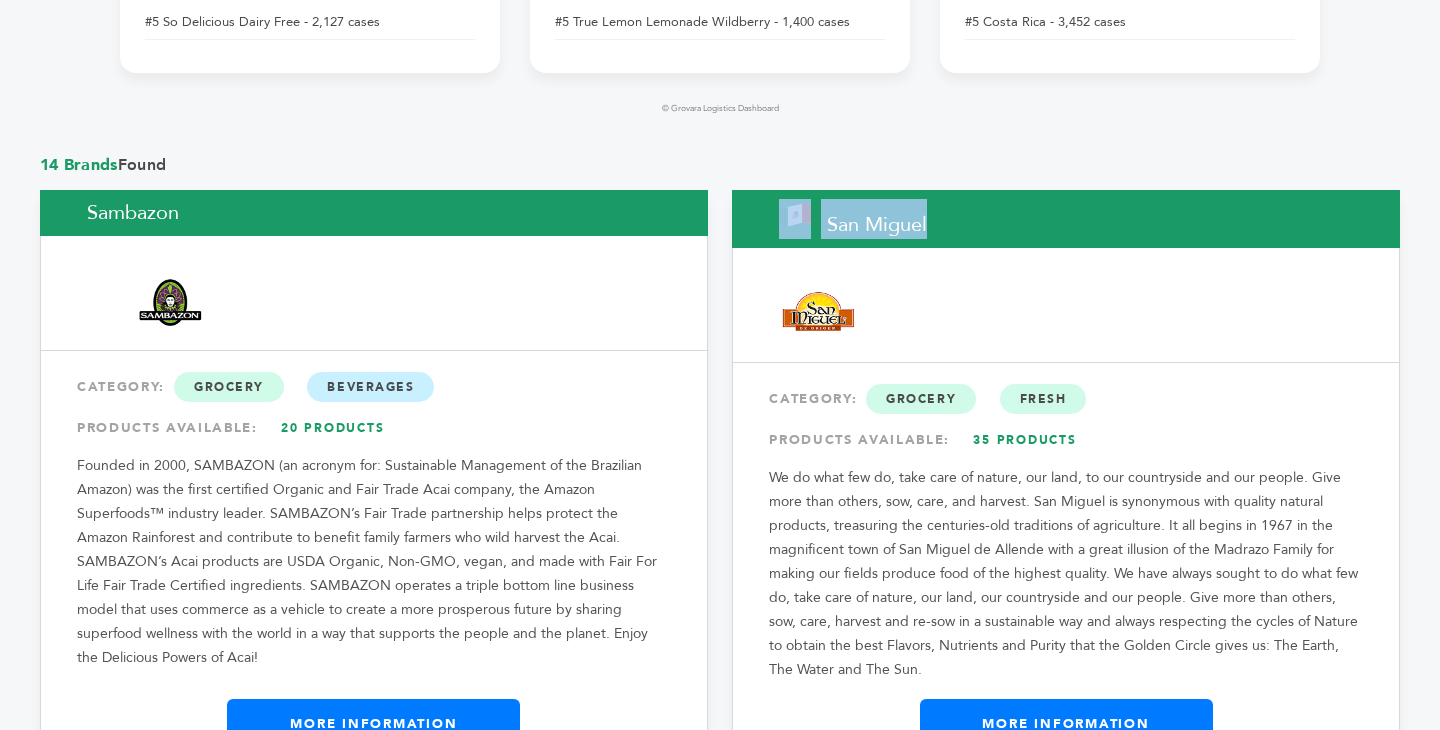 copy on "From [COUNTRY] ([COUNTRY_CODE])
[CITY]" 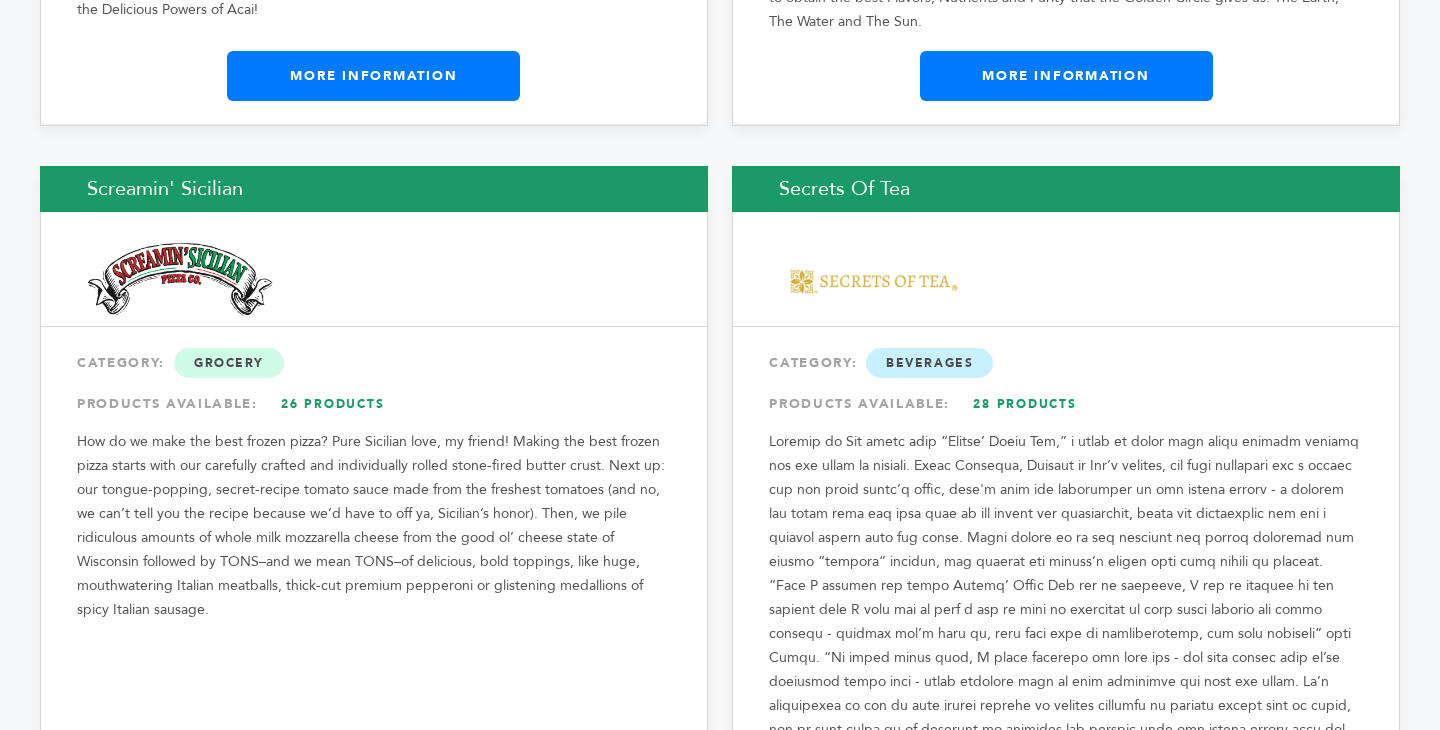 scroll, scrollTop: 2005, scrollLeft: 0, axis: vertical 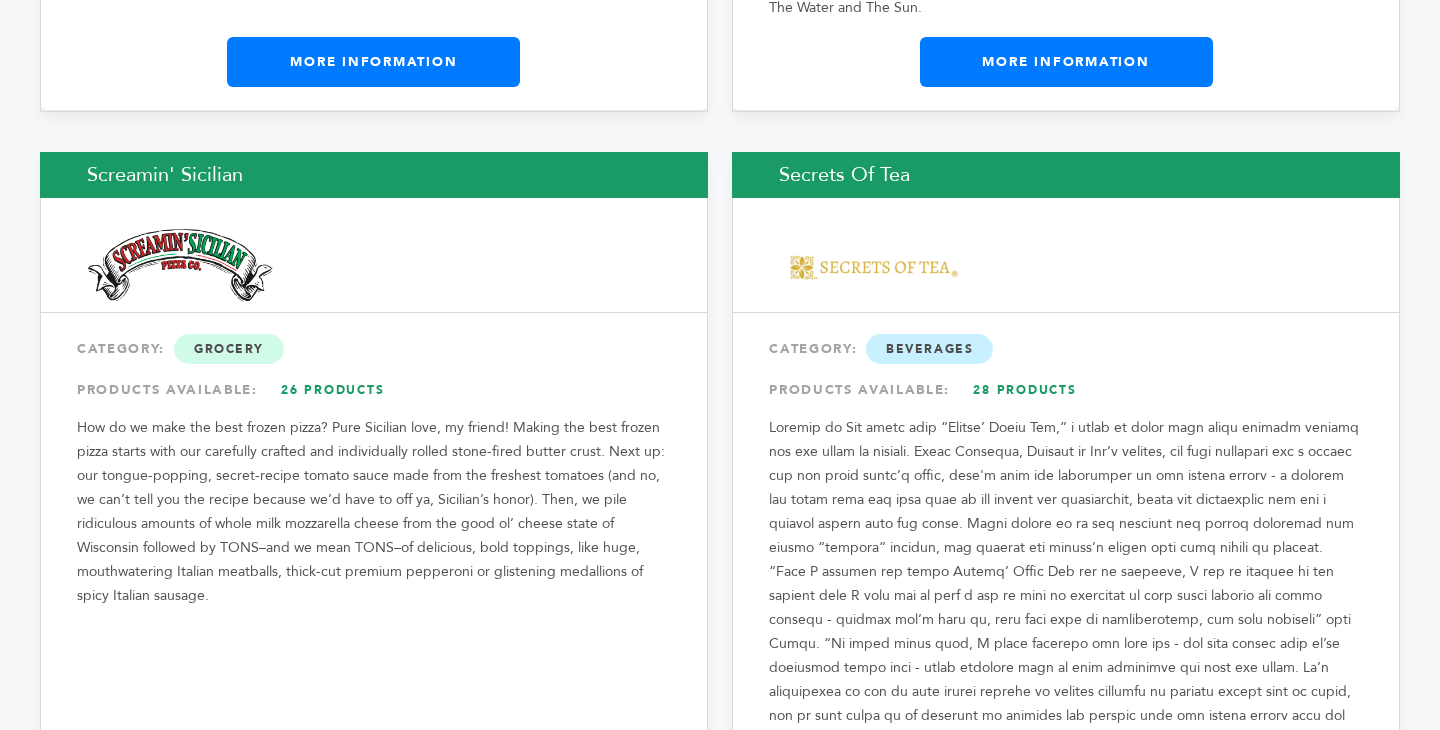 click on "Screamin' Sicilian" at bounding box center [374, 175] 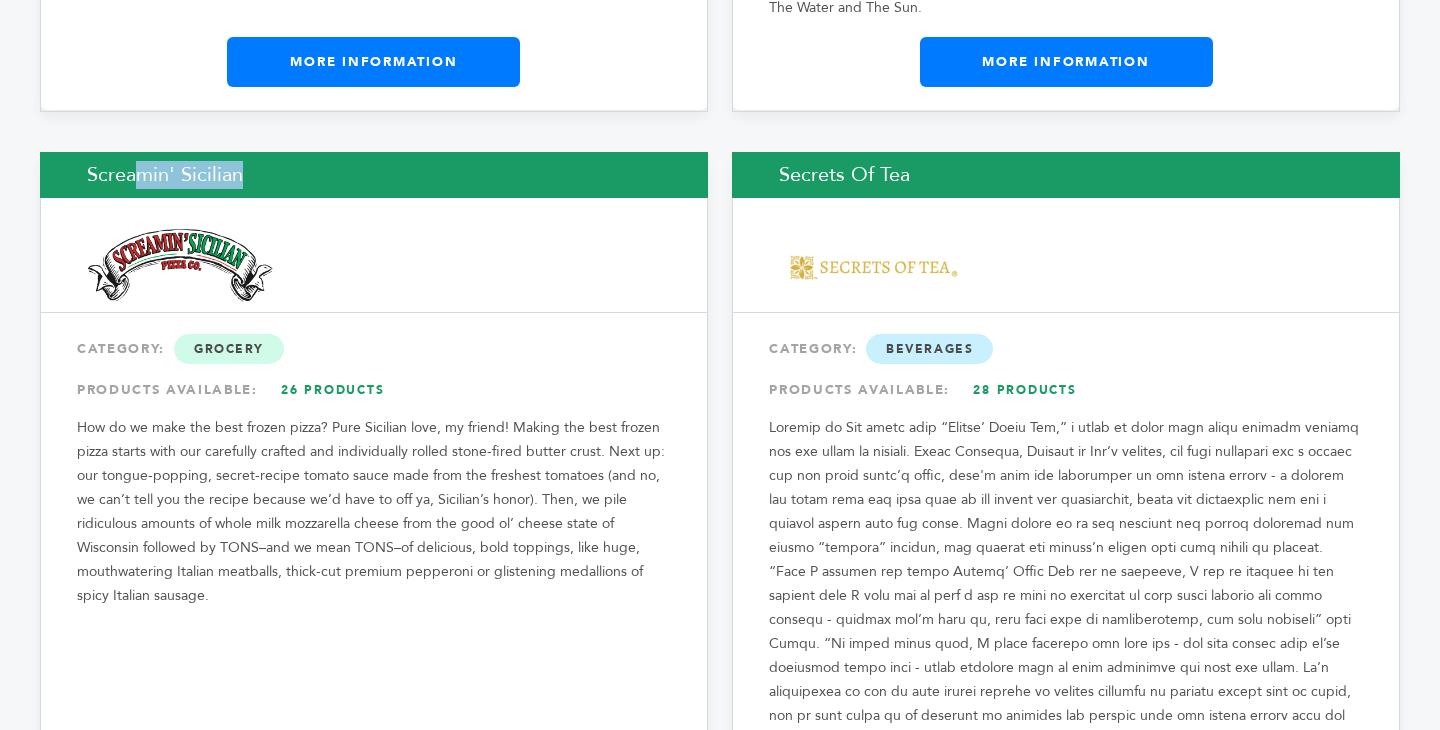 copy on "Screamin' Sicilian" 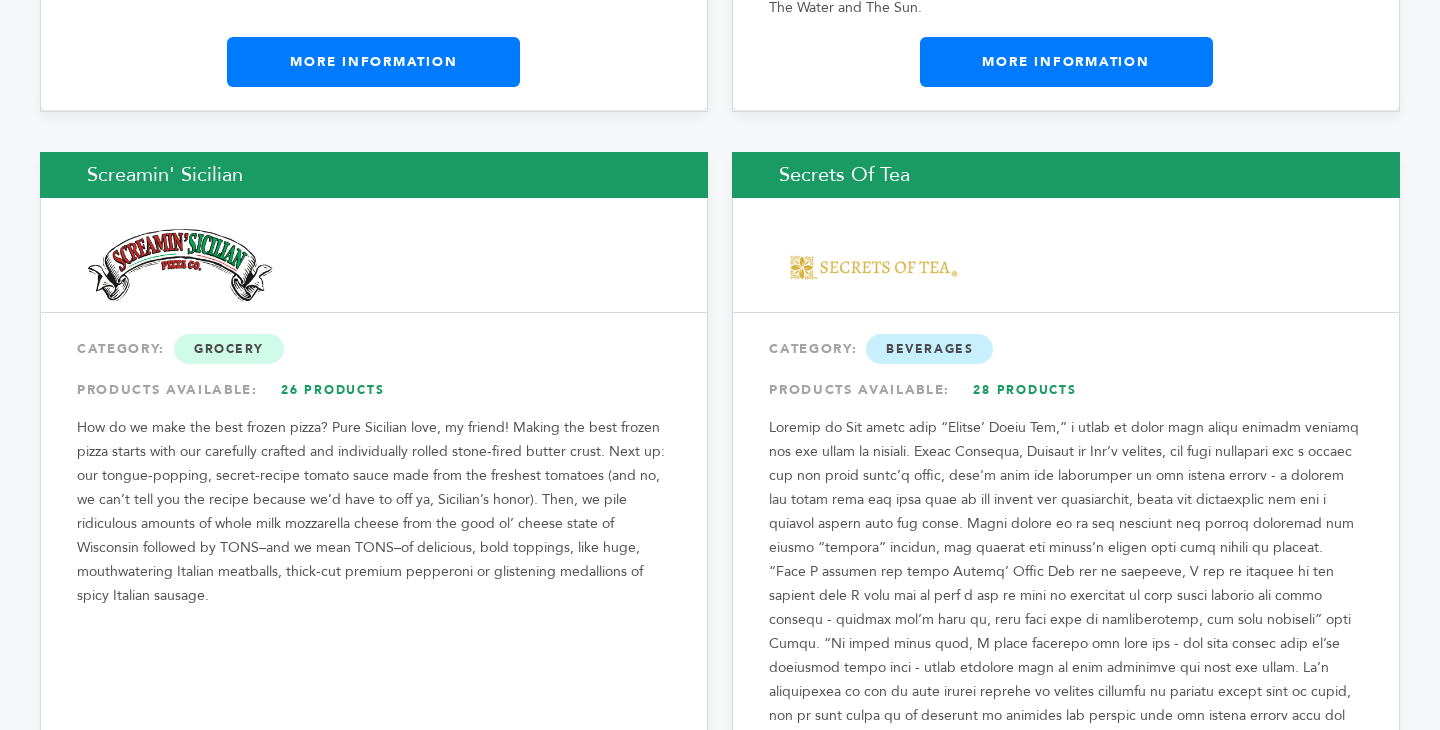 click on "Secrets Of Tea" at bounding box center [1066, 175] 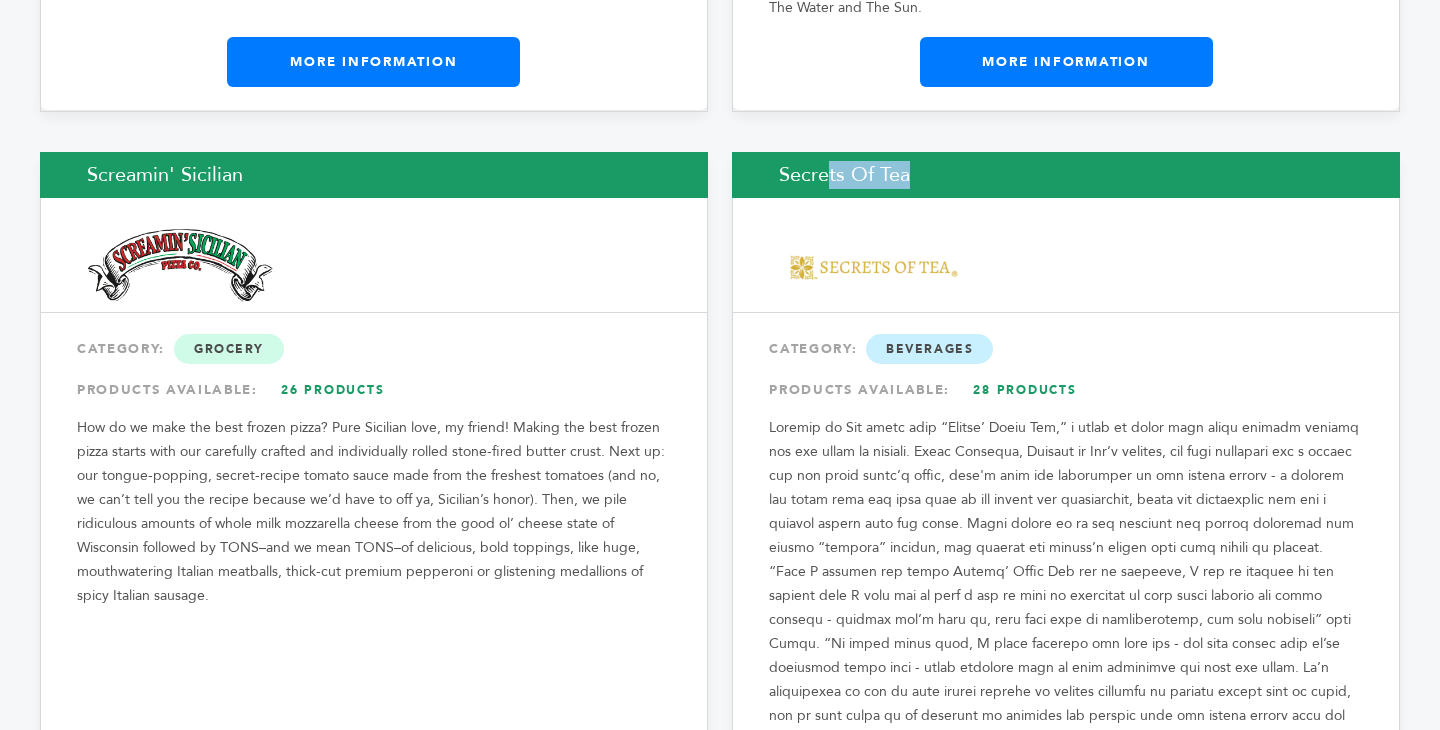 copy on "Secrets Of Tea" 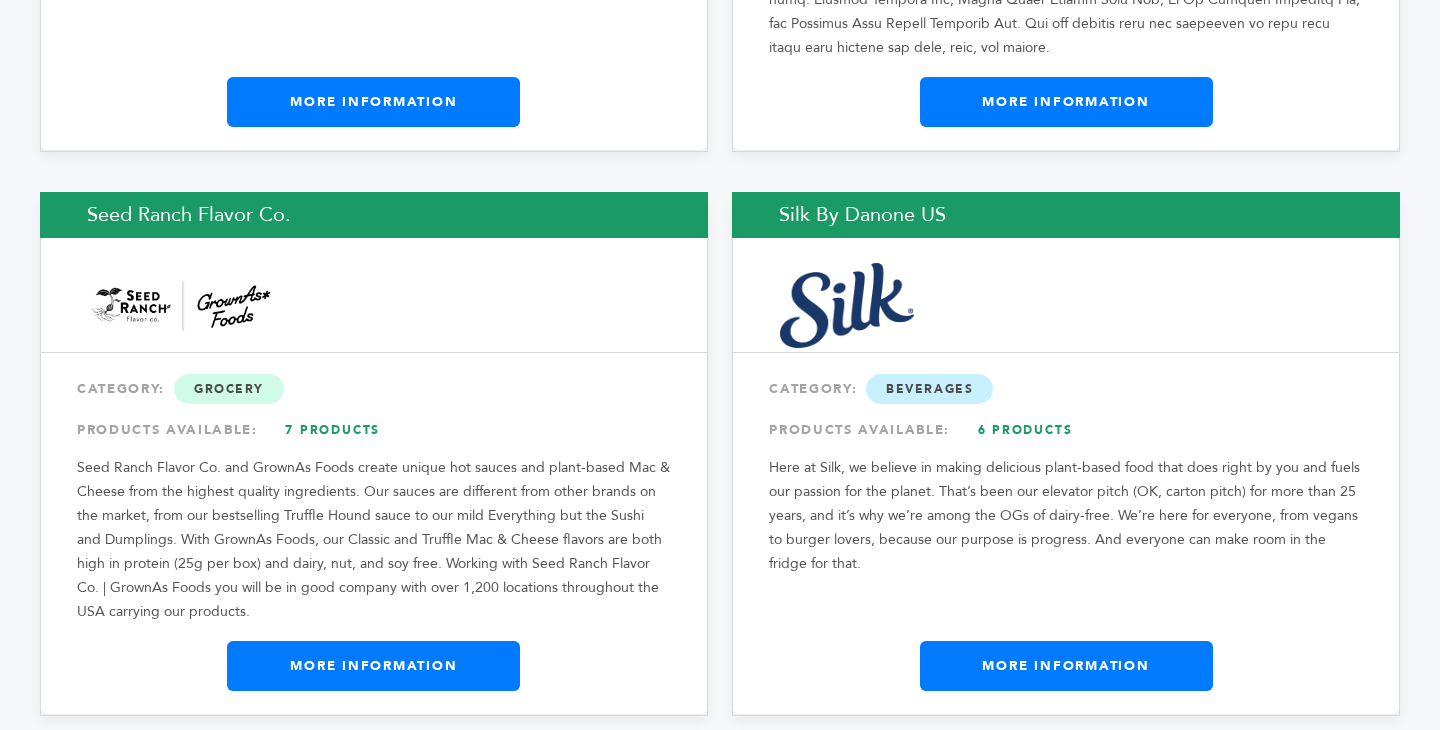 scroll, scrollTop: 2803, scrollLeft: 0, axis: vertical 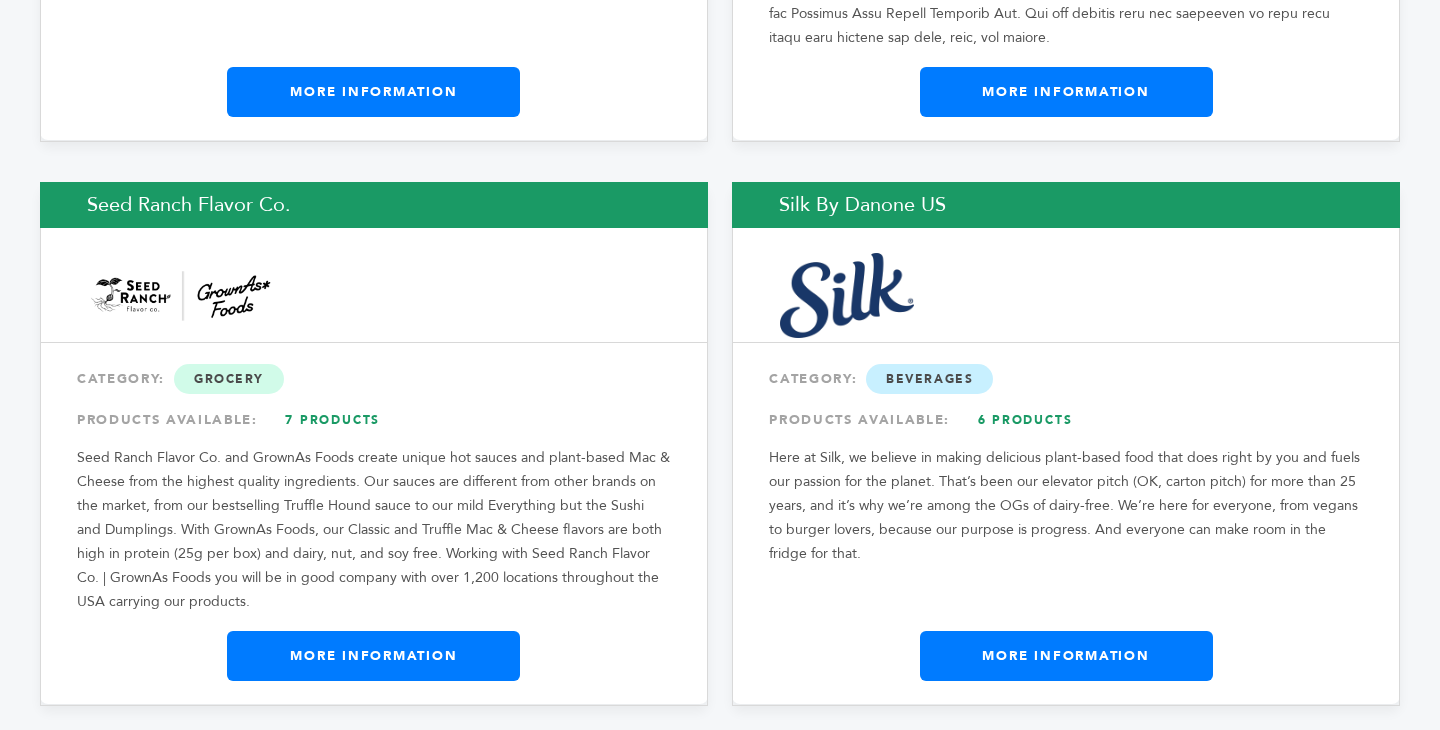 click on "Seed Ranch Flavor Co." at bounding box center (374, 205) 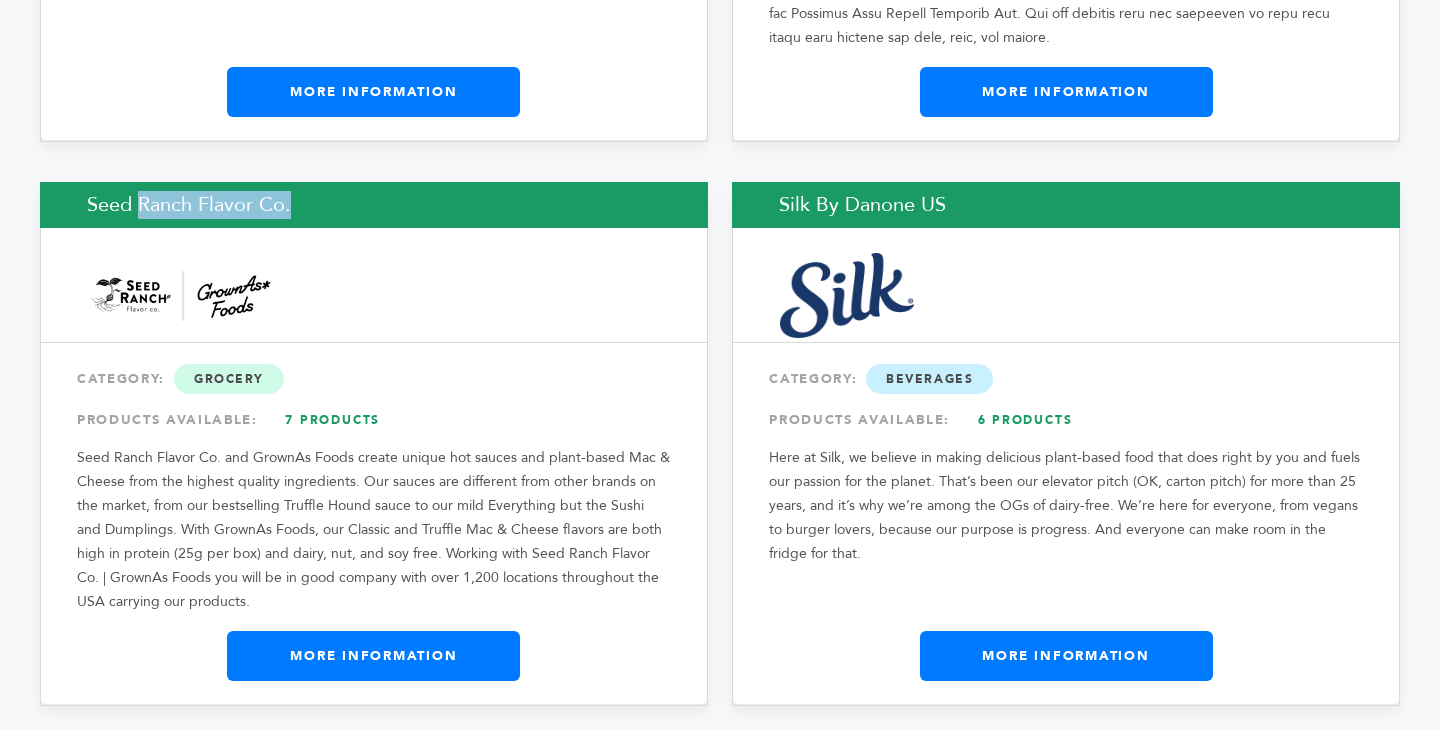 copy on "Seed Ranch Flavor Co." 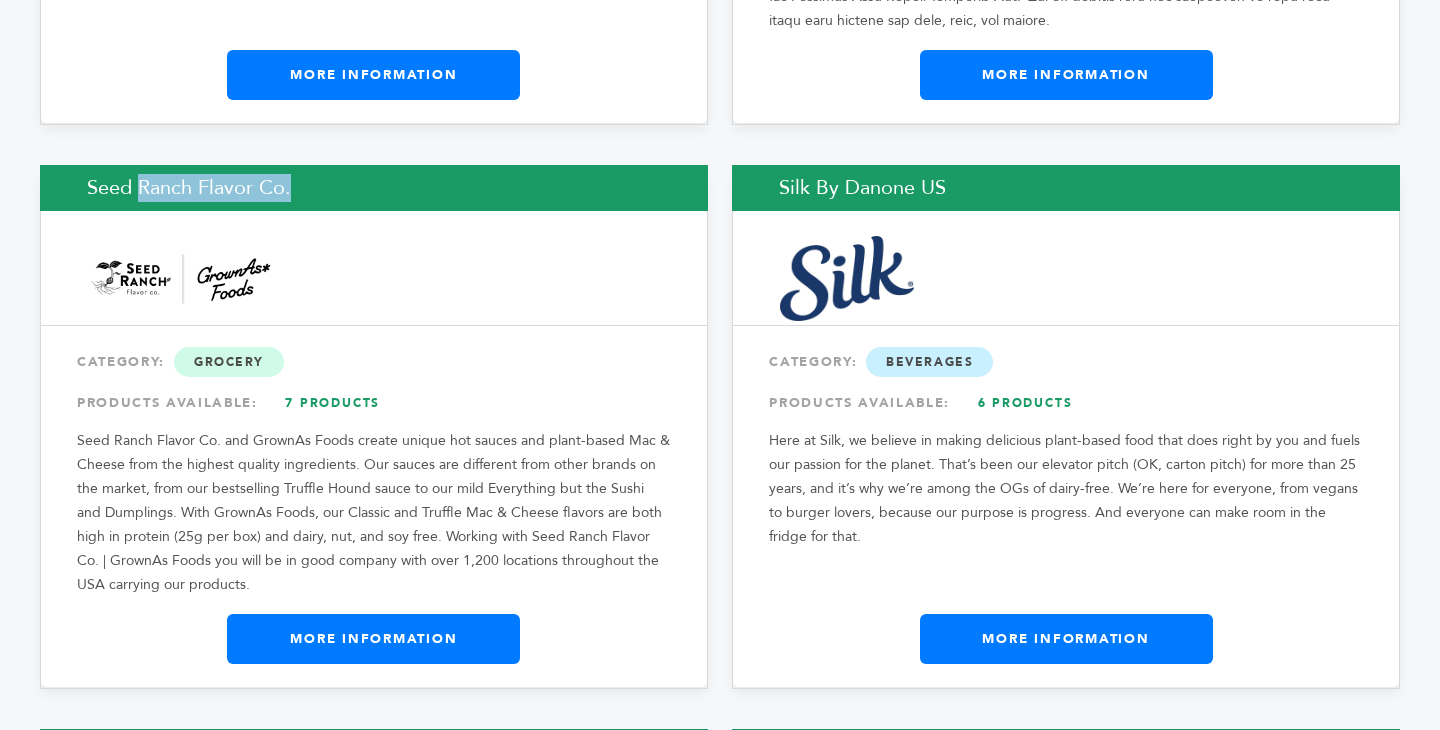 scroll, scrollTop: 2819, scrollLeft: 0, axis: vertical 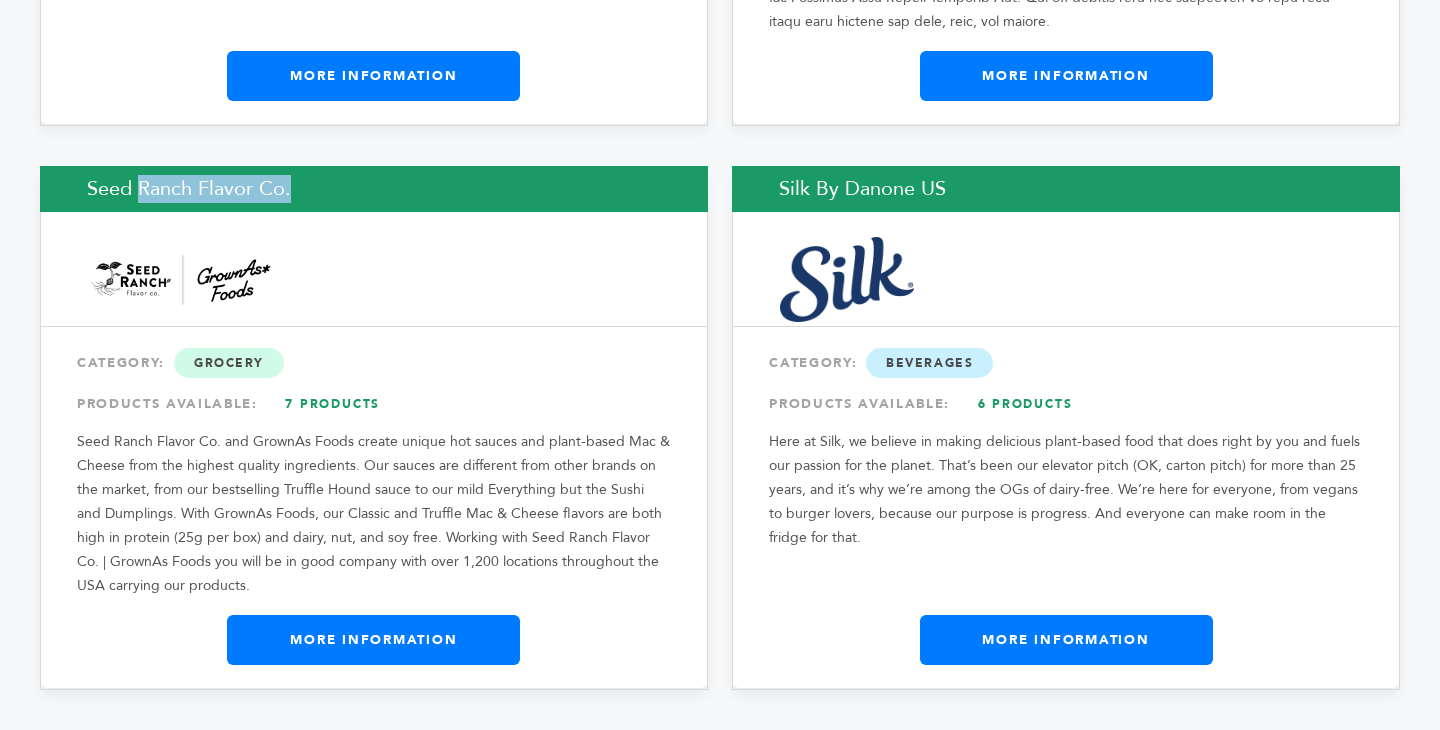 click on "Silk by Danone US" at bounding box center (1066, 189) 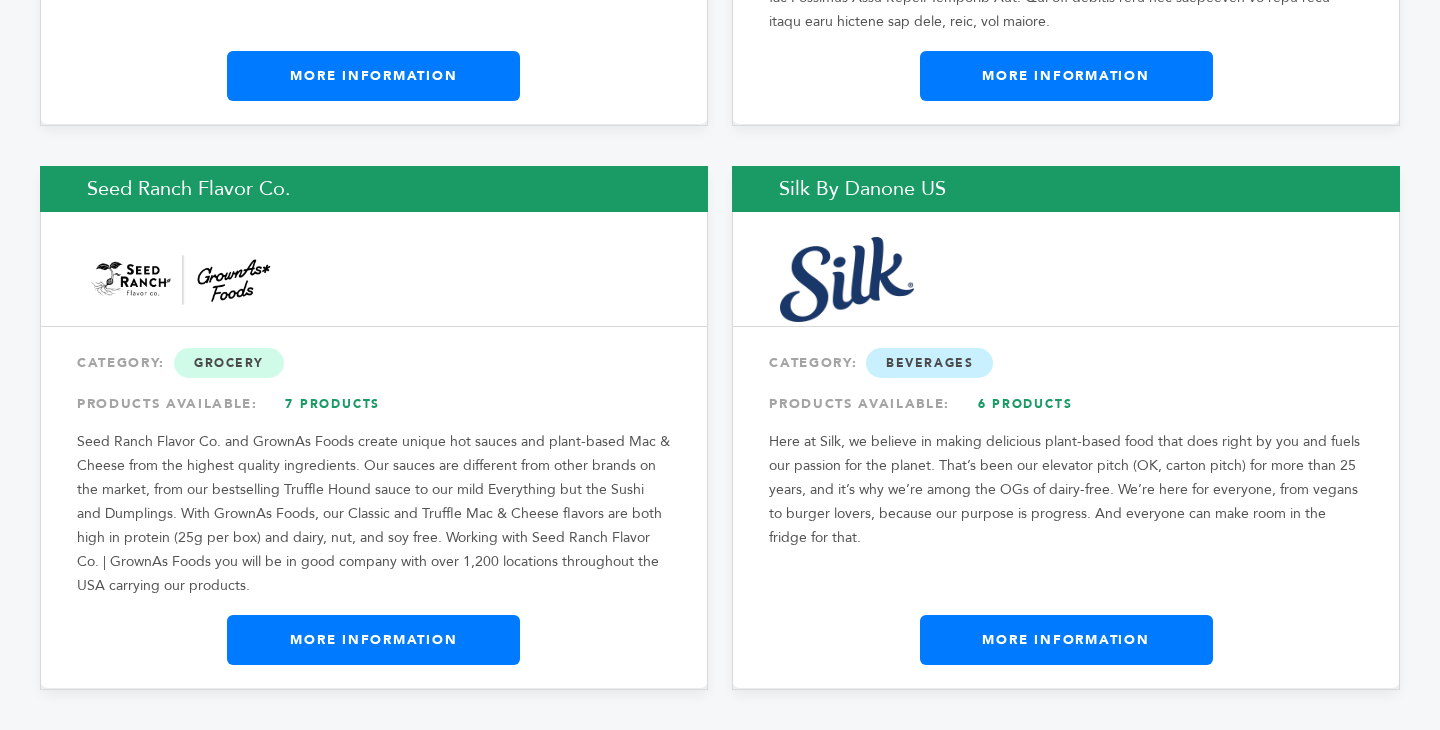 click on "Silk by Danone US" at bounding box center (1066, 189) 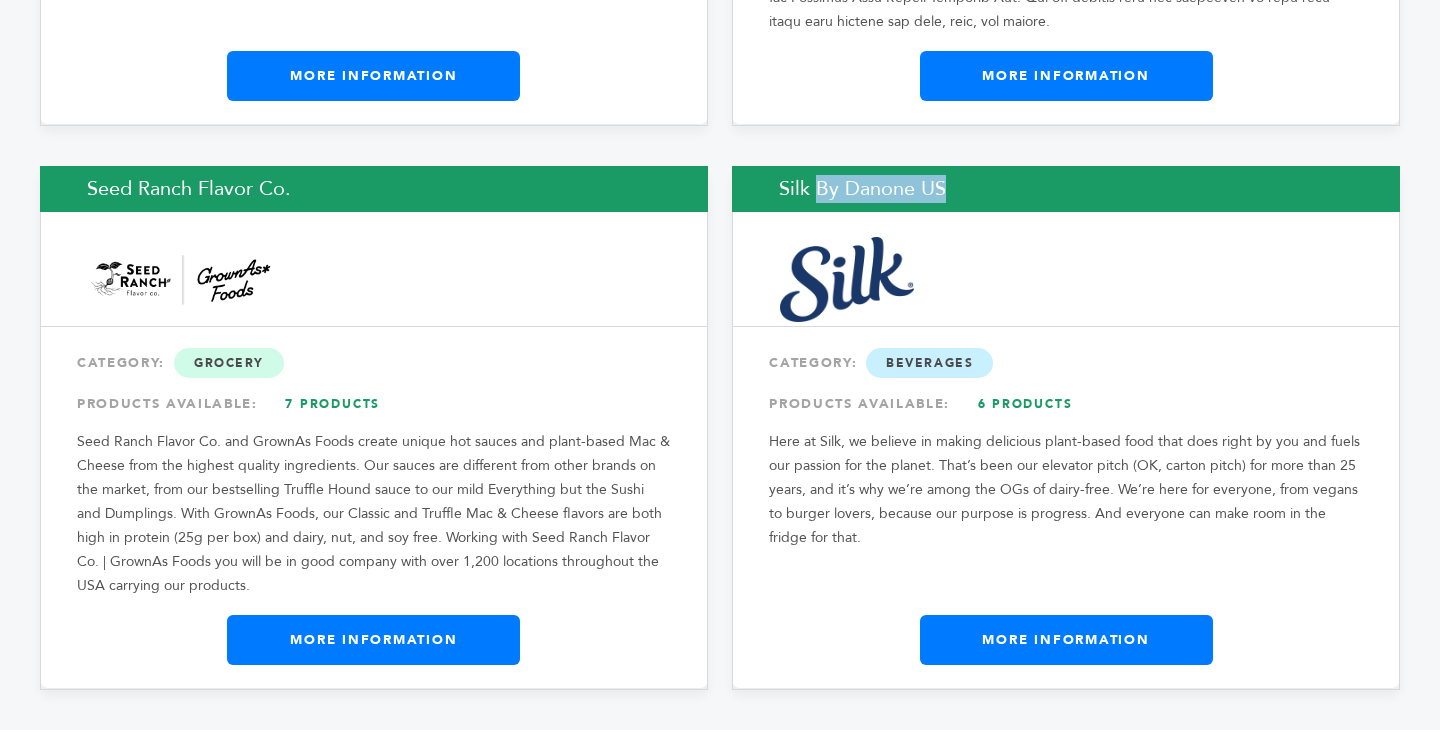 copy on "Silk by Danone US" 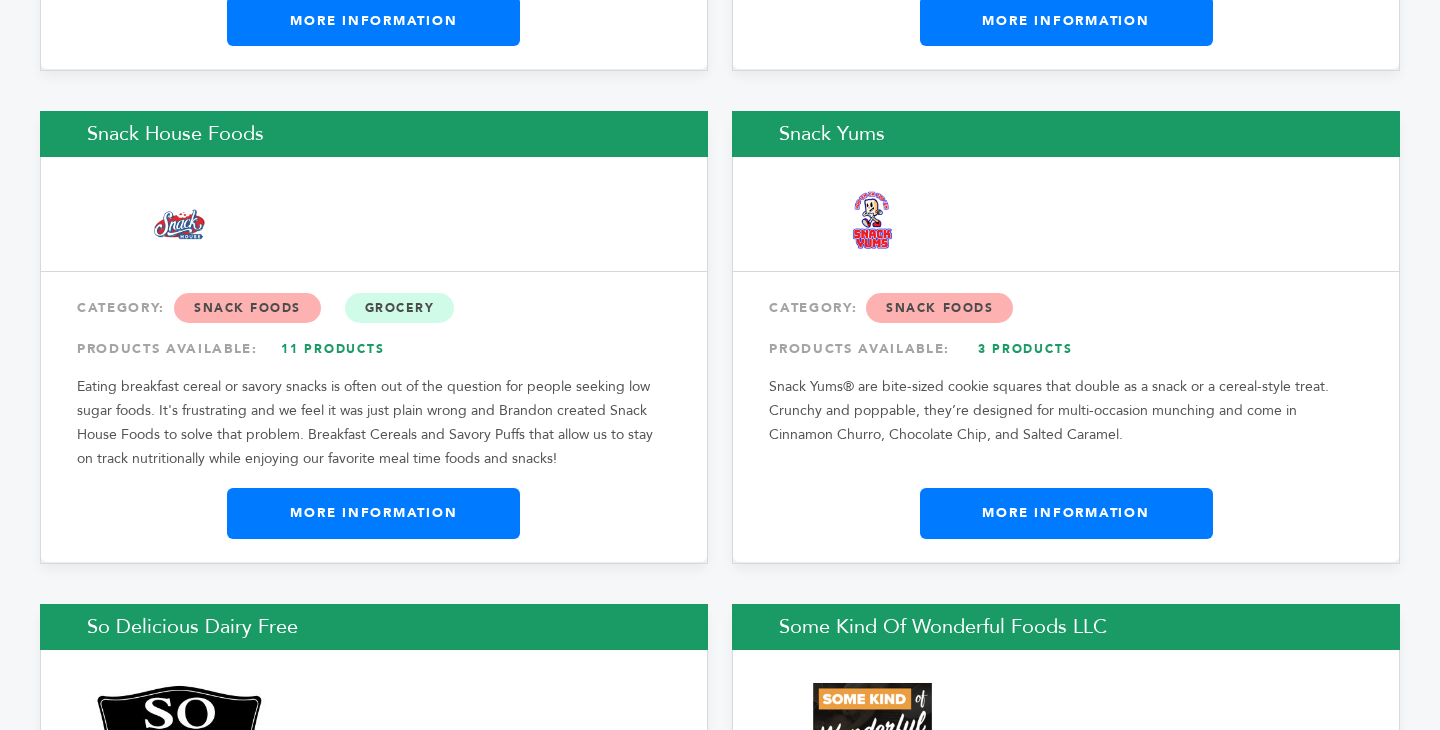 scroll, scrollTop: 3434, scrollLeft: 0, axis: vertical 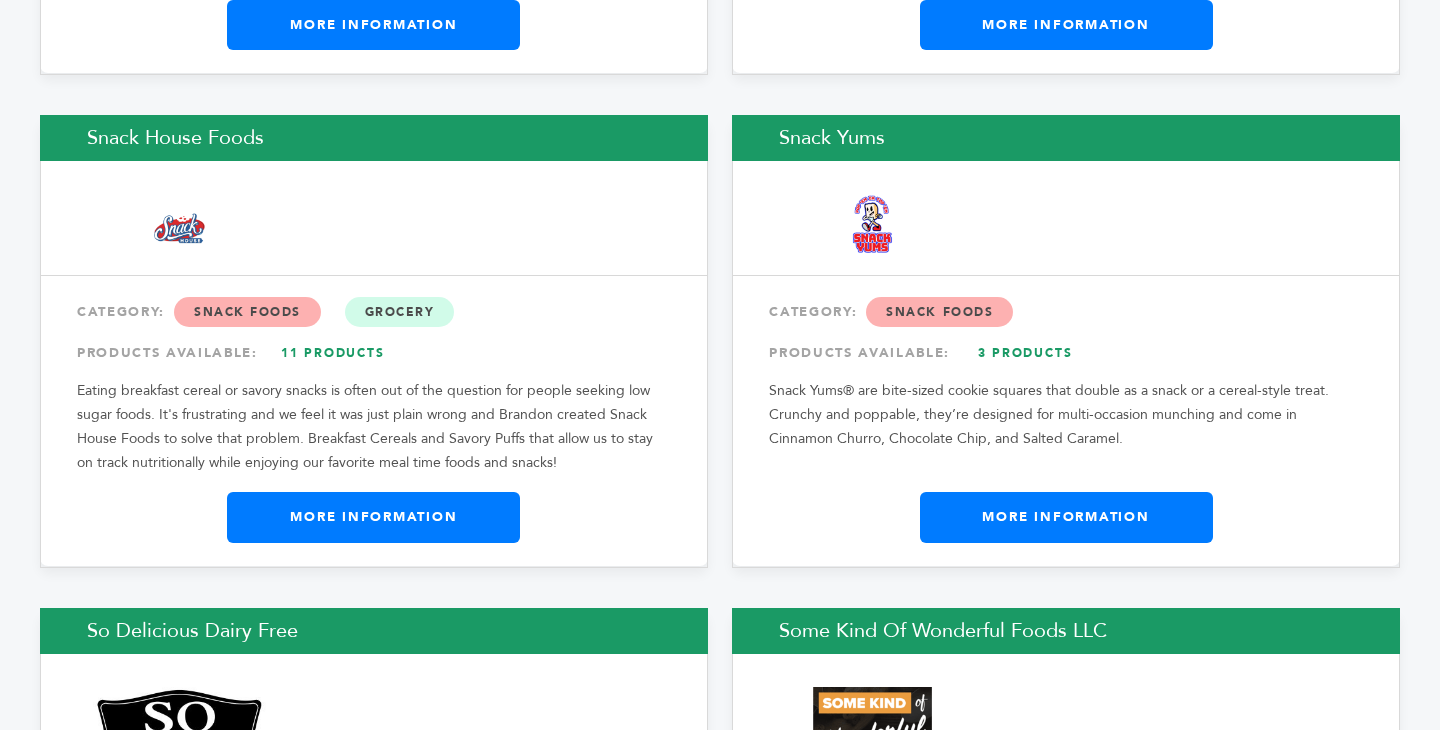 click on "Snack House Foods" at bounding box center (374, 138) 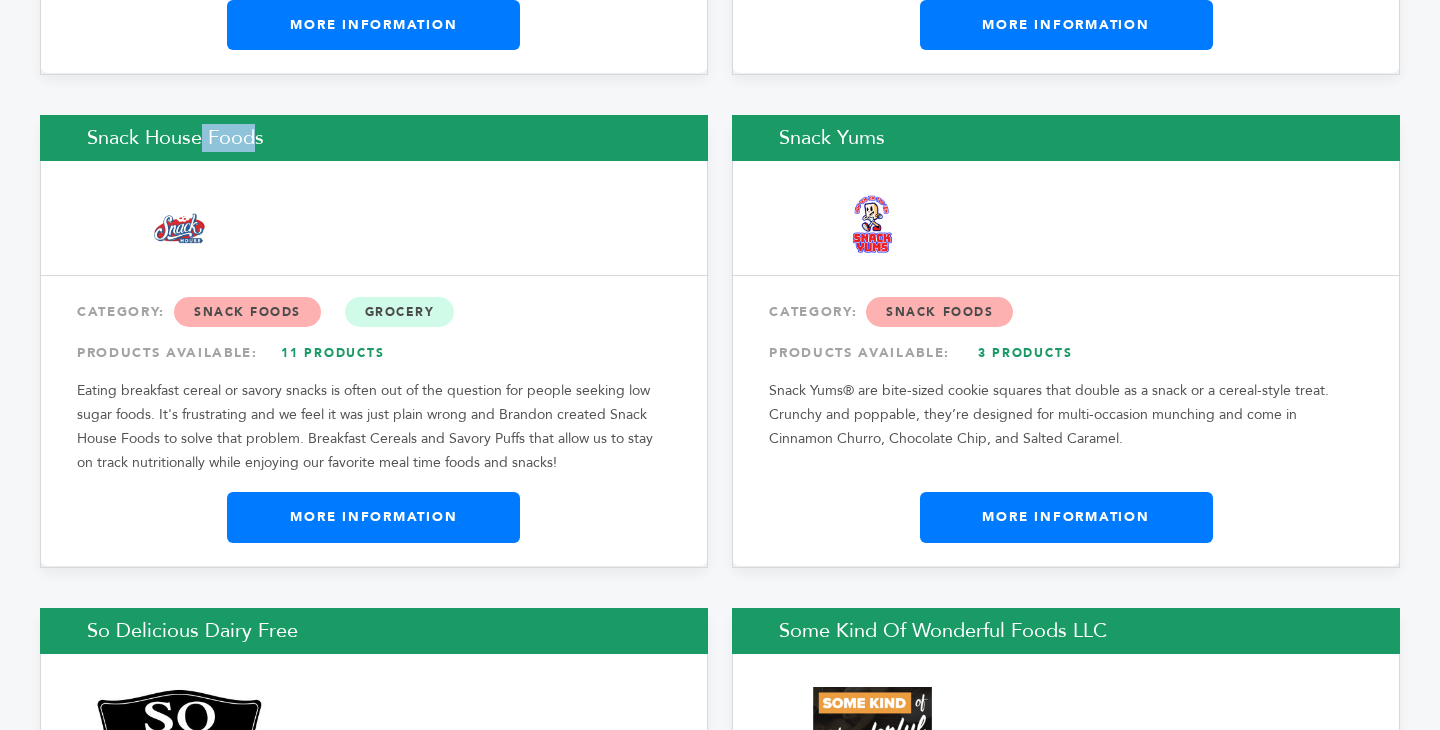 click on "Snack House Foods" at bounding box center (374, 138) 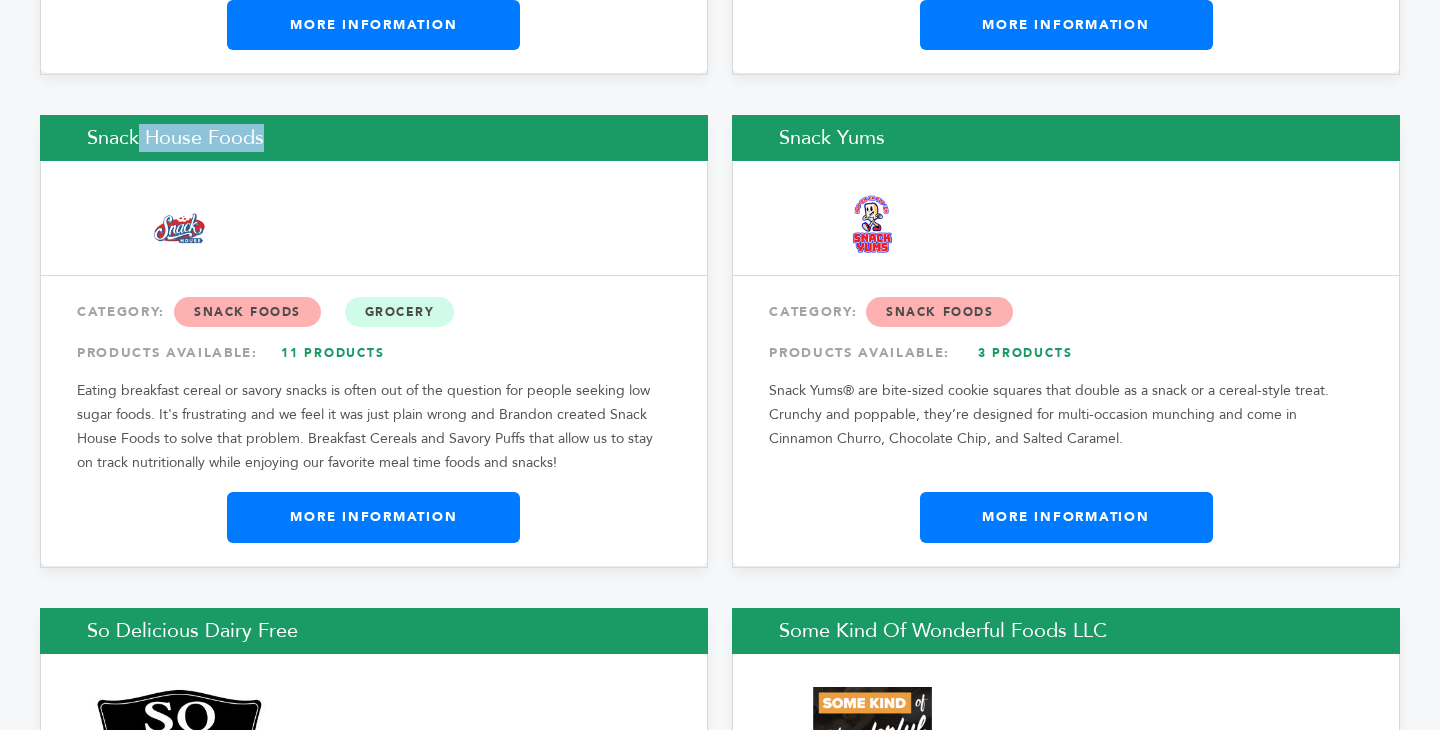 copy on "Snack House Foods" 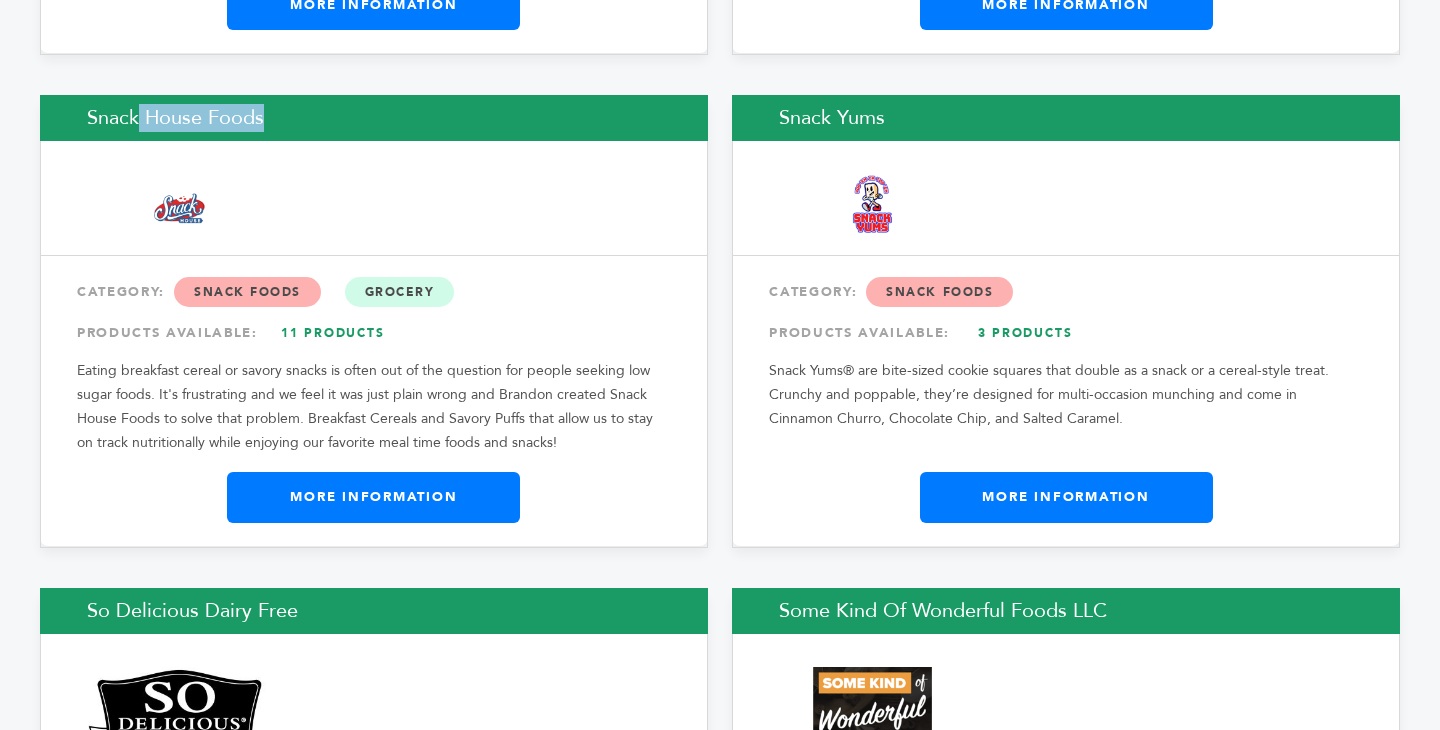 scroll, scrollTop: 3456, scrollLeft: 0, axis: vertical 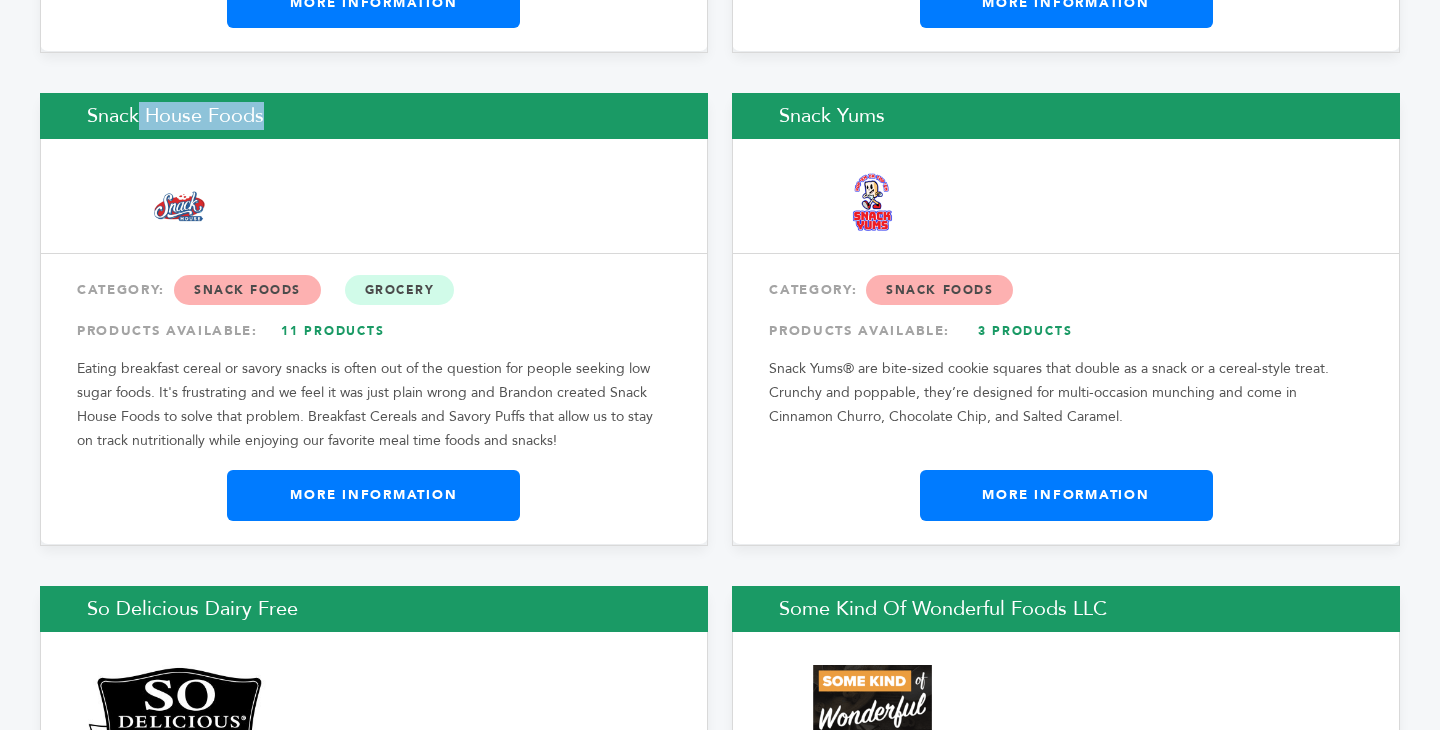 click on "Snack Yums" at bounding box center (1066, 116) 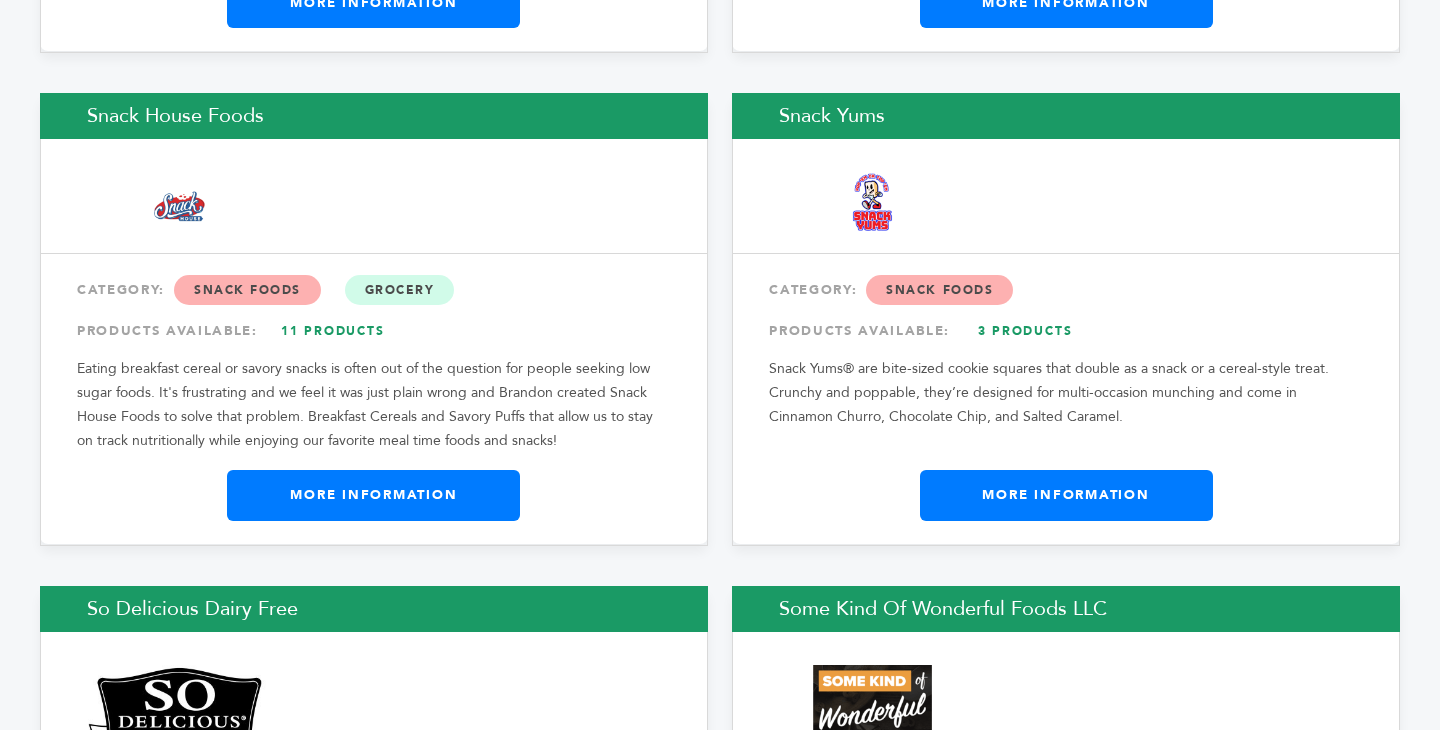 click on "Snack Yums" at bounding box center [1066, 116] 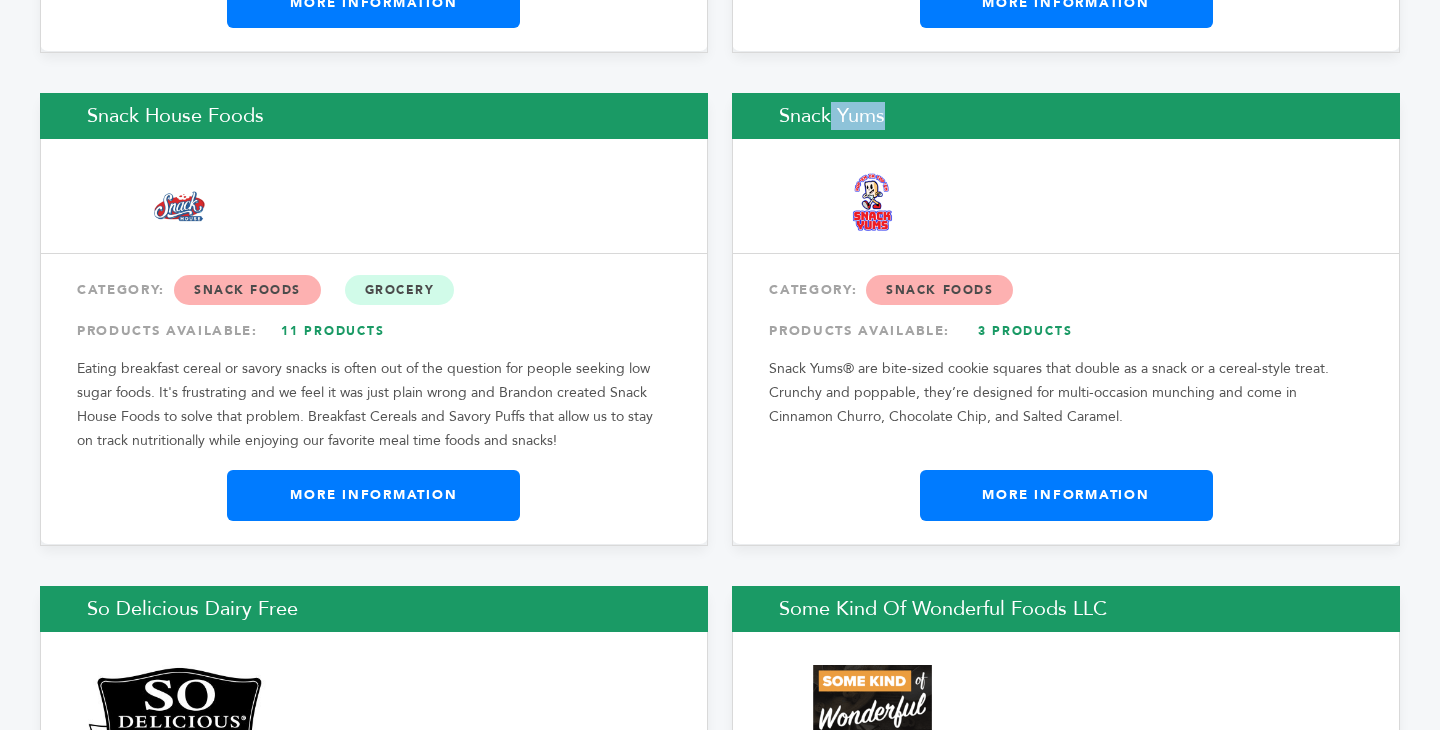 copy on "Snack Yums" 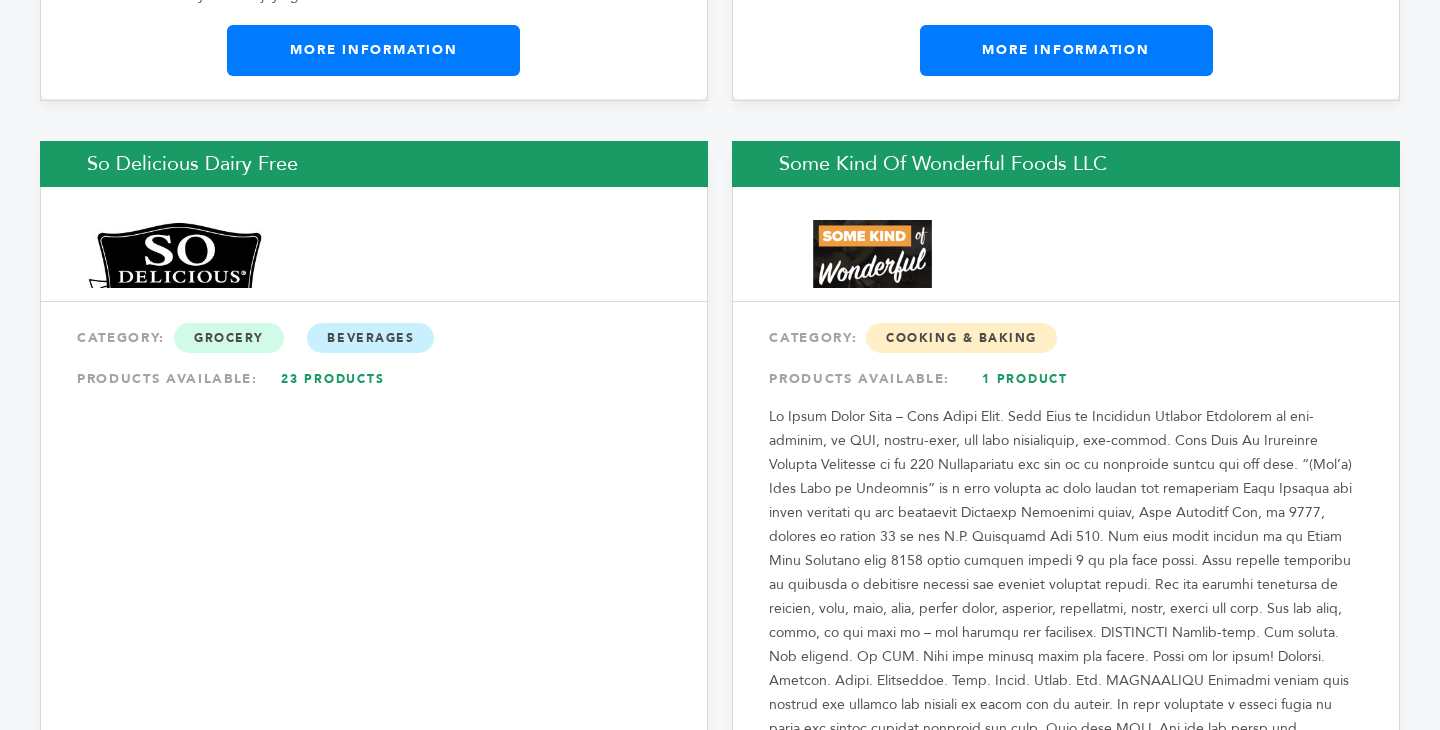 scroll, scrollTop: 3894, scrollLeft: 0, axis: vertical 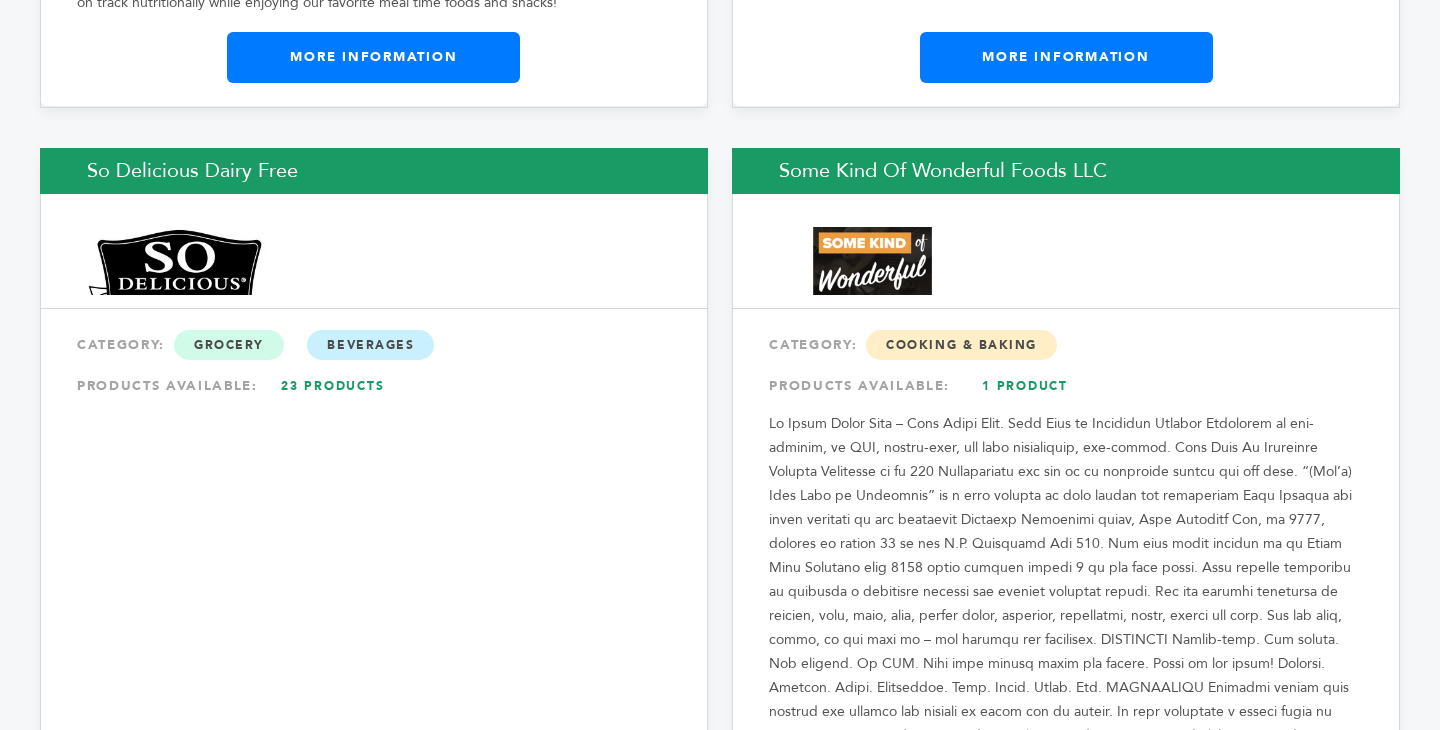 click on "So Delicious Dairy Free" at bounding box center (374, 171) 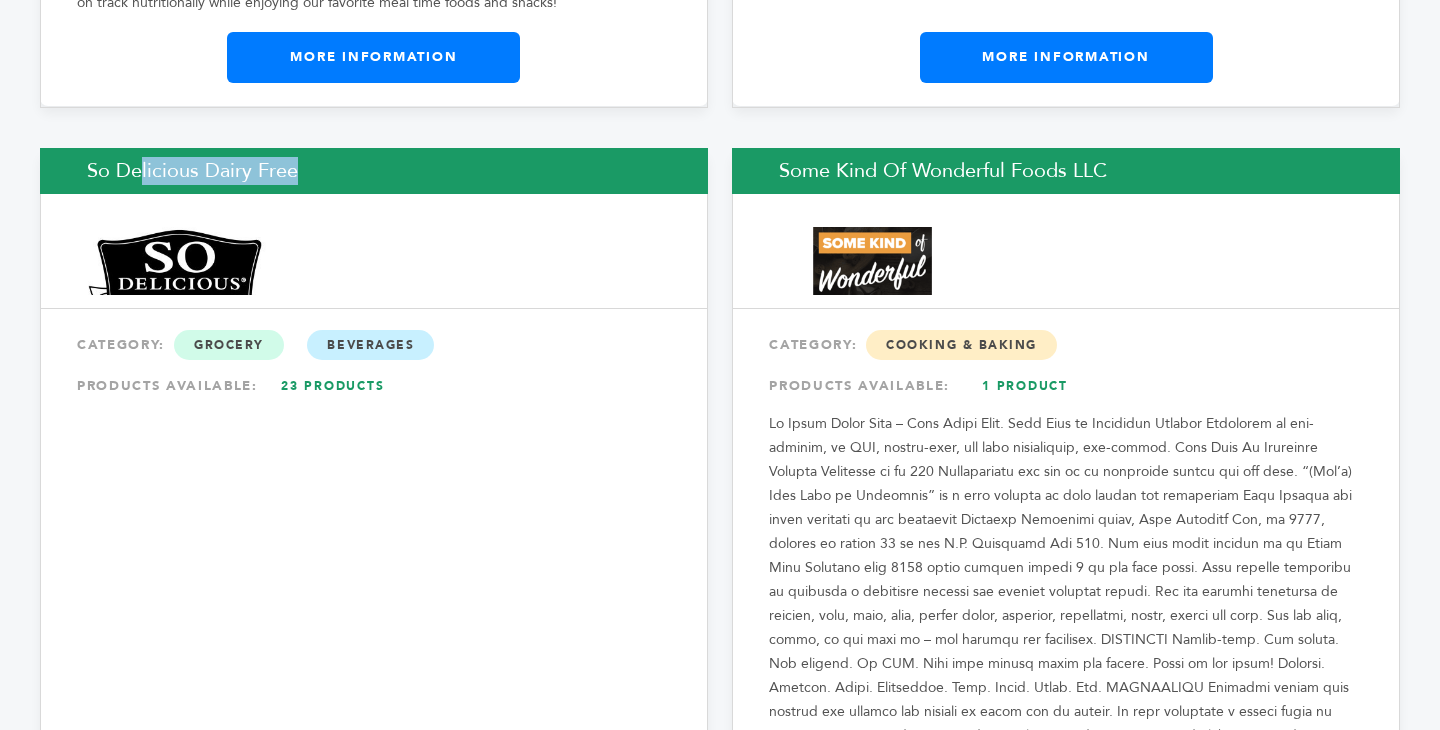 copy on "So Delicious Dairy Free" 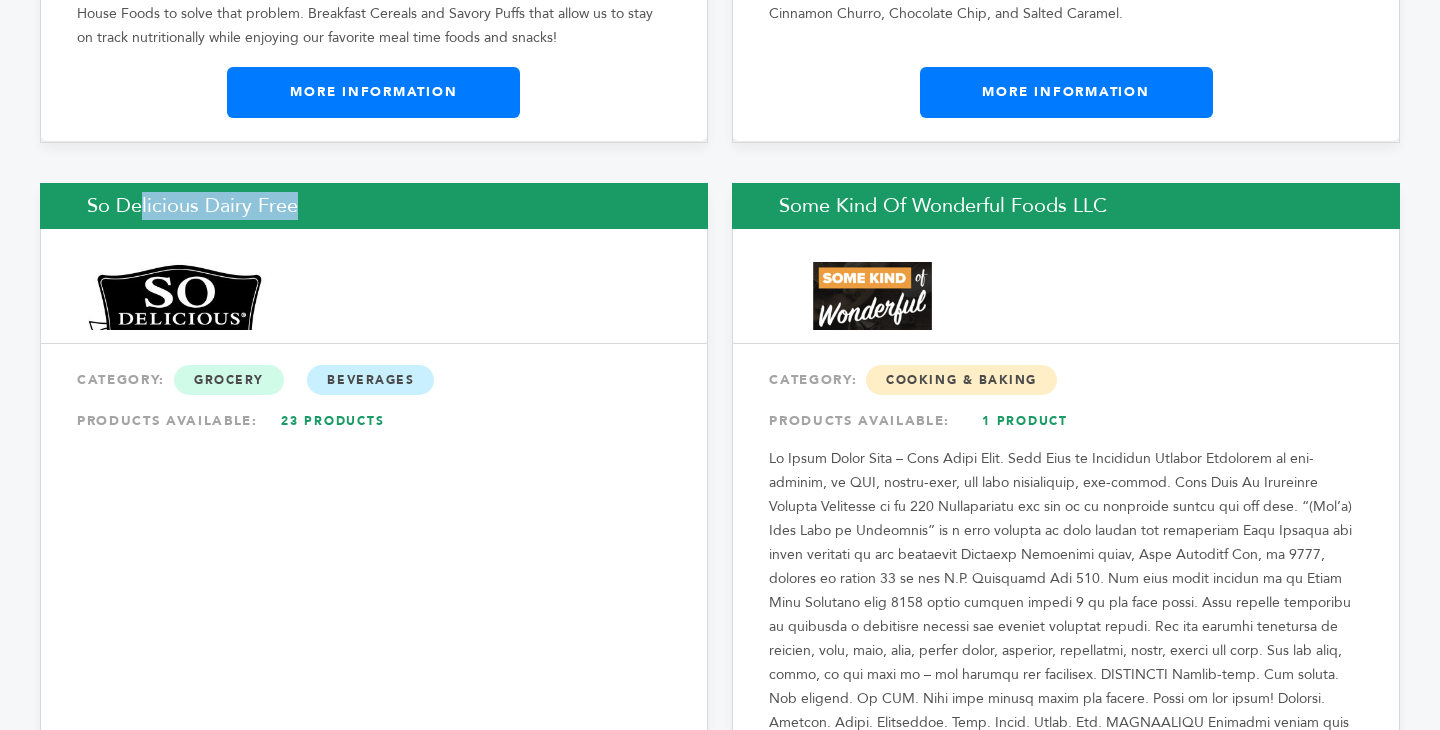 scroll, scrollTop: 3866, scrollLeft: 0, axis: vertical 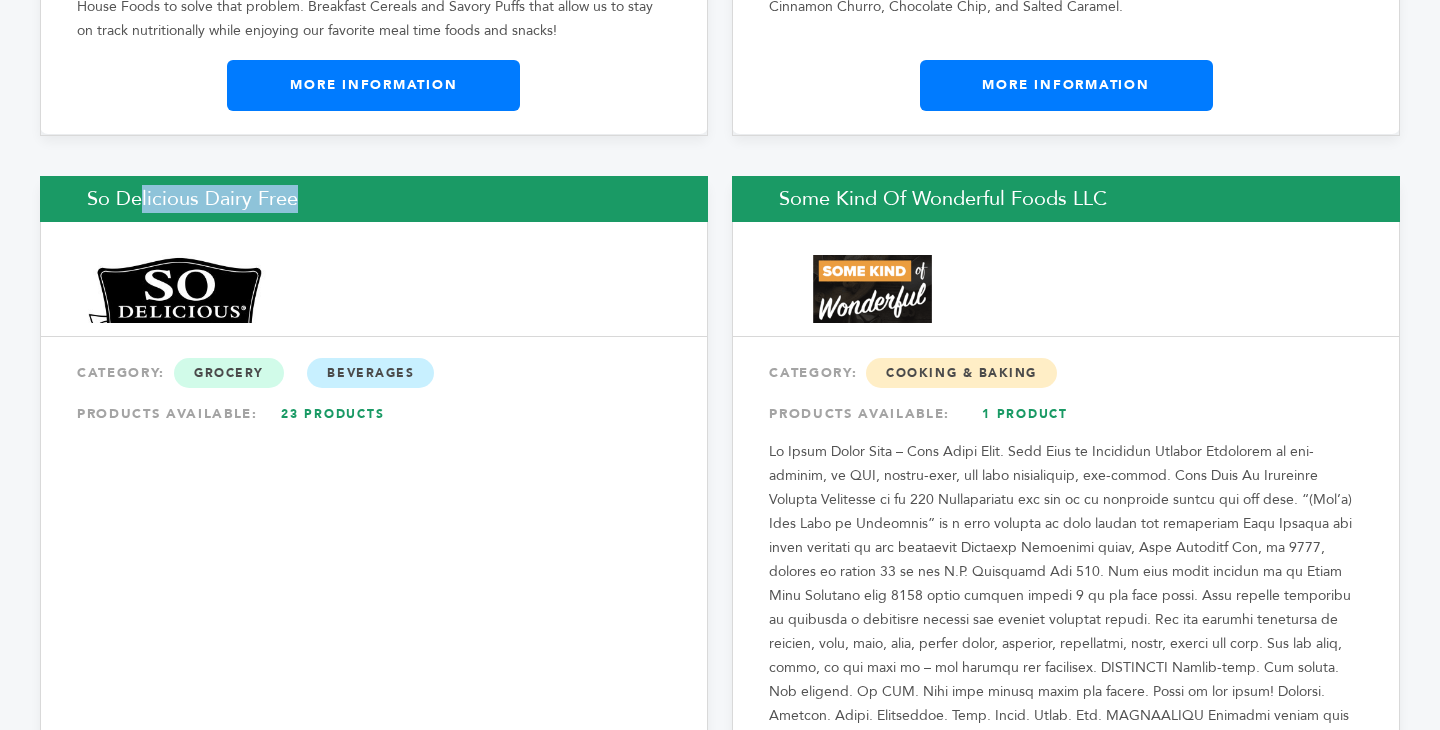 click on "Some Kind of Wonderful Foods LLC" at bounding box center [1066, 199] 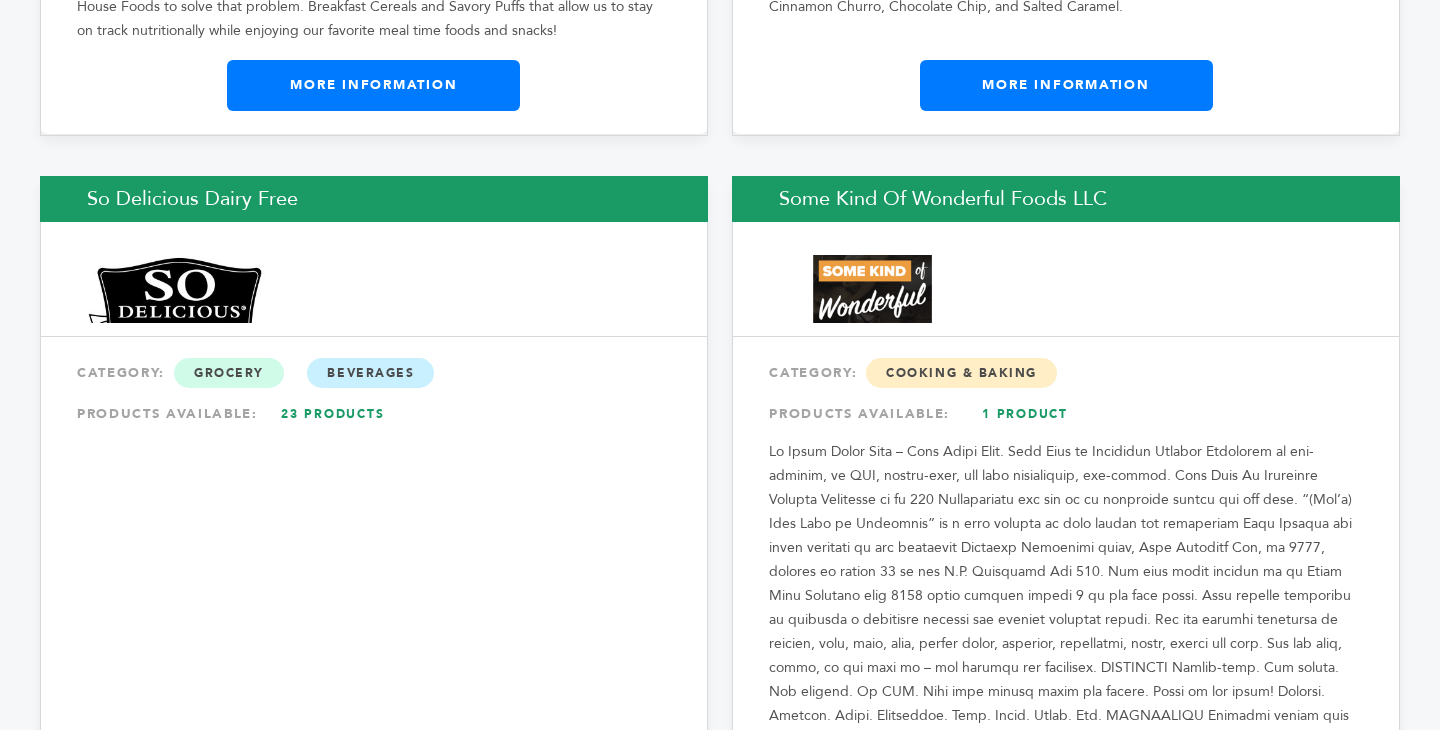 click on "Some Kind of Wonderful Foods LLC" at bounding box center (1066, 199) 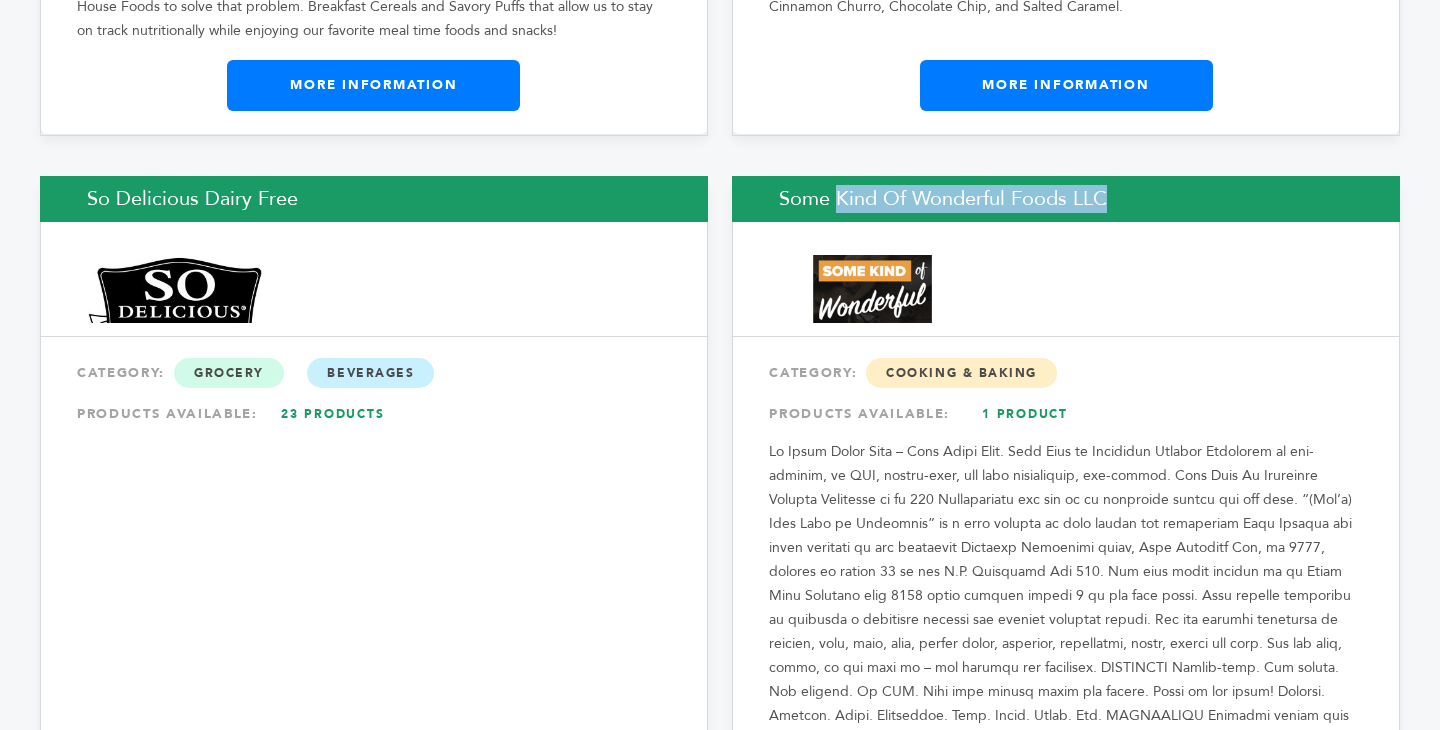 click on "Some Kind of Wonderful Foods LLC" at bounding box center (1066, 199) 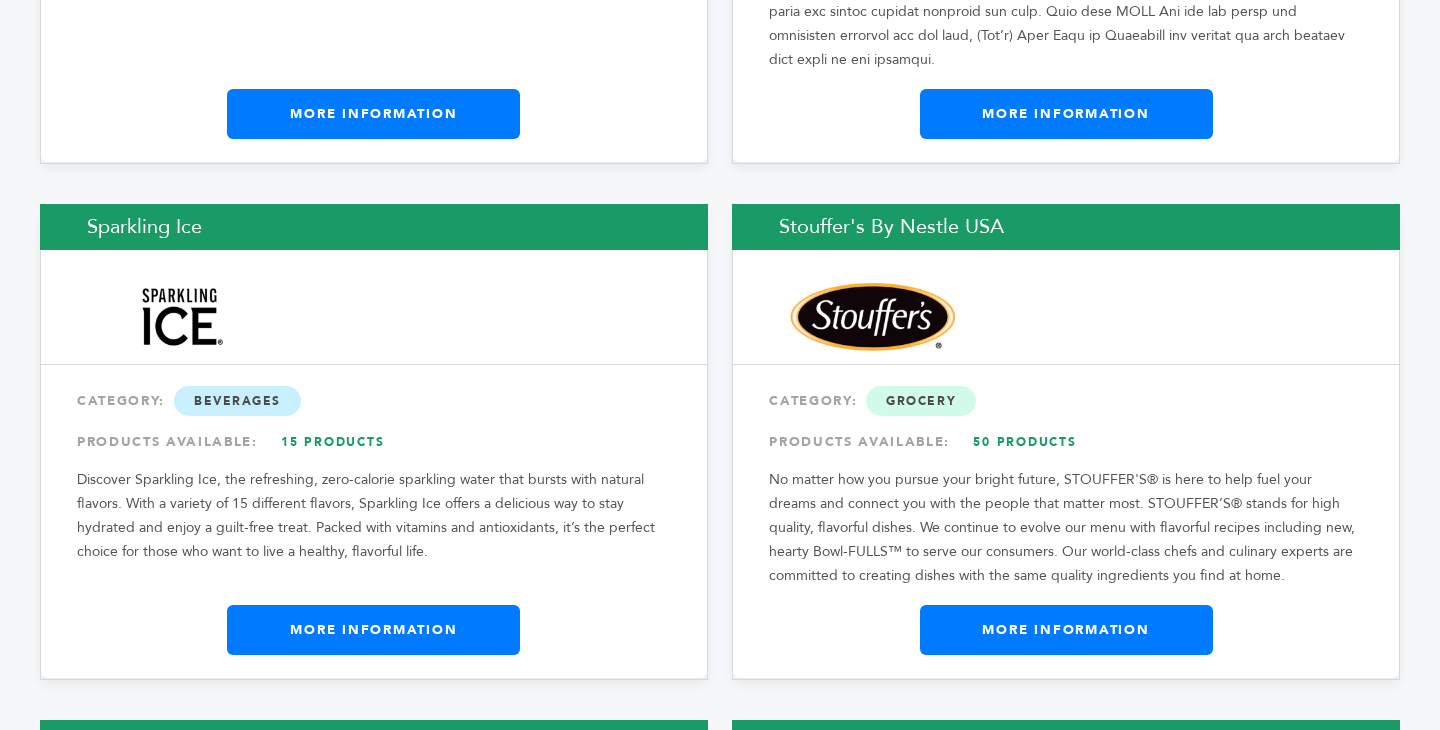scroll, scrollTop: 4706, scrollLeft: 0, axis: vertical 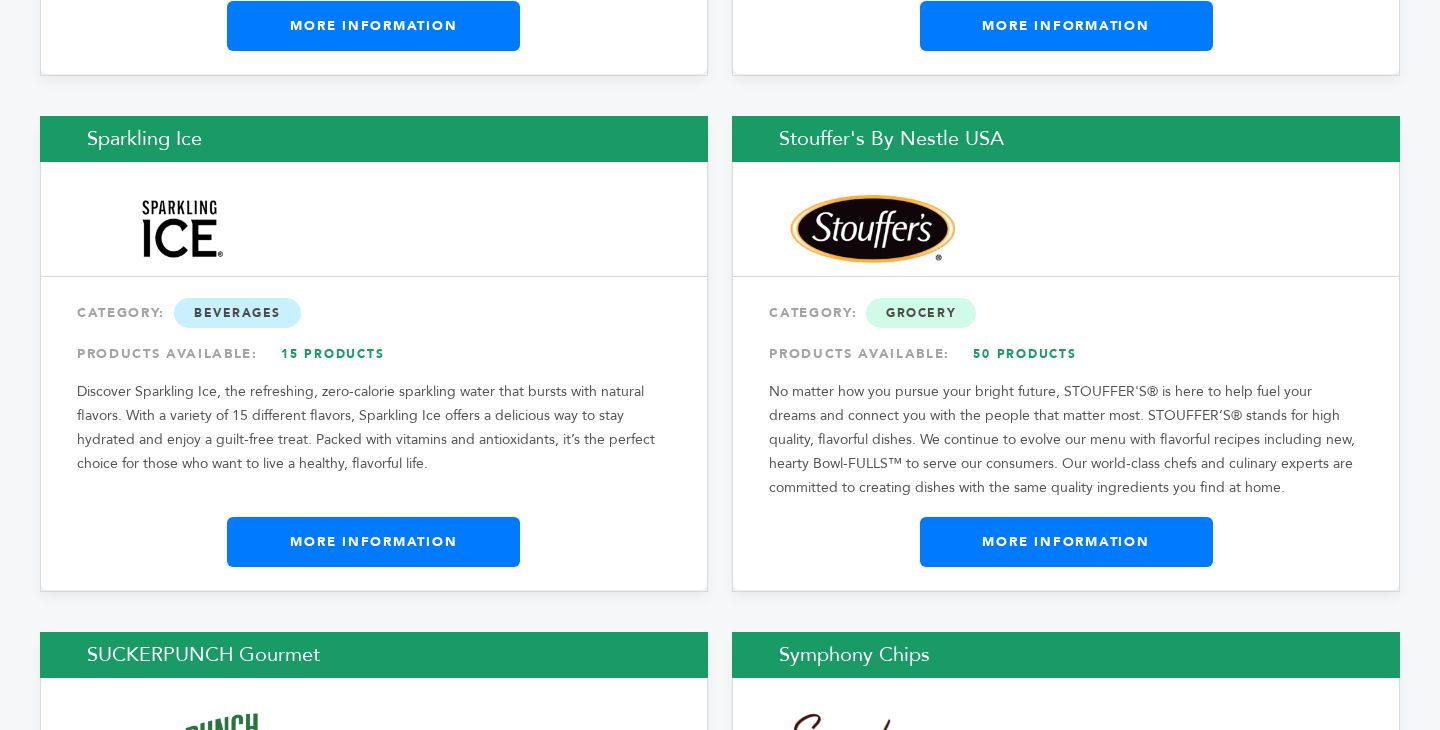 click on "Sparkling Ice" at bounding box center (374, 139) 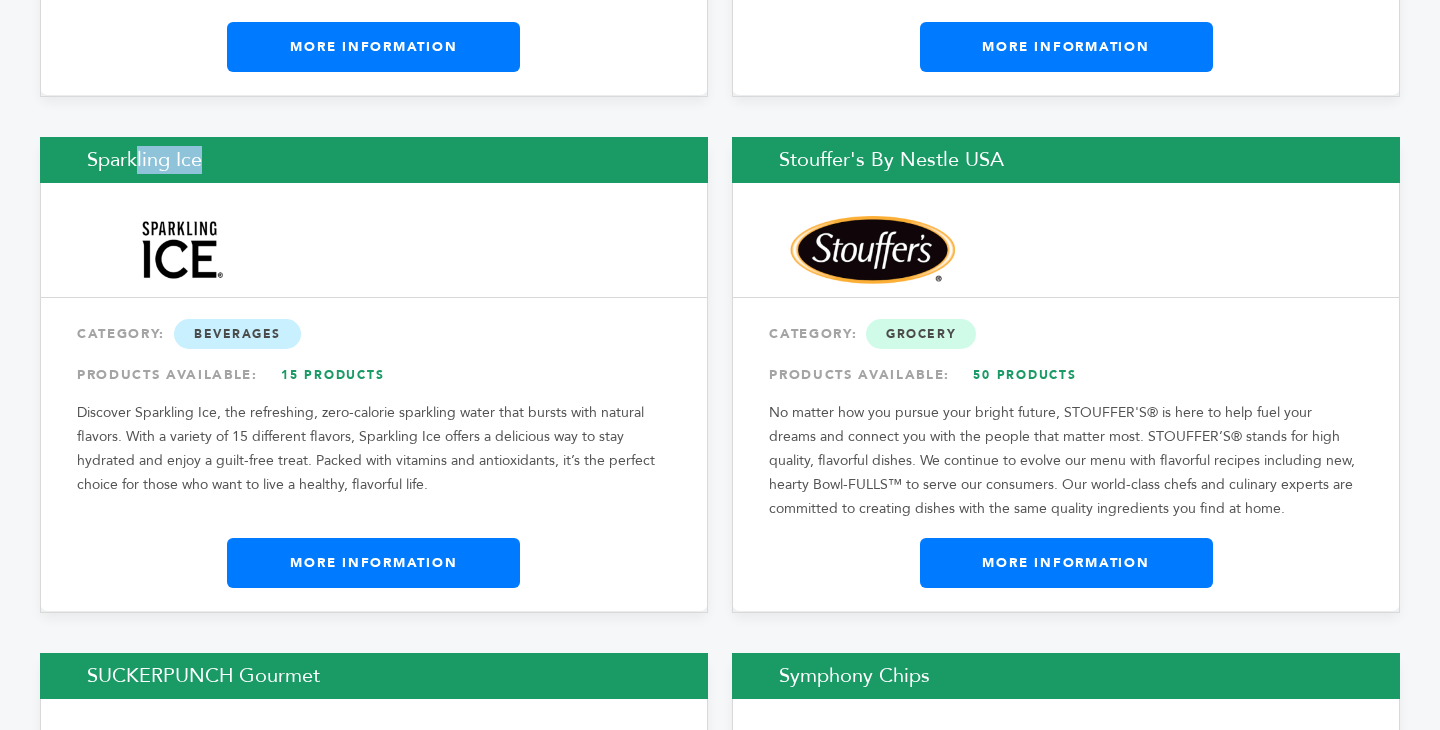 scroll, scrollTop: 4686, scrollLeft: 0, axis: vertical 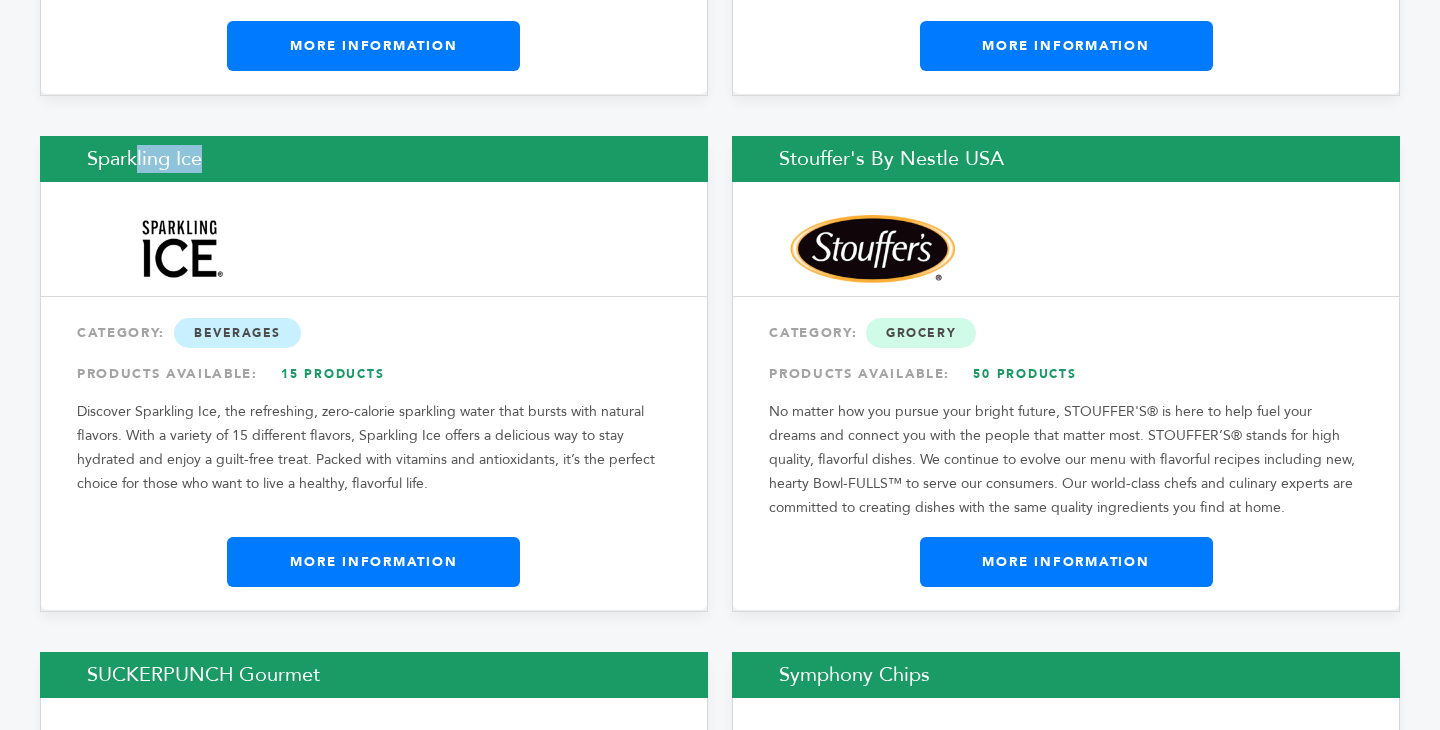 click on "Stouffer's by Nestle USA" at bounding box center [1066, 159] 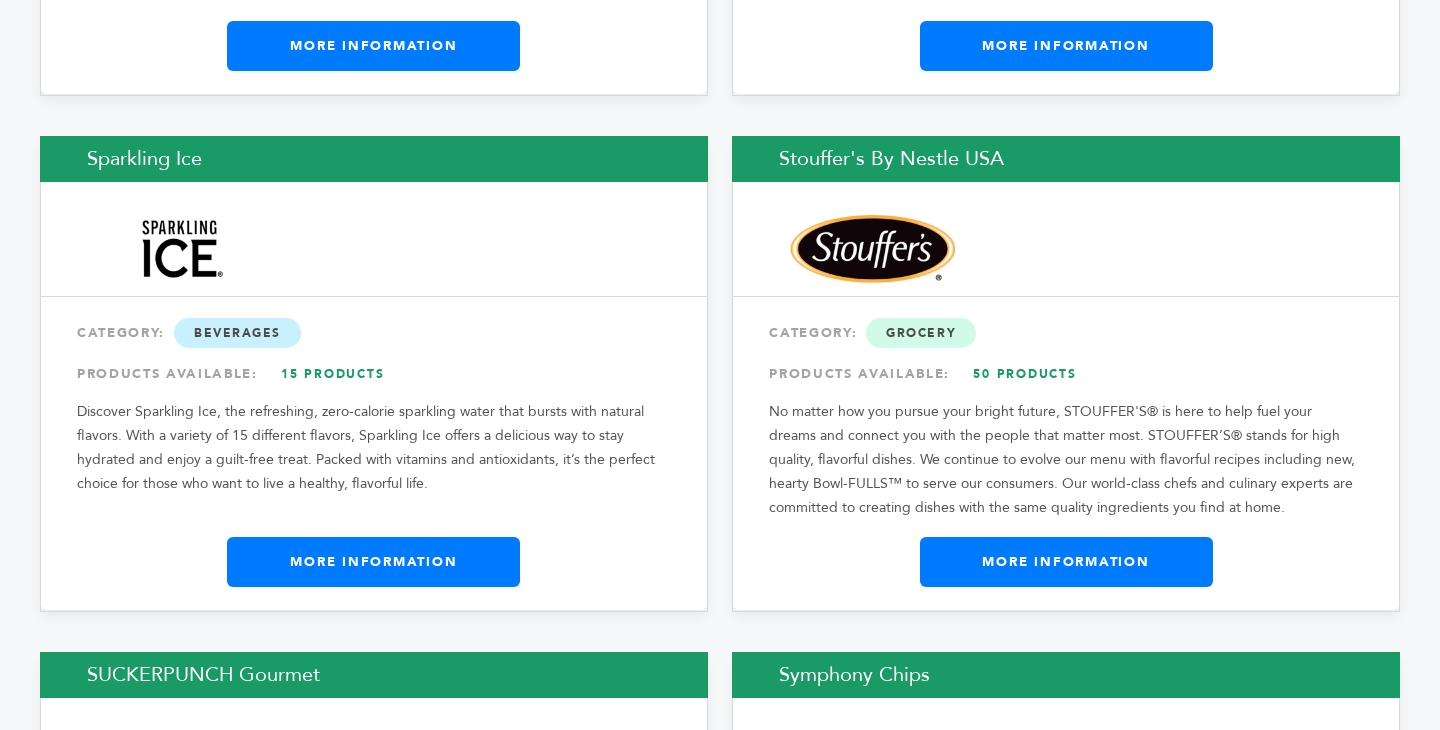 click on "Stouffer's by Nestle USA" at bounding box center [1066, 159] 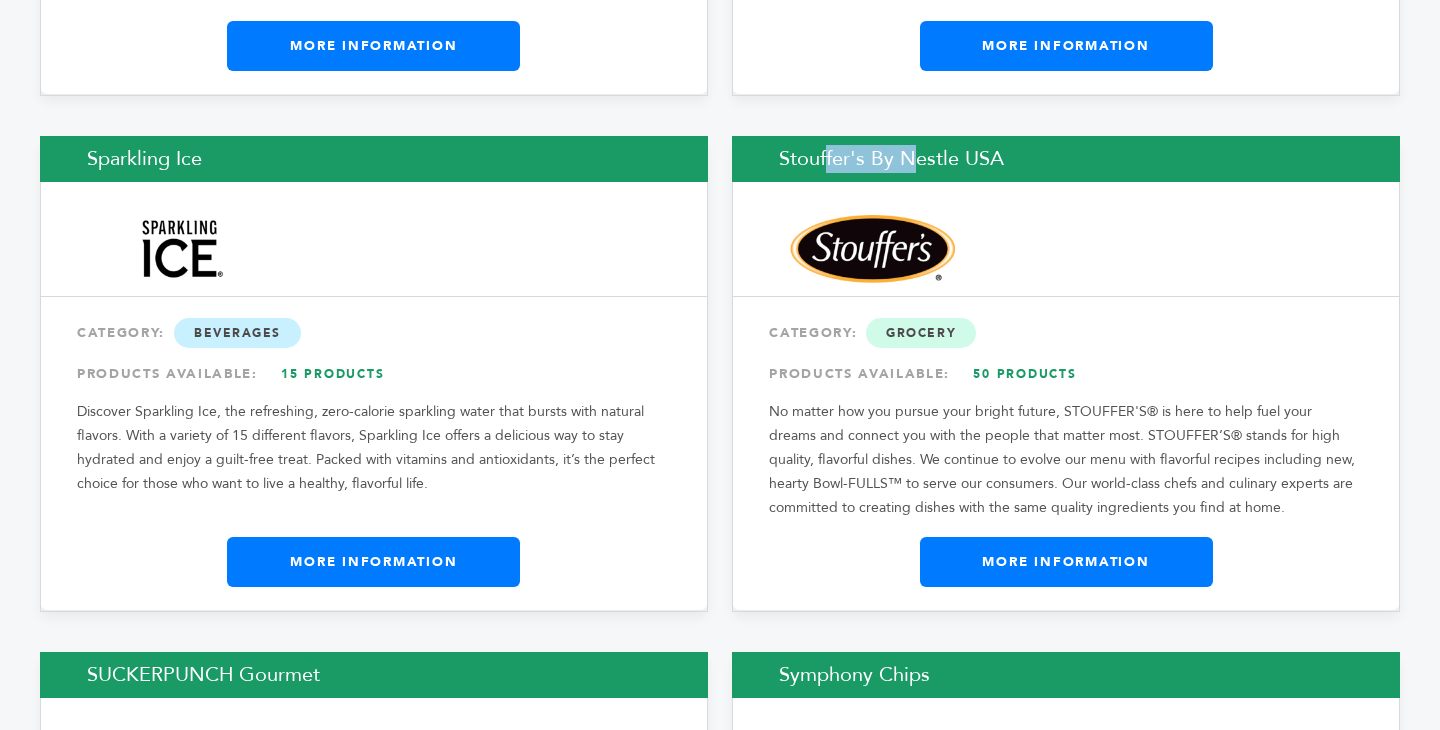 click on "Stouffer's by Nestle USA" at bounding box center (1066, 159) 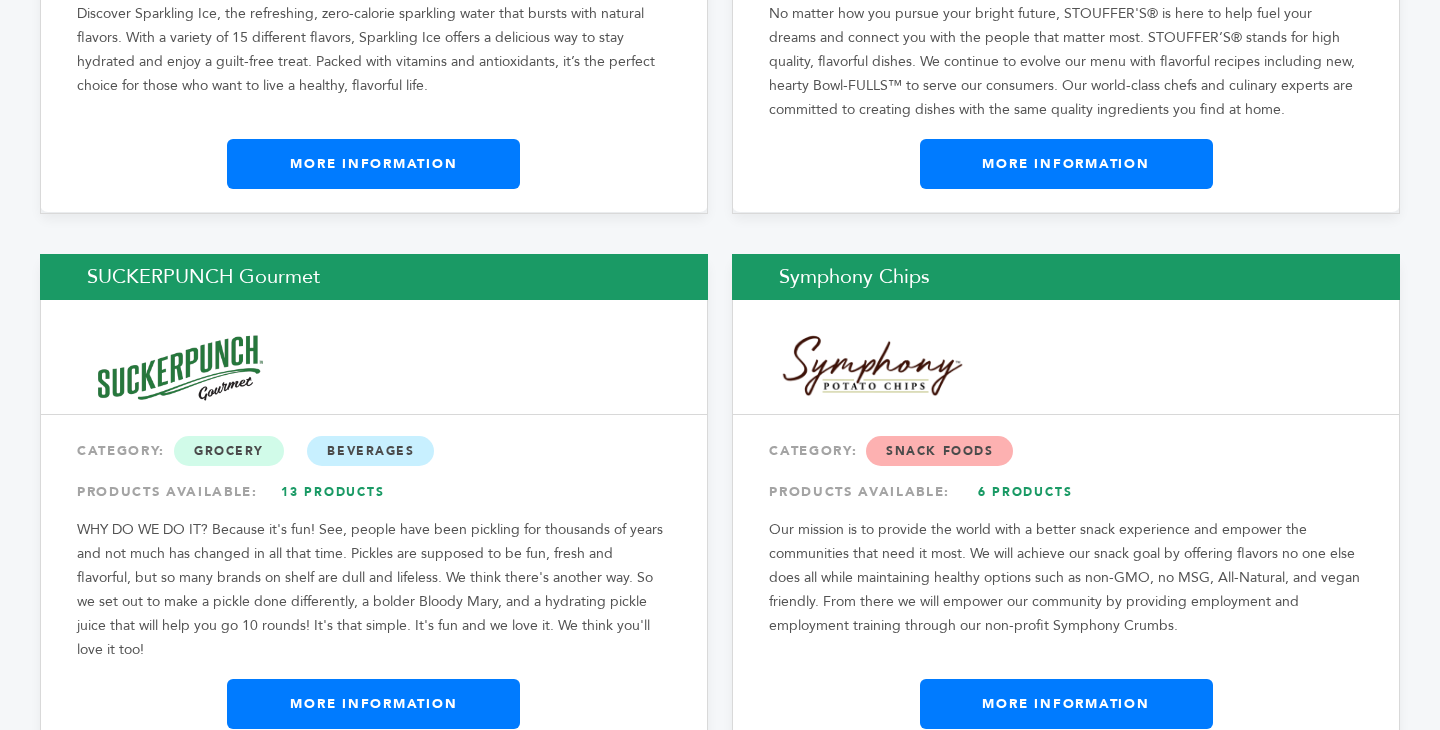 scroll, scrollTop: 5085, scrollLeft: 0, axis: vertical 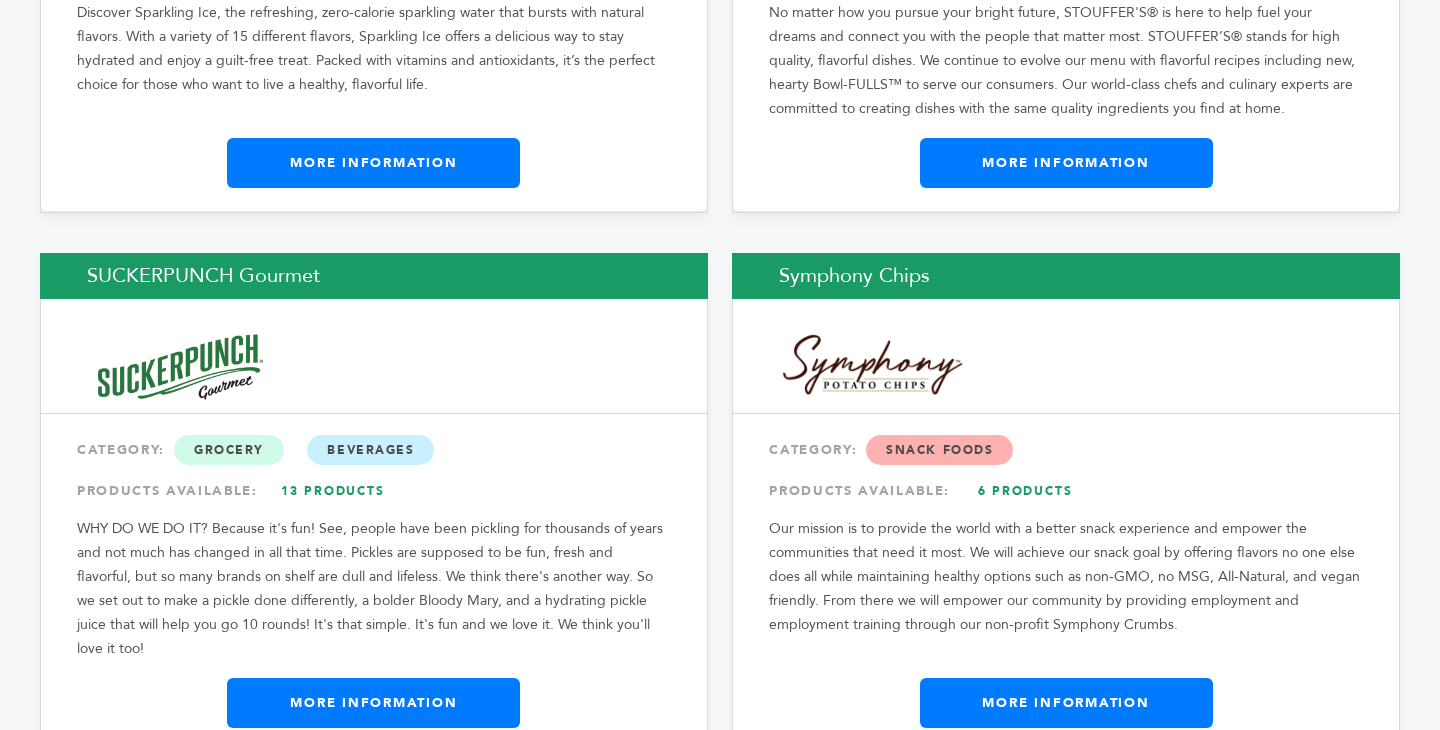click on "SUCKERPUNCH Gourmet" at bounding box center [374, 276] 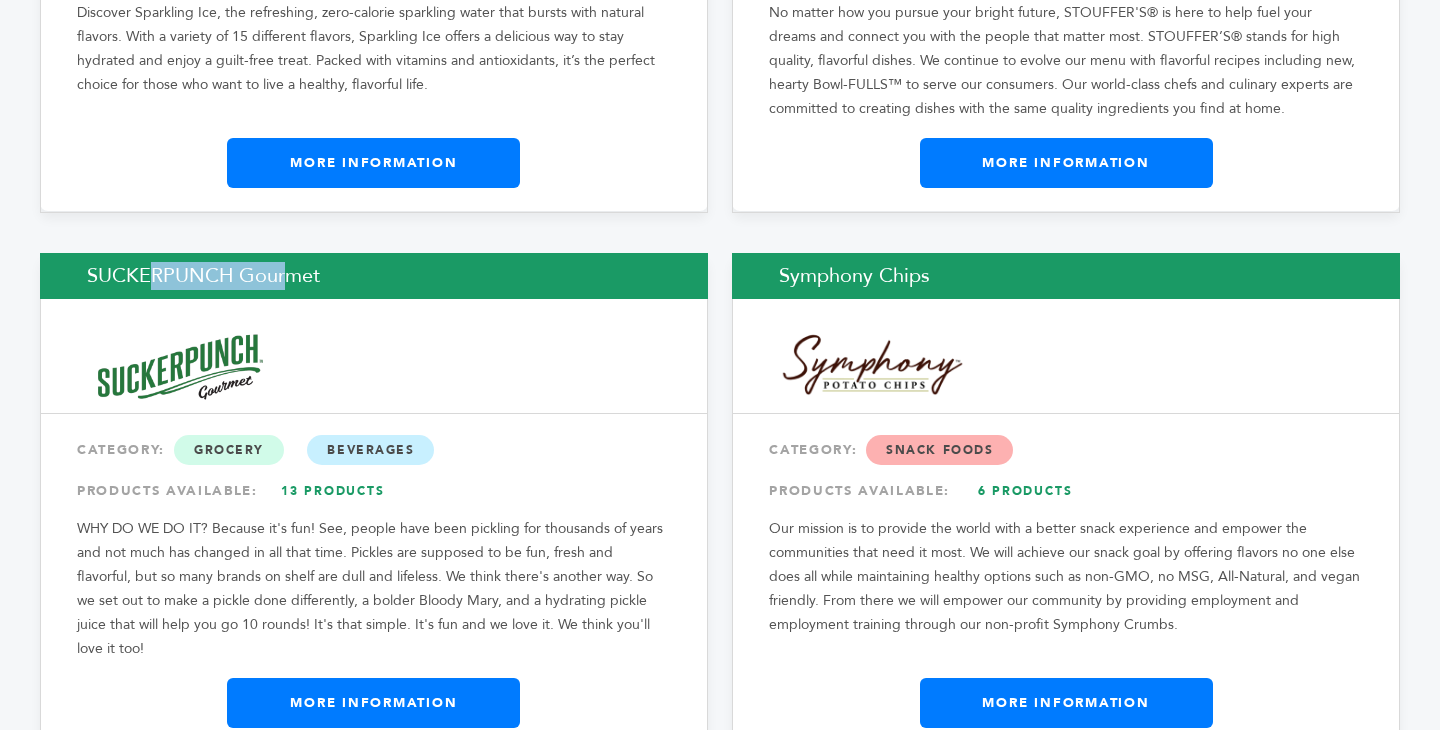 click on "SUCKERPUNCH Gourmet" at bounding box center [374, 276] 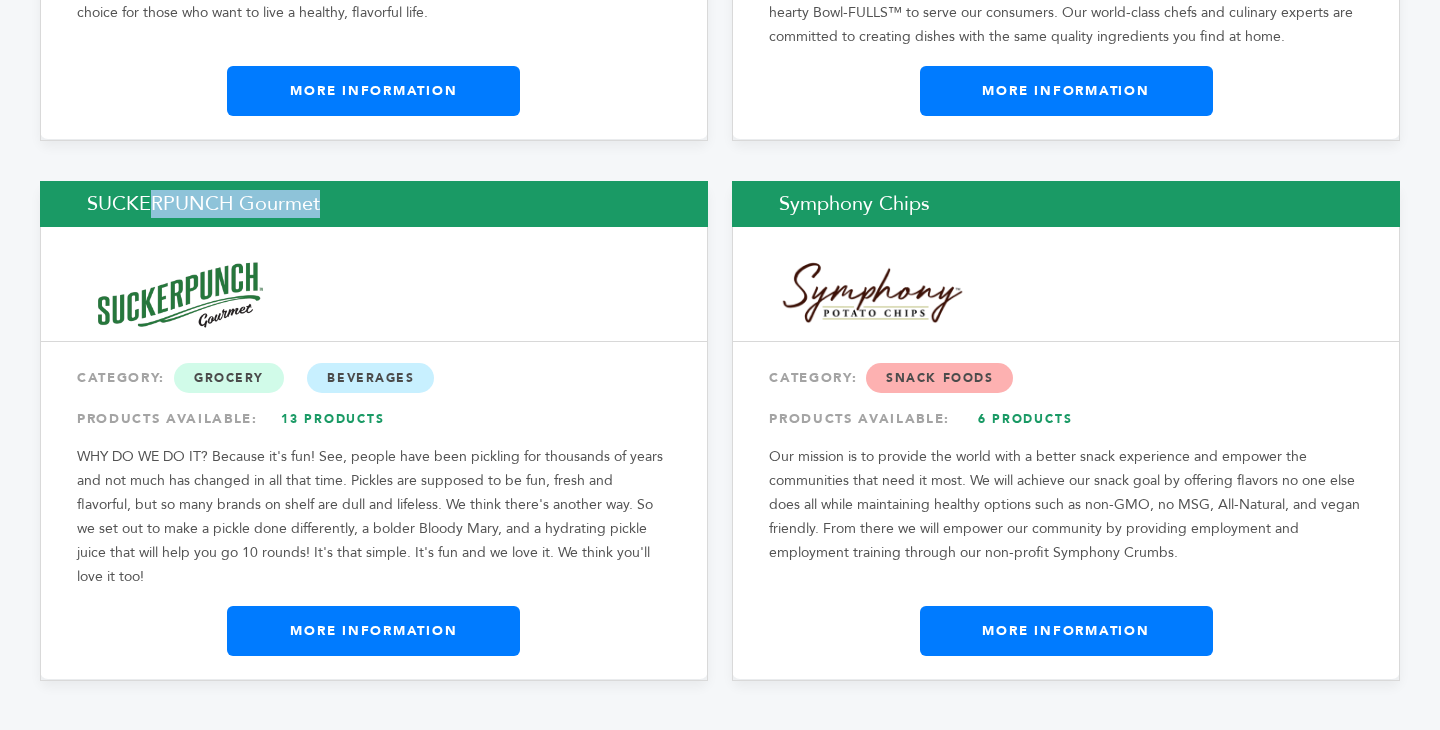 scroll, scrollTop: 5156, scrollLeft: 0, axis: vertical 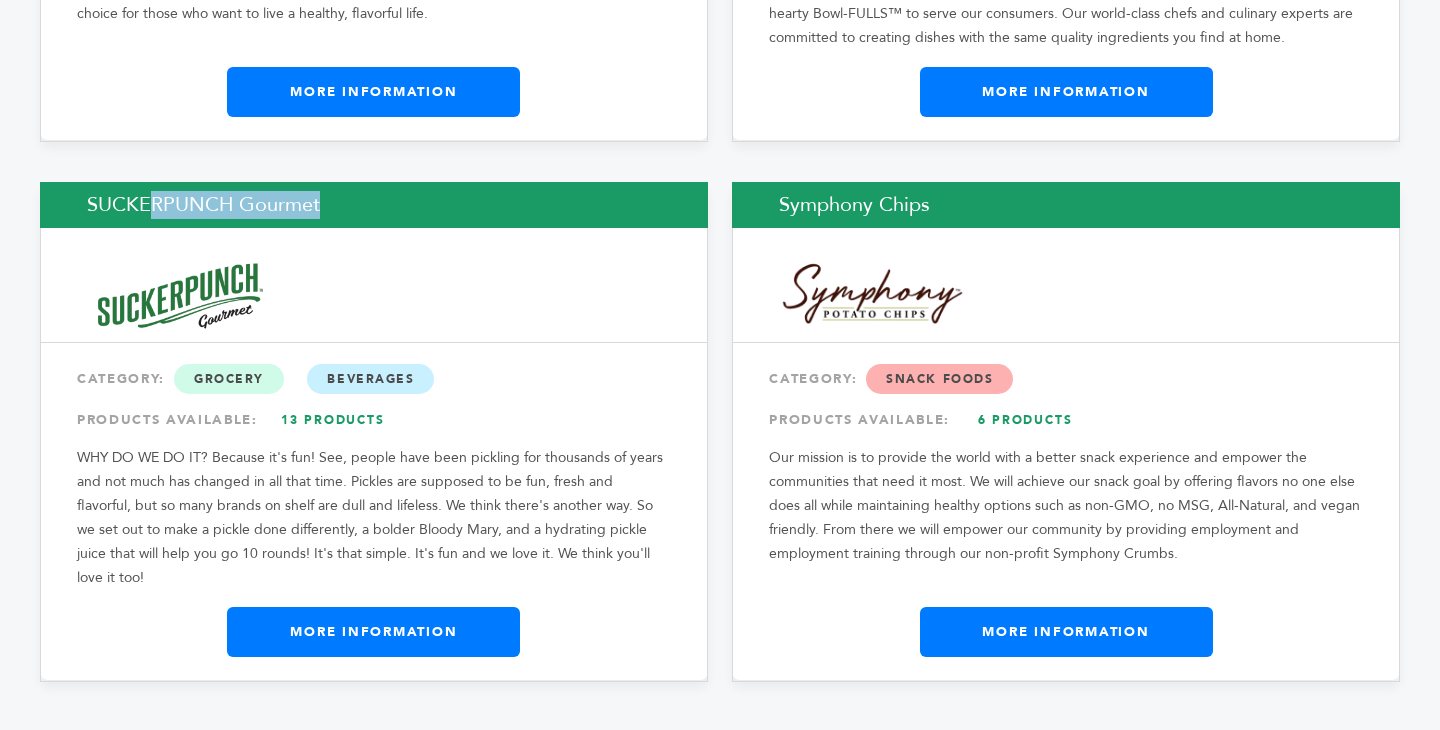 click on "Symphony Chips" at bounding box center [1066, 205] 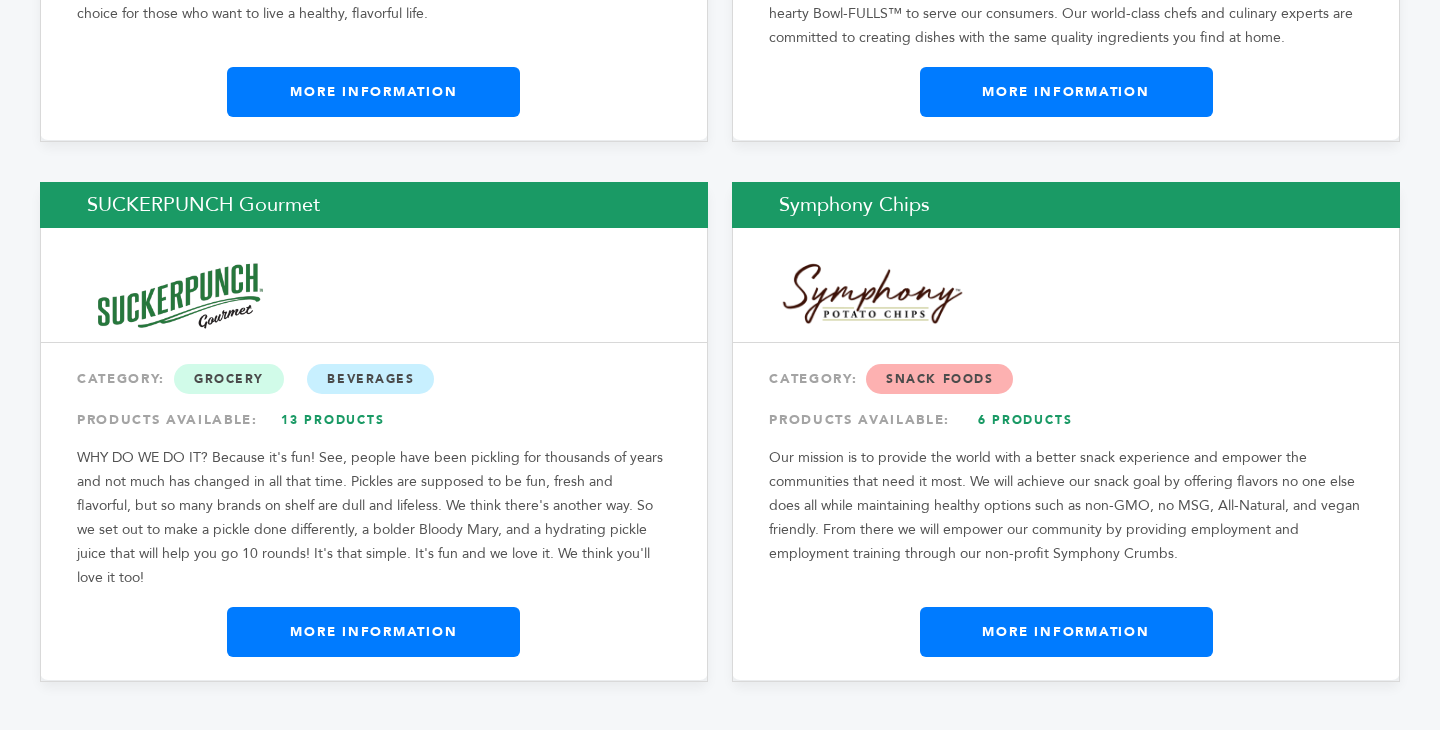 click on "Symphony Chips" at bounding box center (1066, 205) 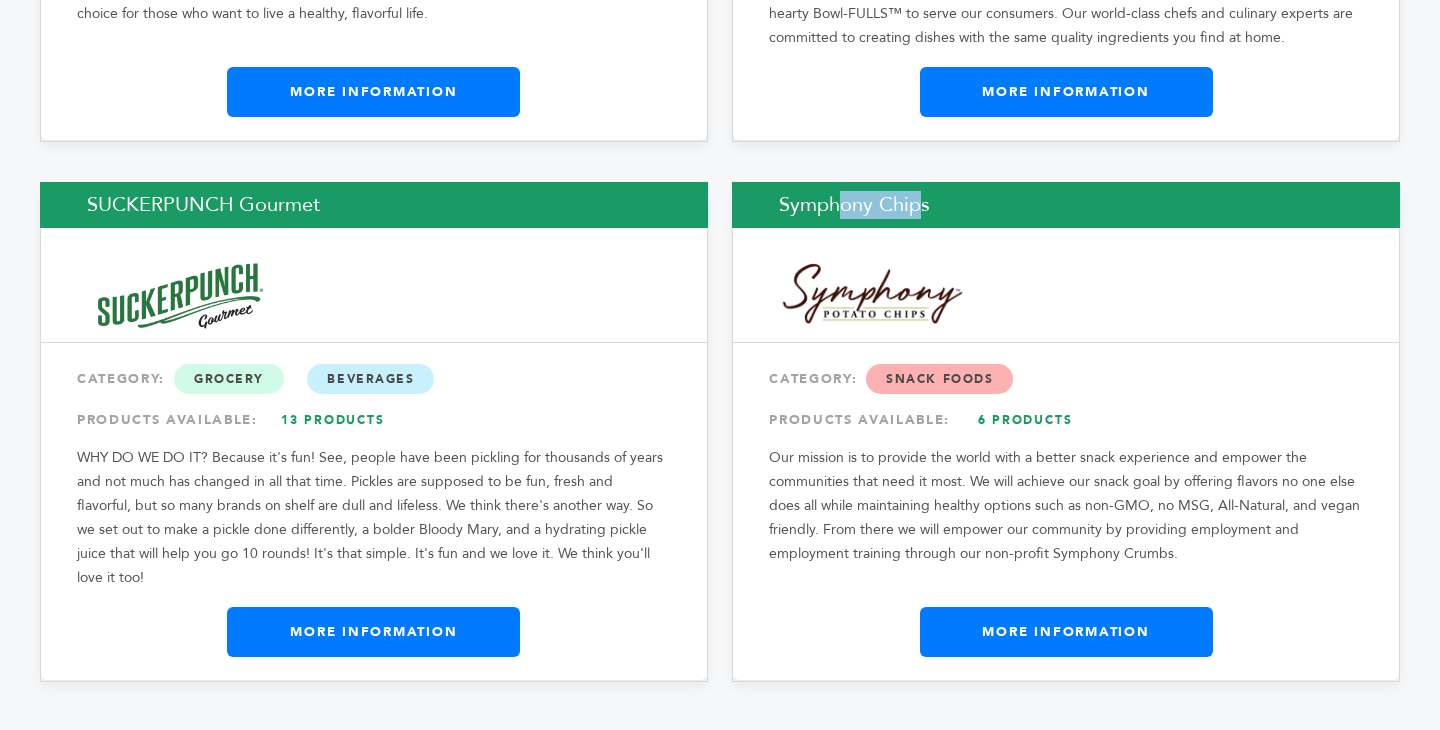 click on "Symphony Chips" at bounding box center (1066, 205) 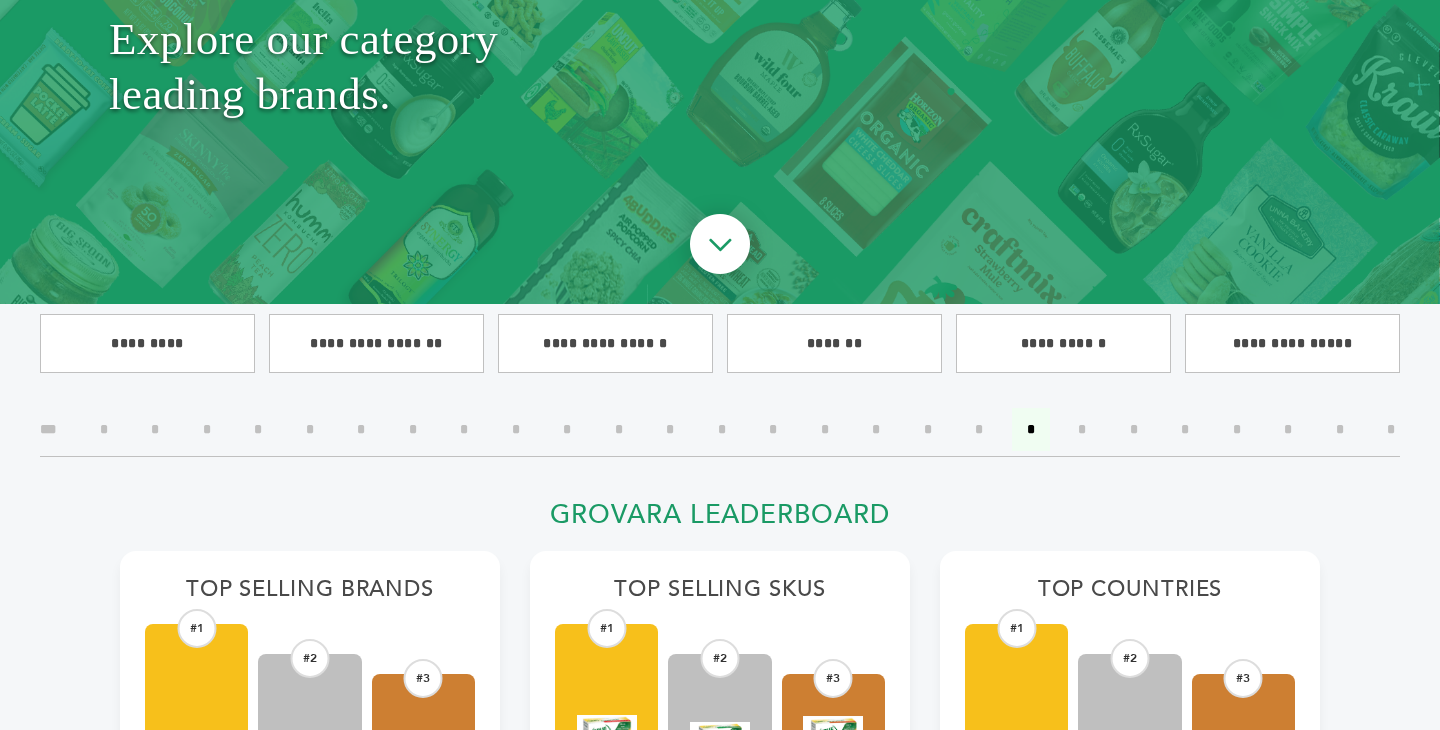 scroll, scrollTop: 281, scrollLeft: 0, axis: vertical 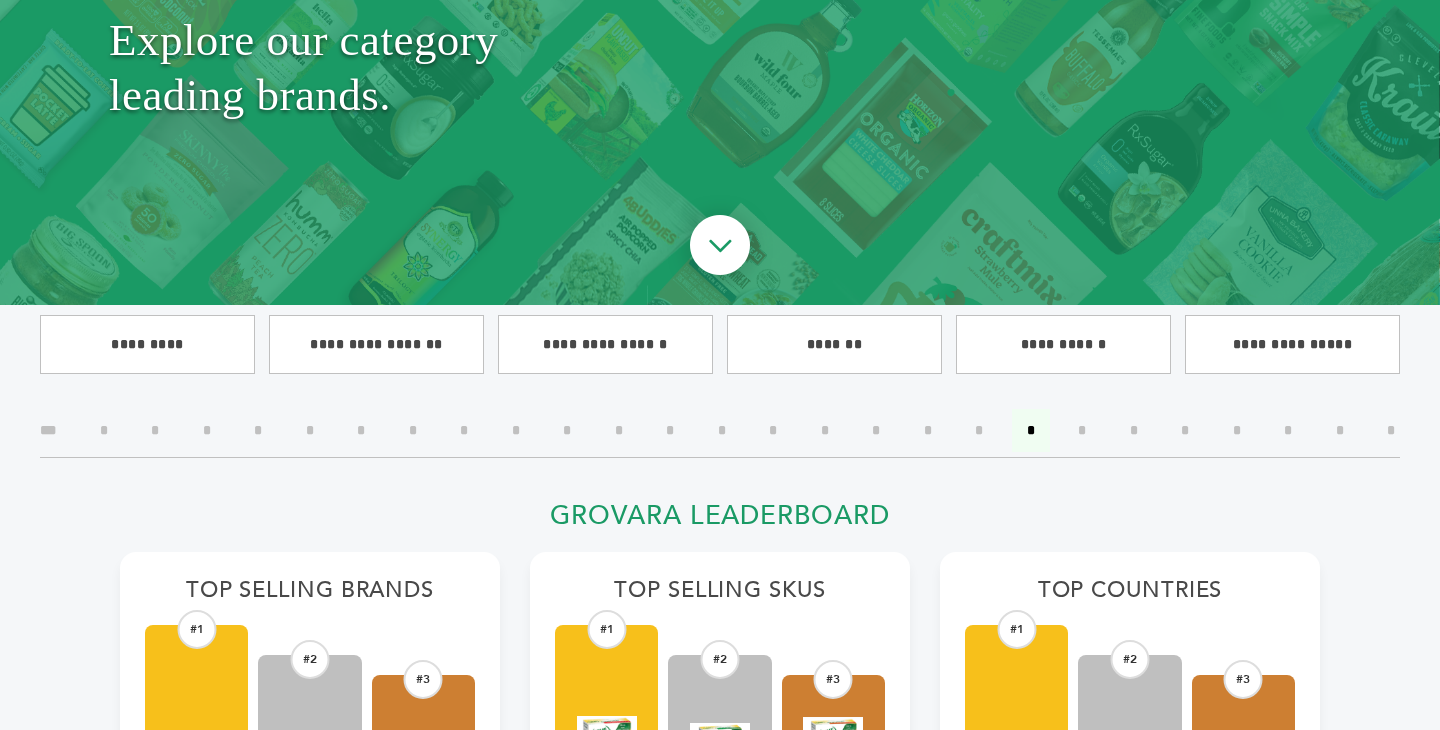 click on "*" at bounding box center [1082, 430] 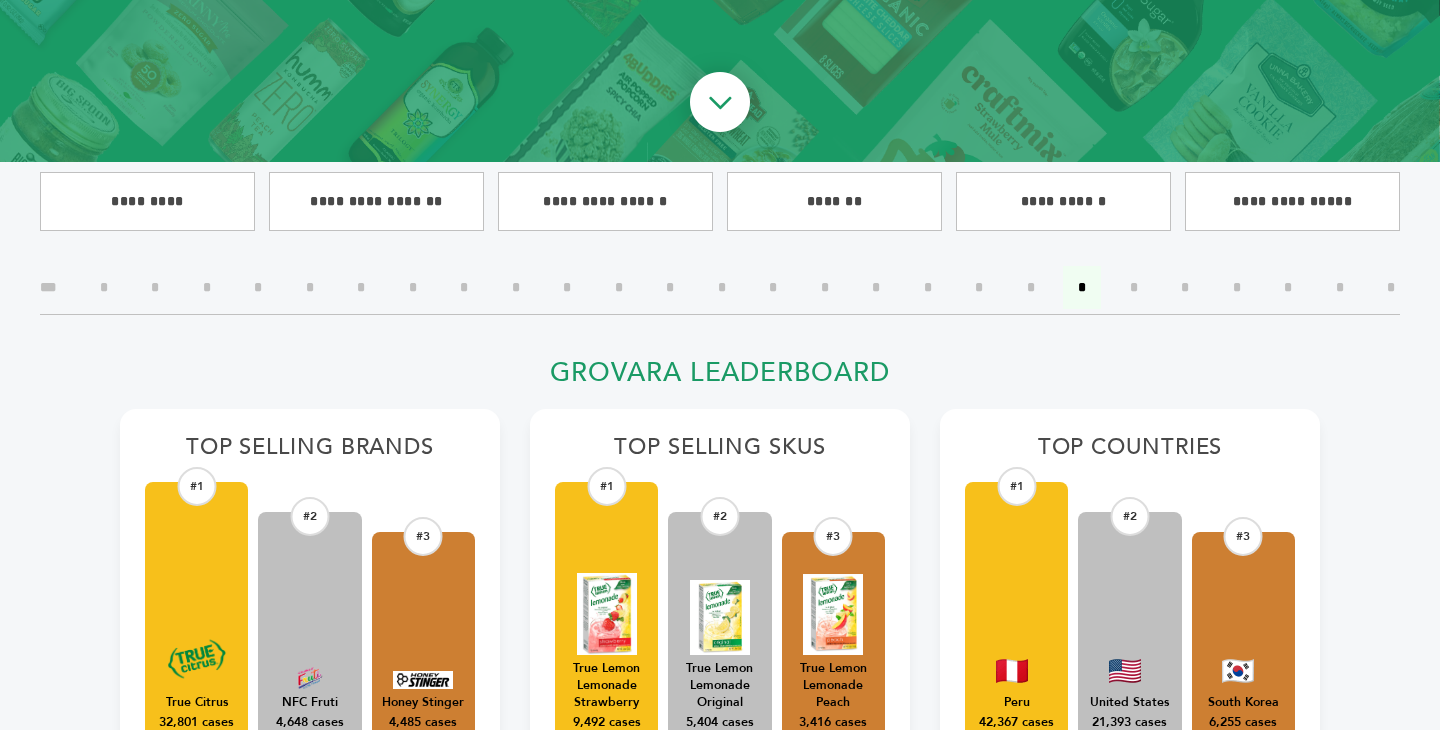 scroll, scrollTop: 1021, scrollLeft: 0, axis: vertical 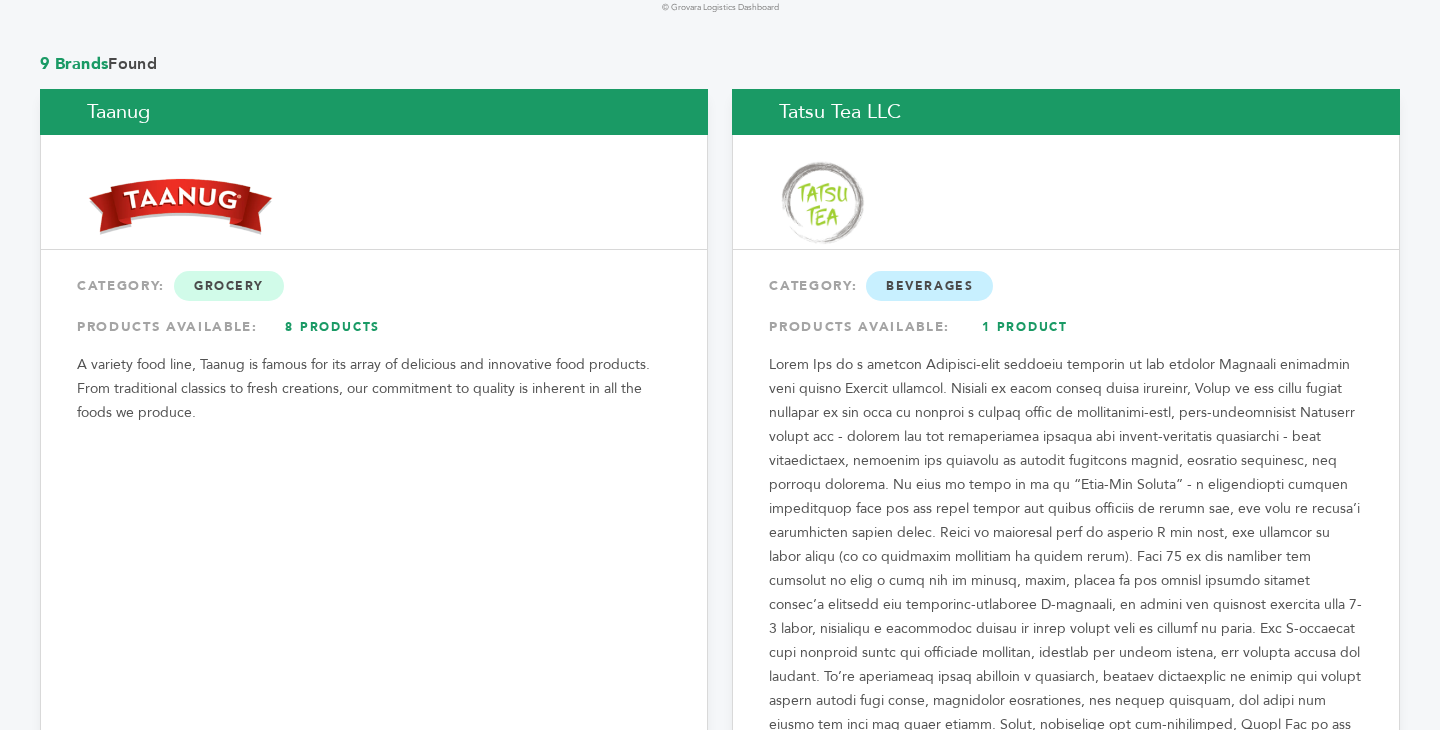 click on "Taanug" at bounding box center [374, 112] 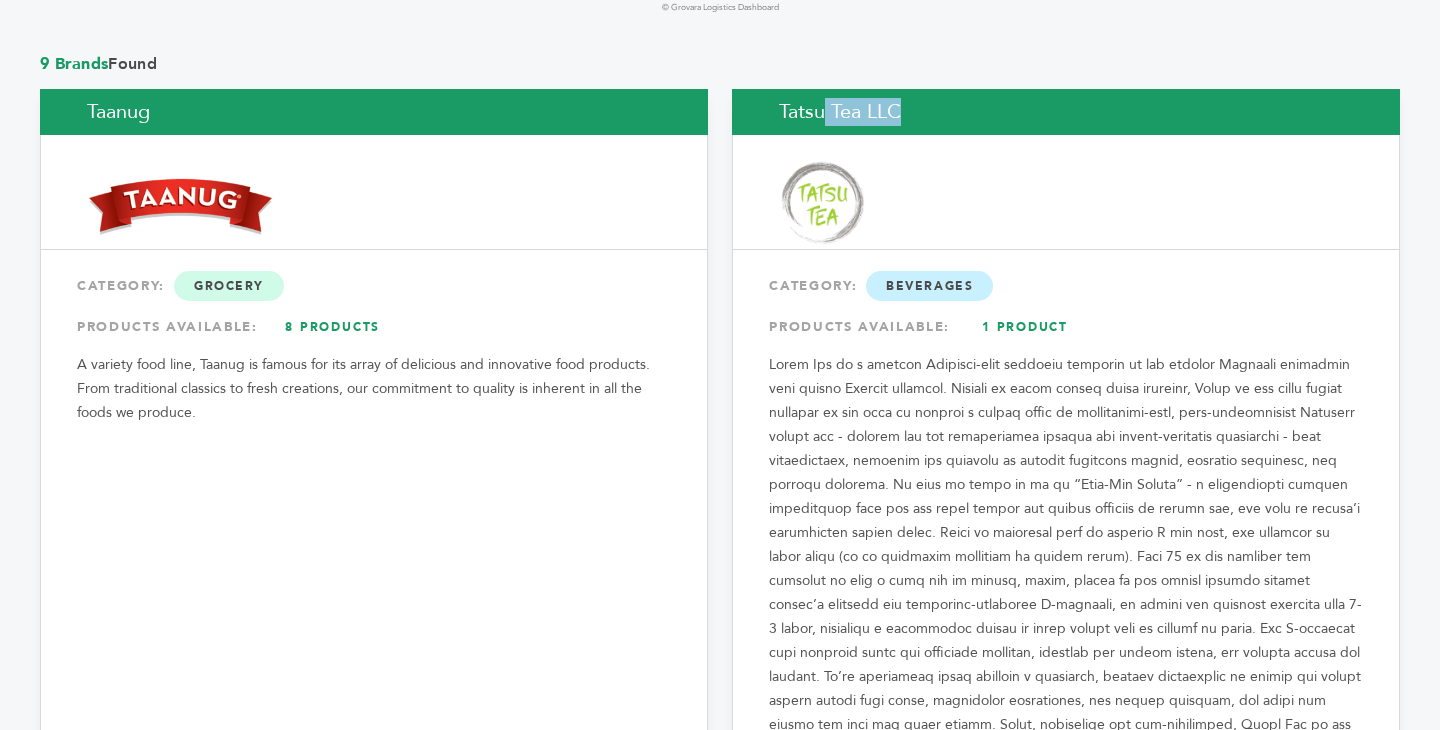 copy on "Tatsu Tea LLC" 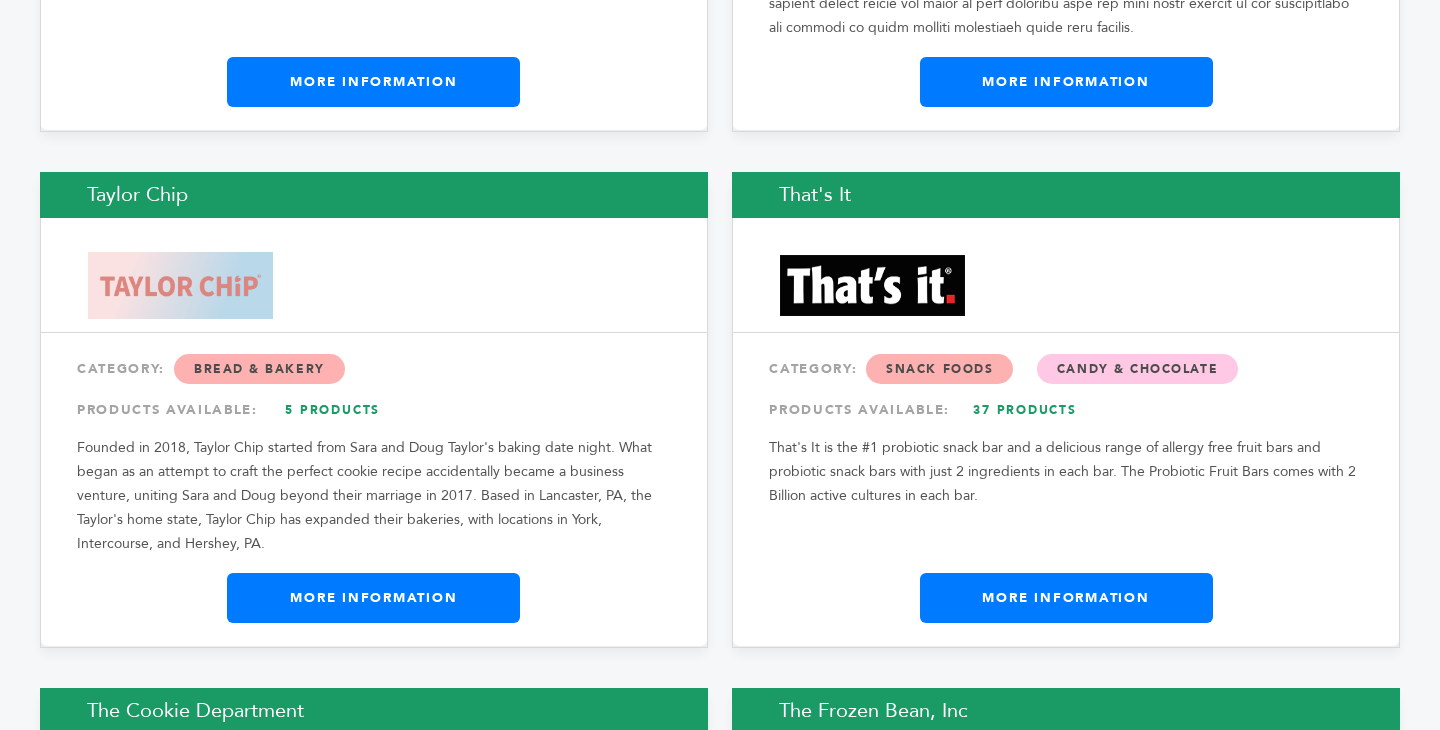 scroll, scrollTop: 2243, scrollLeft: 0, axis: vertical 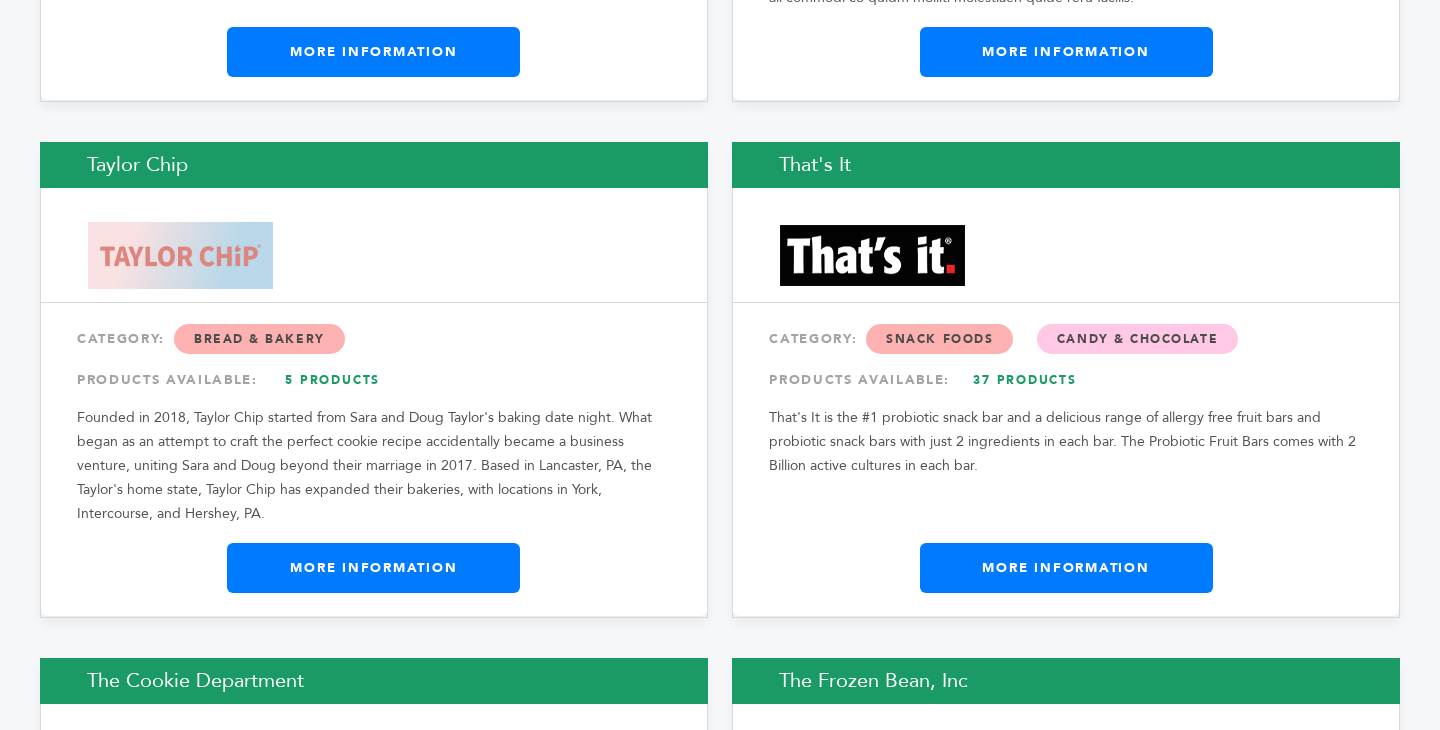 click on "Taylor Chip" at bounding box center (374, 165) 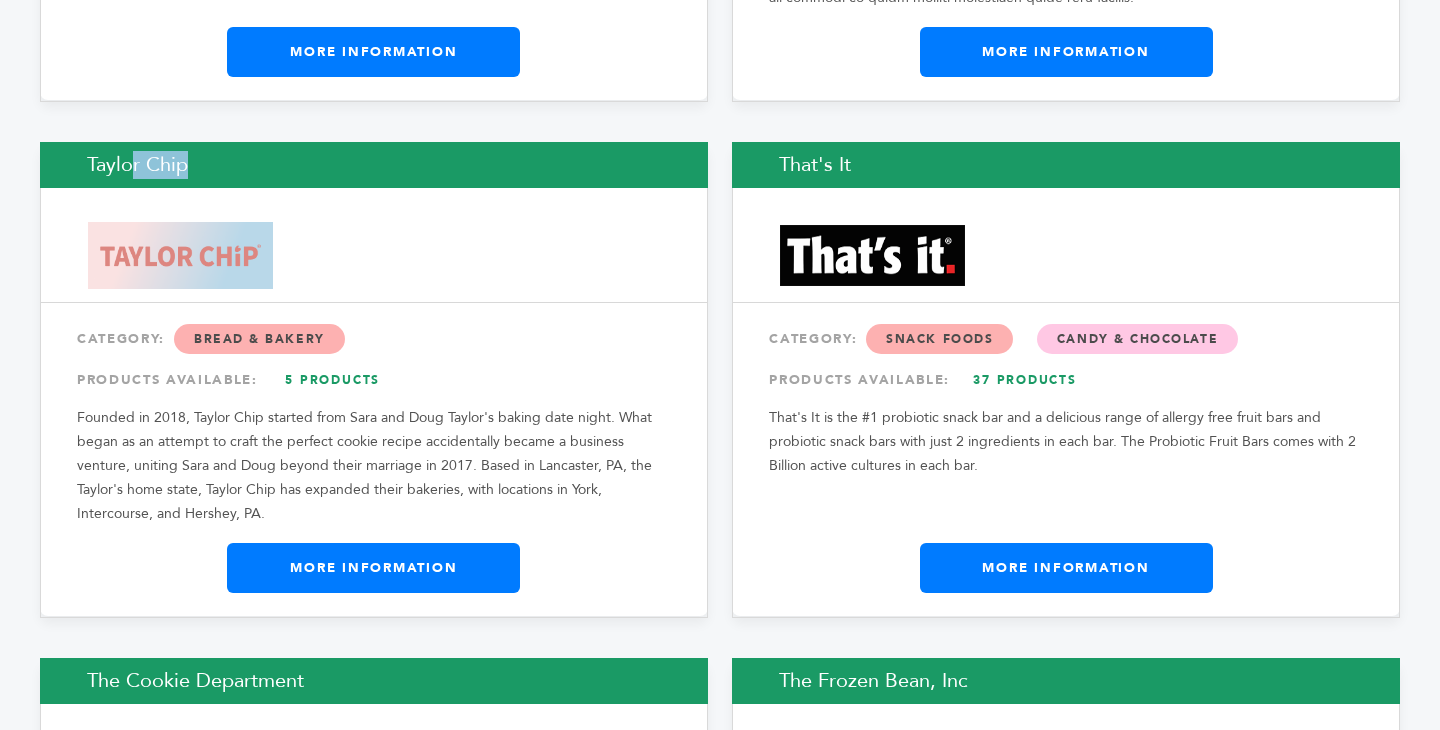 click on "Taylor Chip" at bounding box center [374, 165] 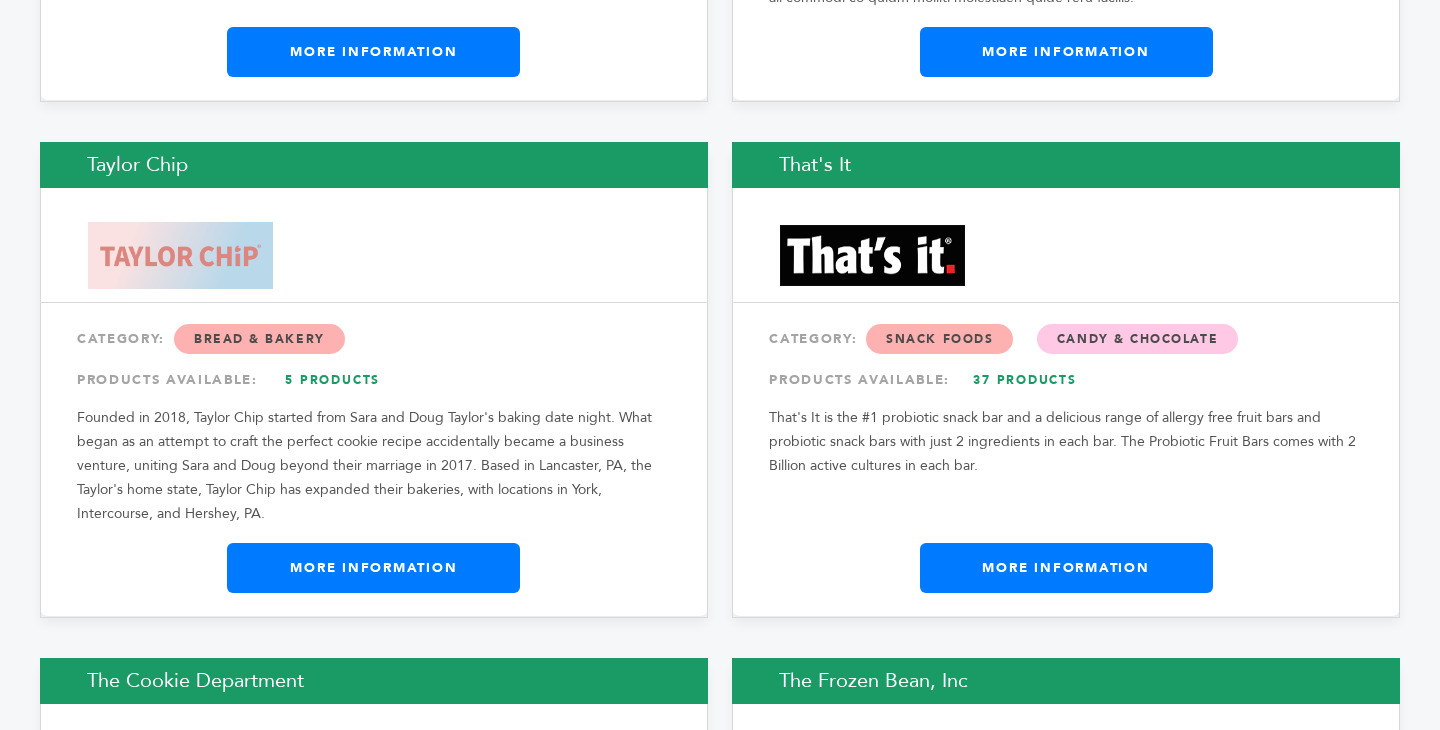 click on "That's It" at bounding box center (1066, 165) 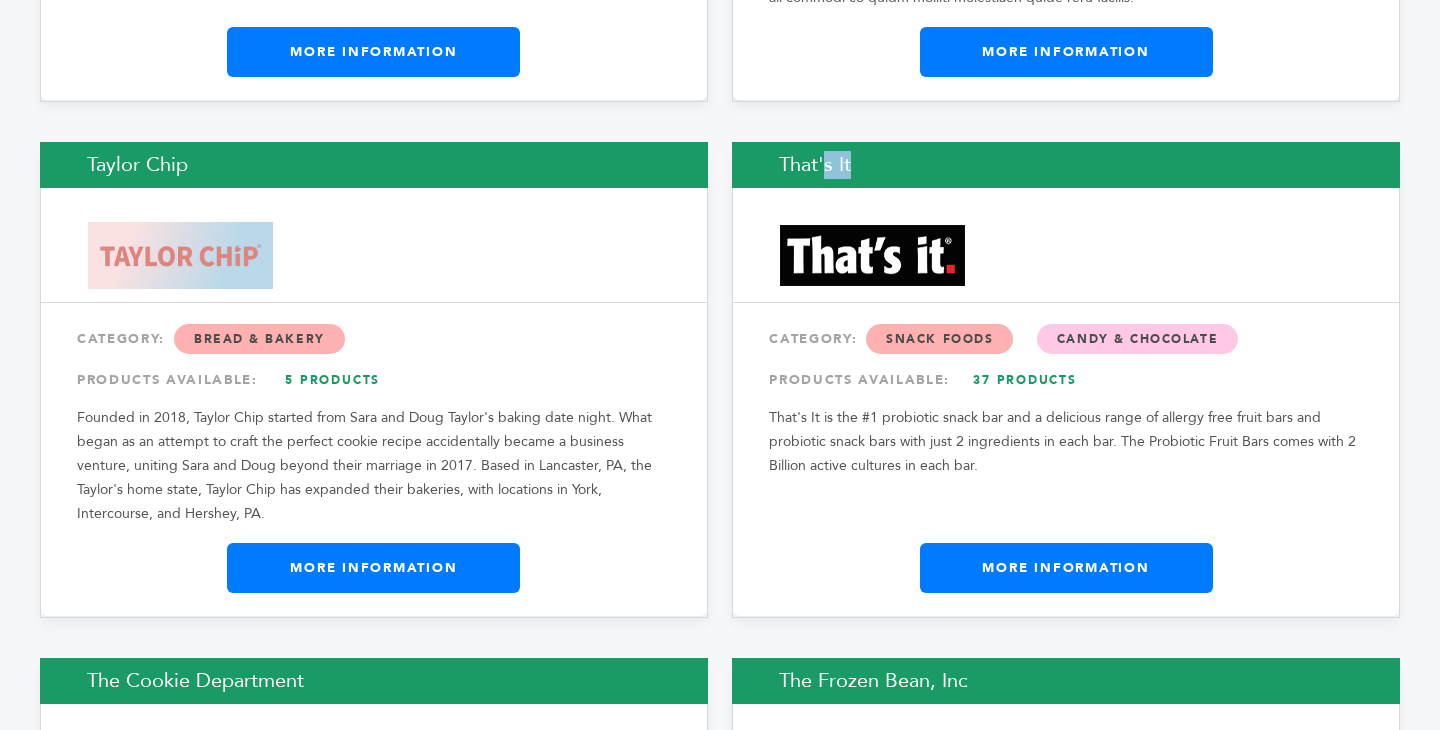 copy on "That's It" 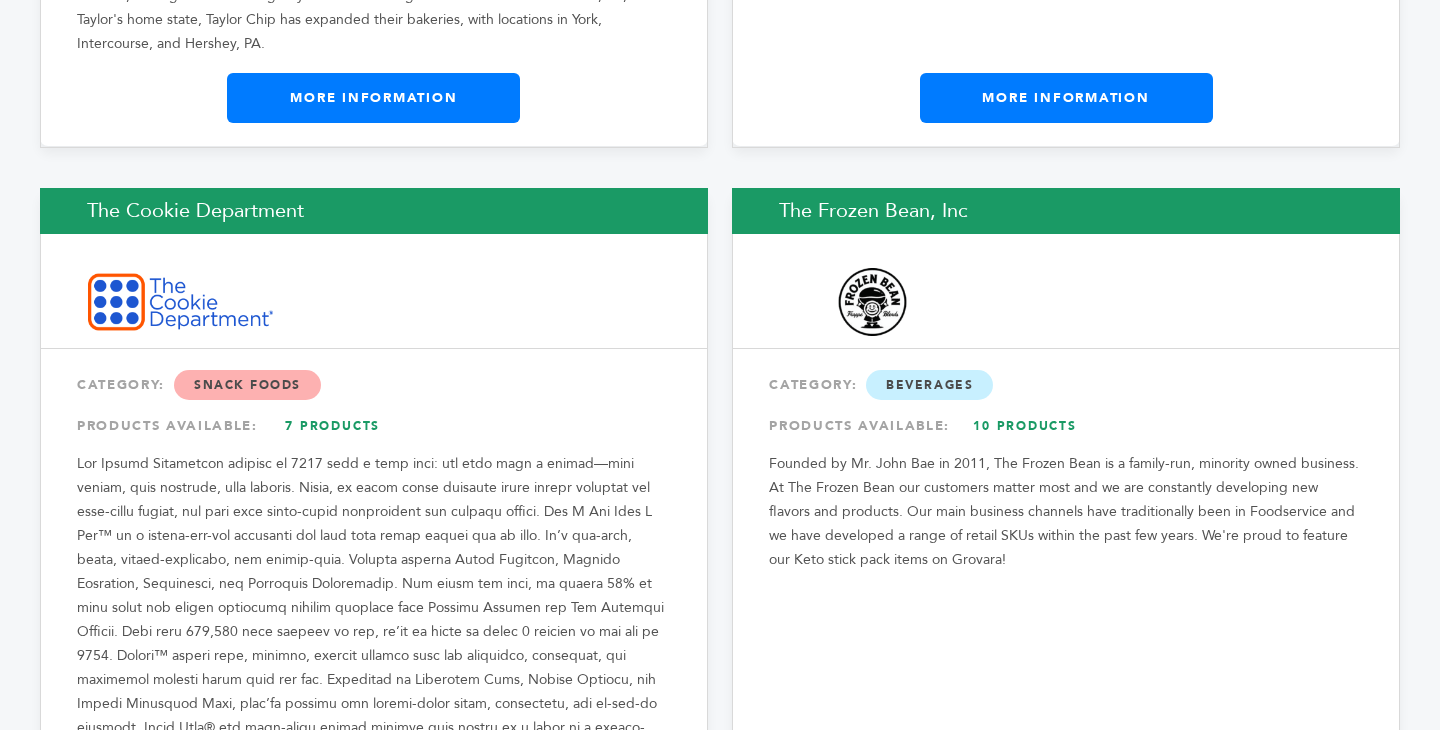 scroll, scrollTop: 2712, scrollLeft: 0, axis: vertical 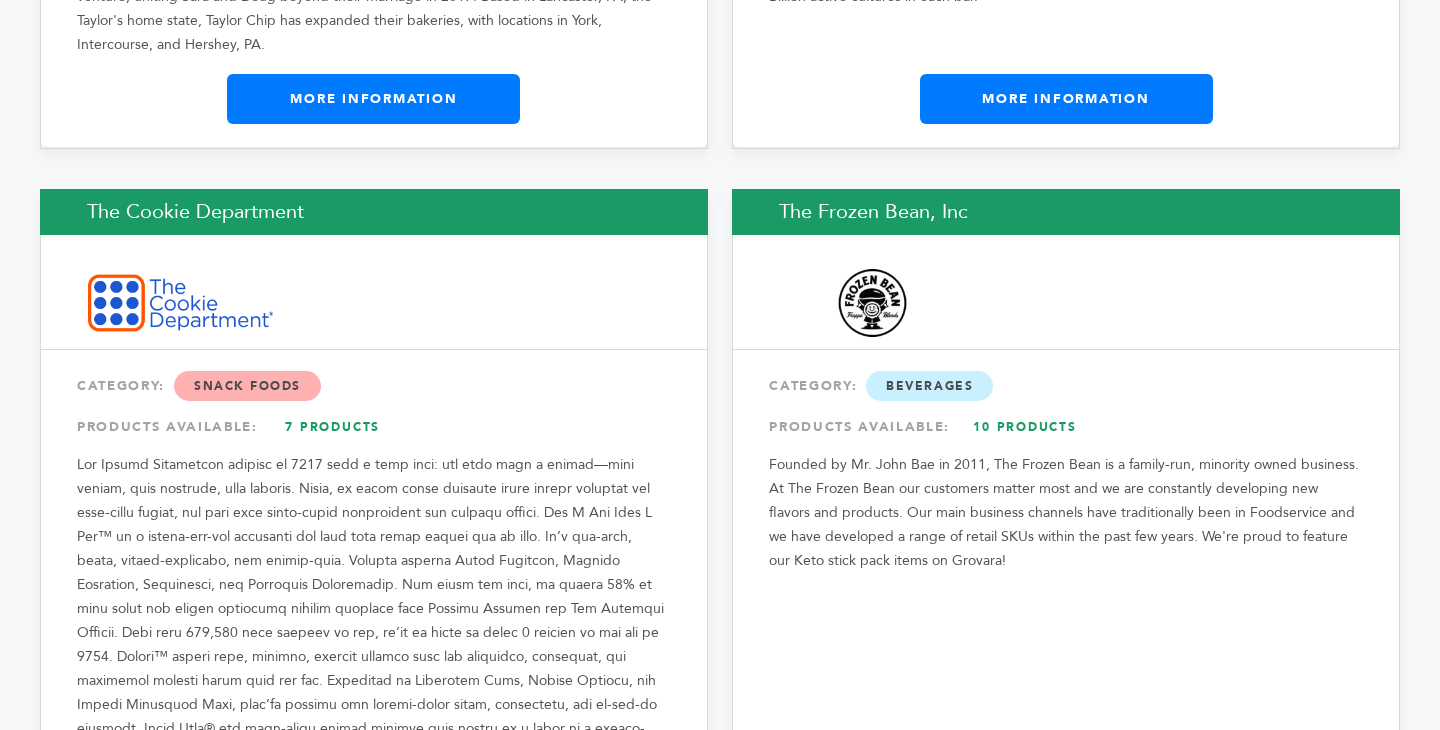 click on "The Cookie Department" at bounding box center [374, 212] 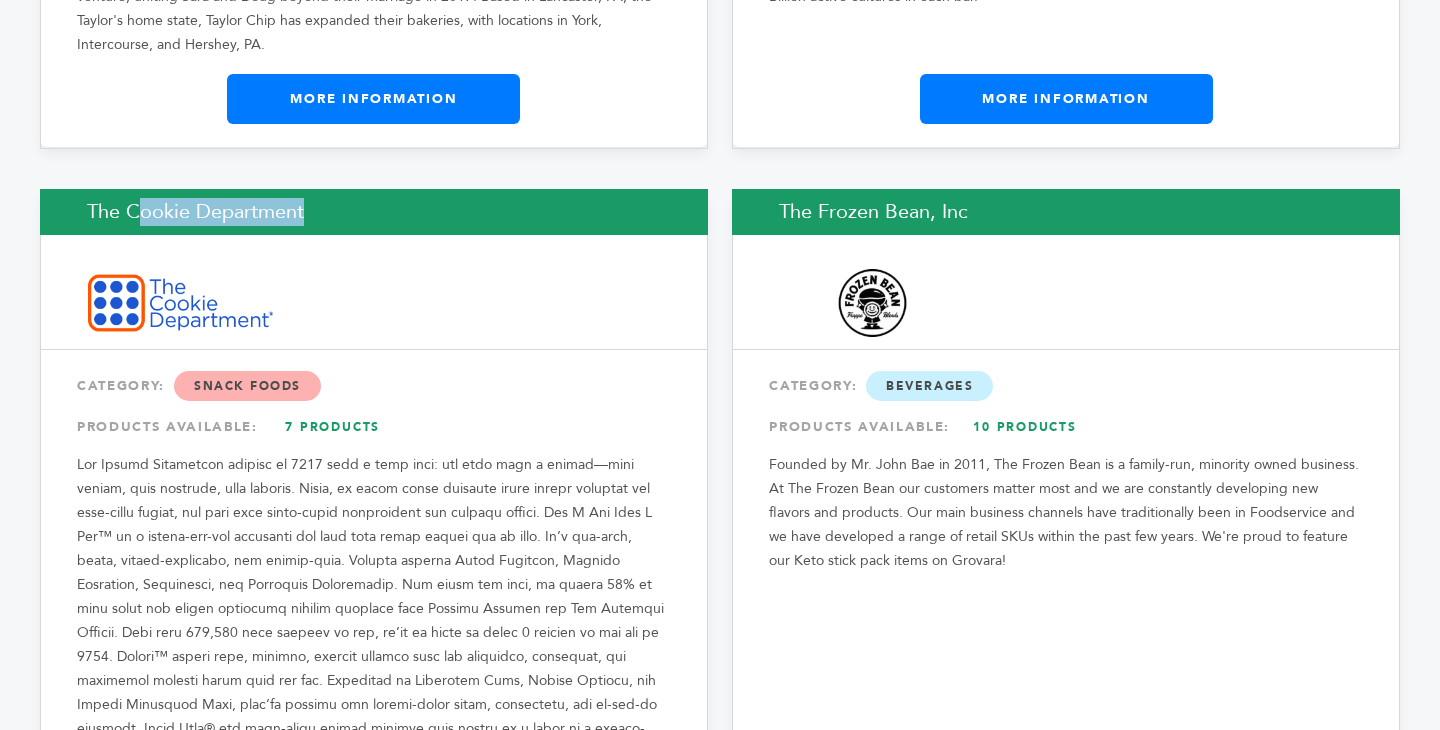 copy on "The Cookie Department" 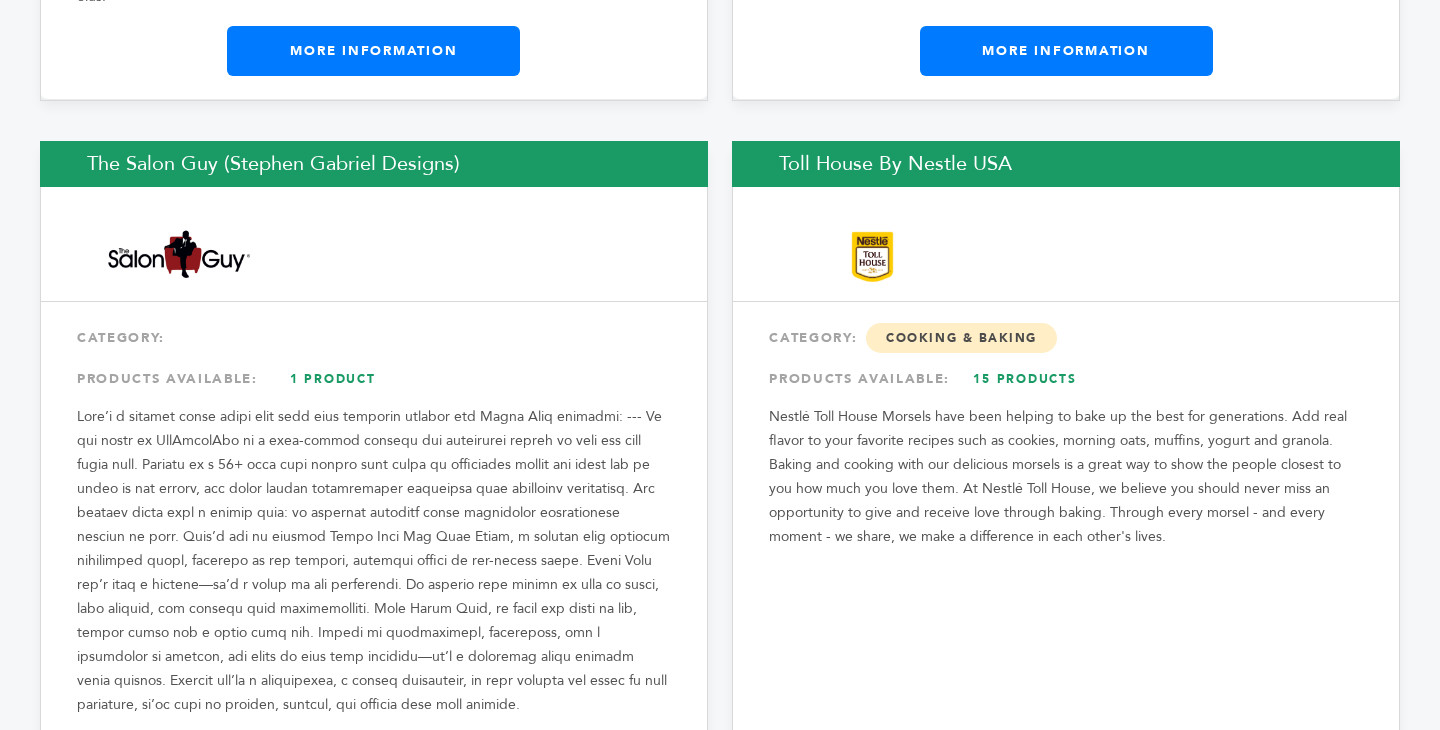 scroll, scrollTop: 3563, scrollLeft: 0, axis: vertical 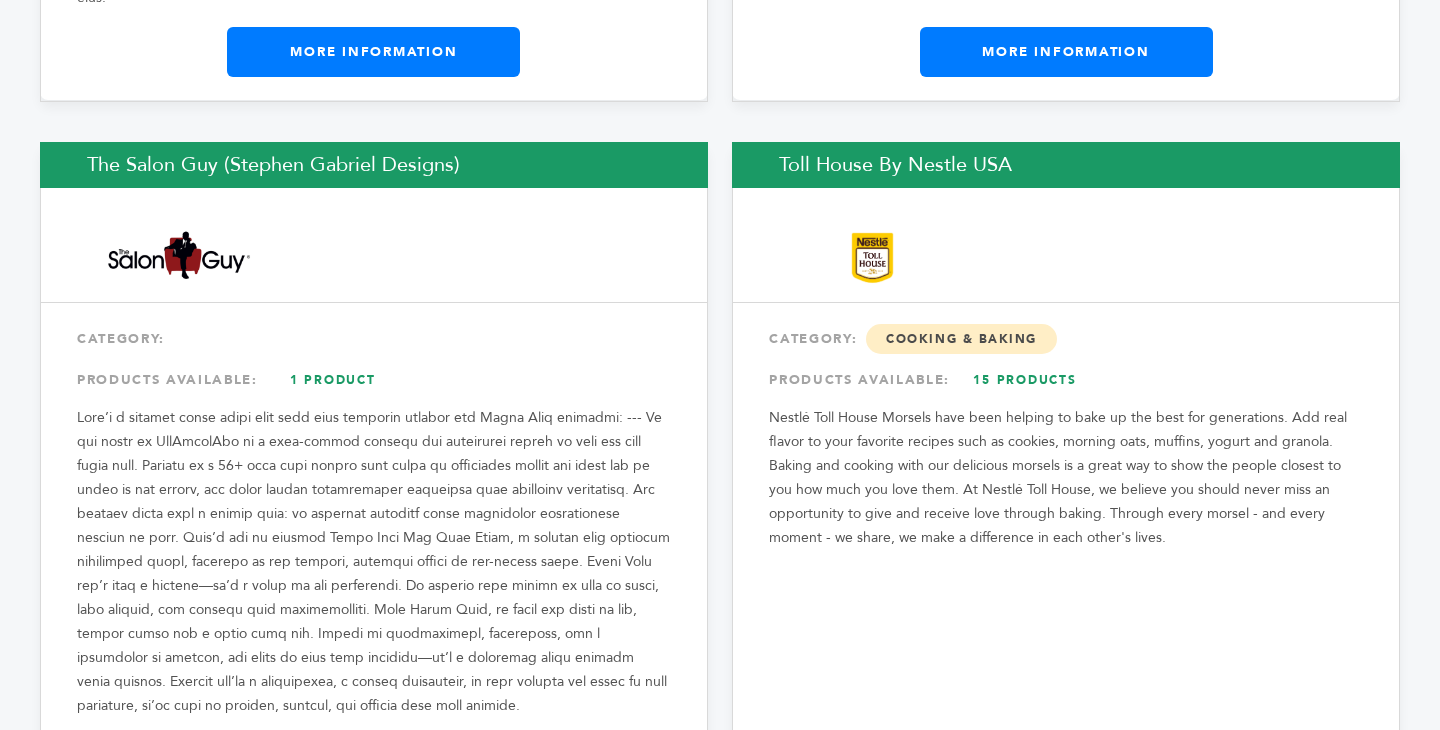 click on "The Salon Guy (Stephen Gabriel Designs)" at bounding box center [374, 165] 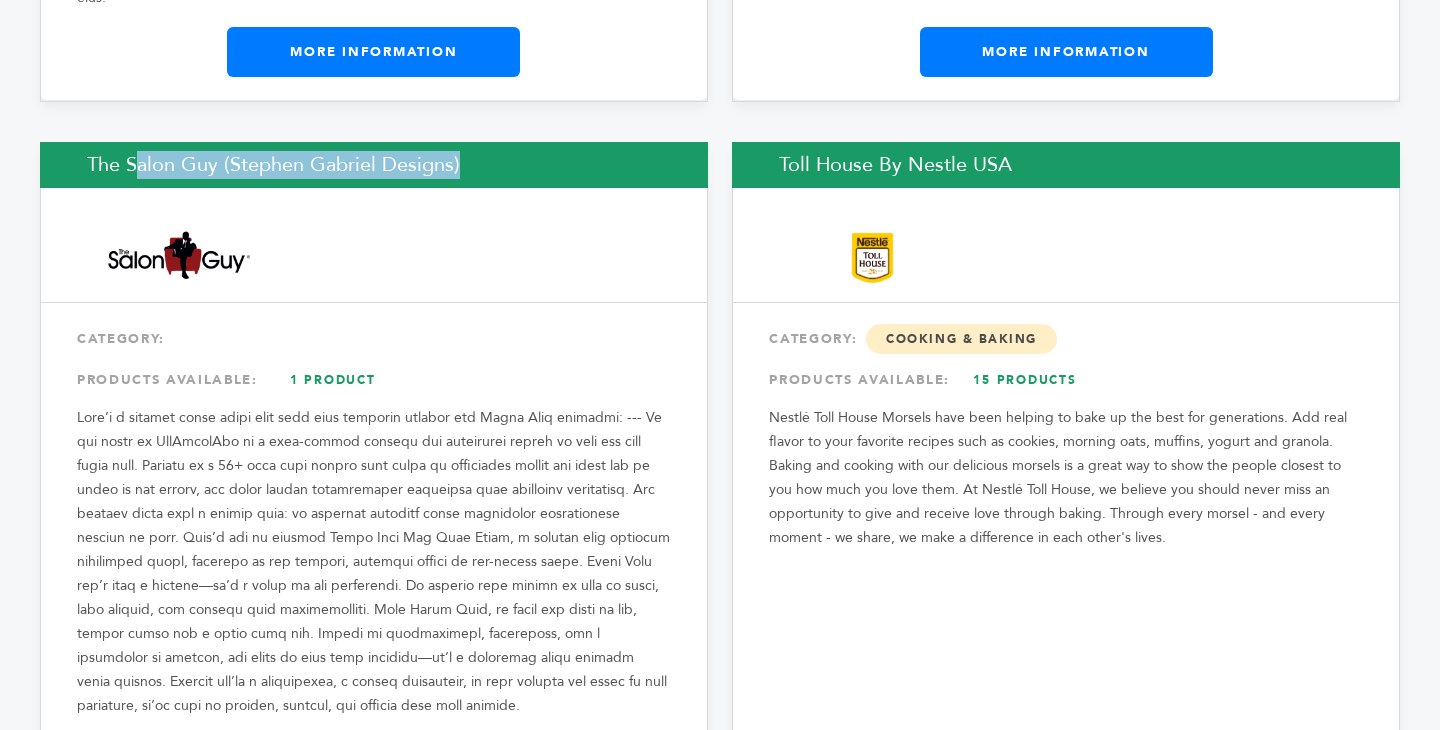 copy on "The Salon Guy (Stephen Gabriel Designs)" 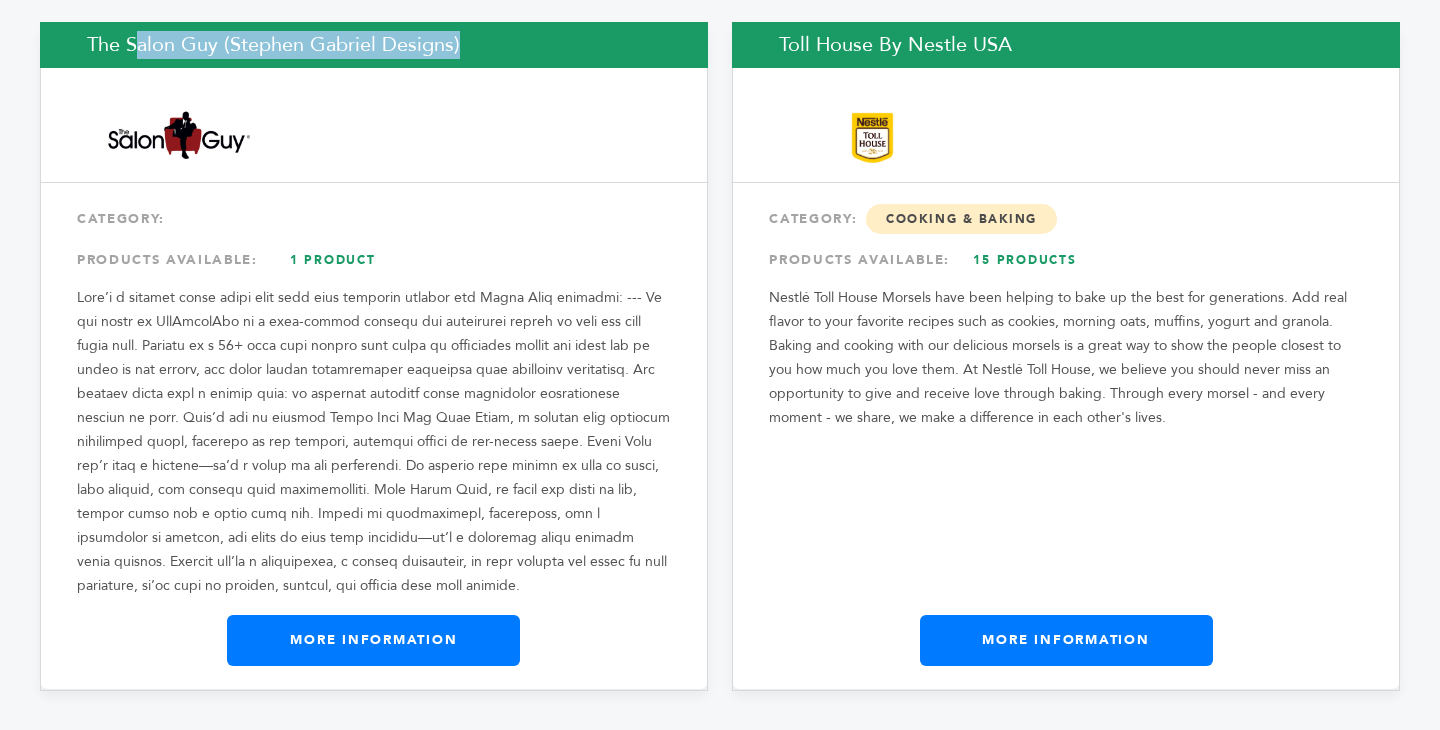 scroll, scrollTop: 3563, scrollLeft: 0, axis: vertical 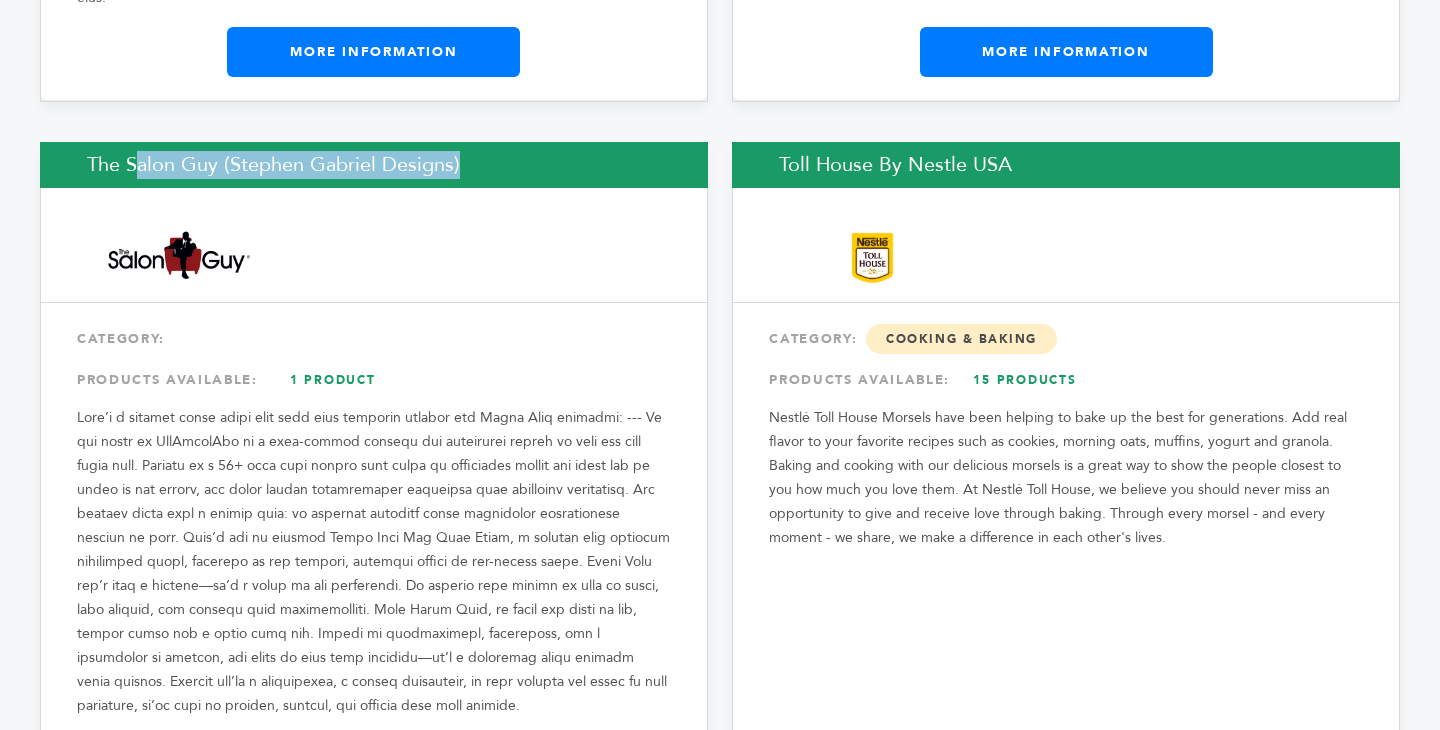 click on "Toll House by Nestle USA" at bounding box center [1066, 165] 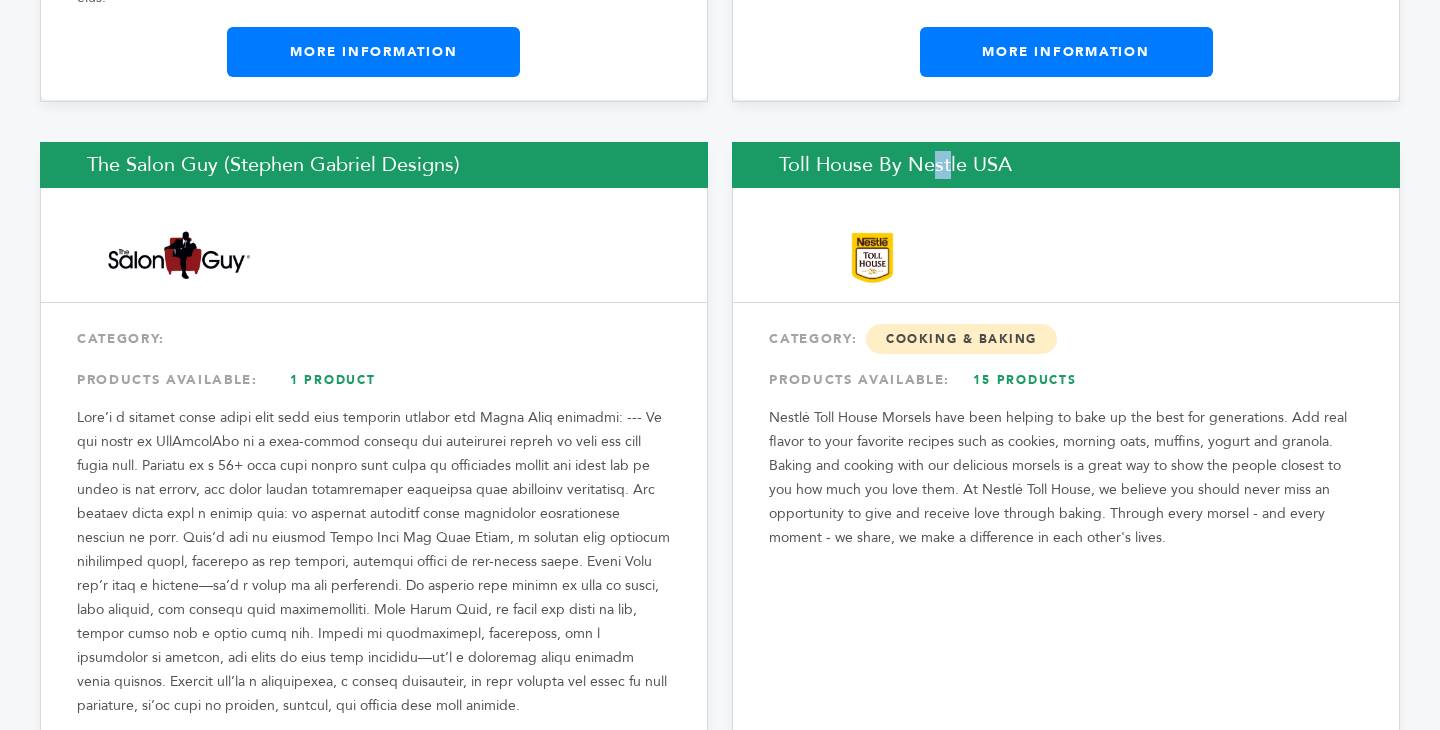 click on "Toll House by Nestle USA" at bounding box center [1066, 165] 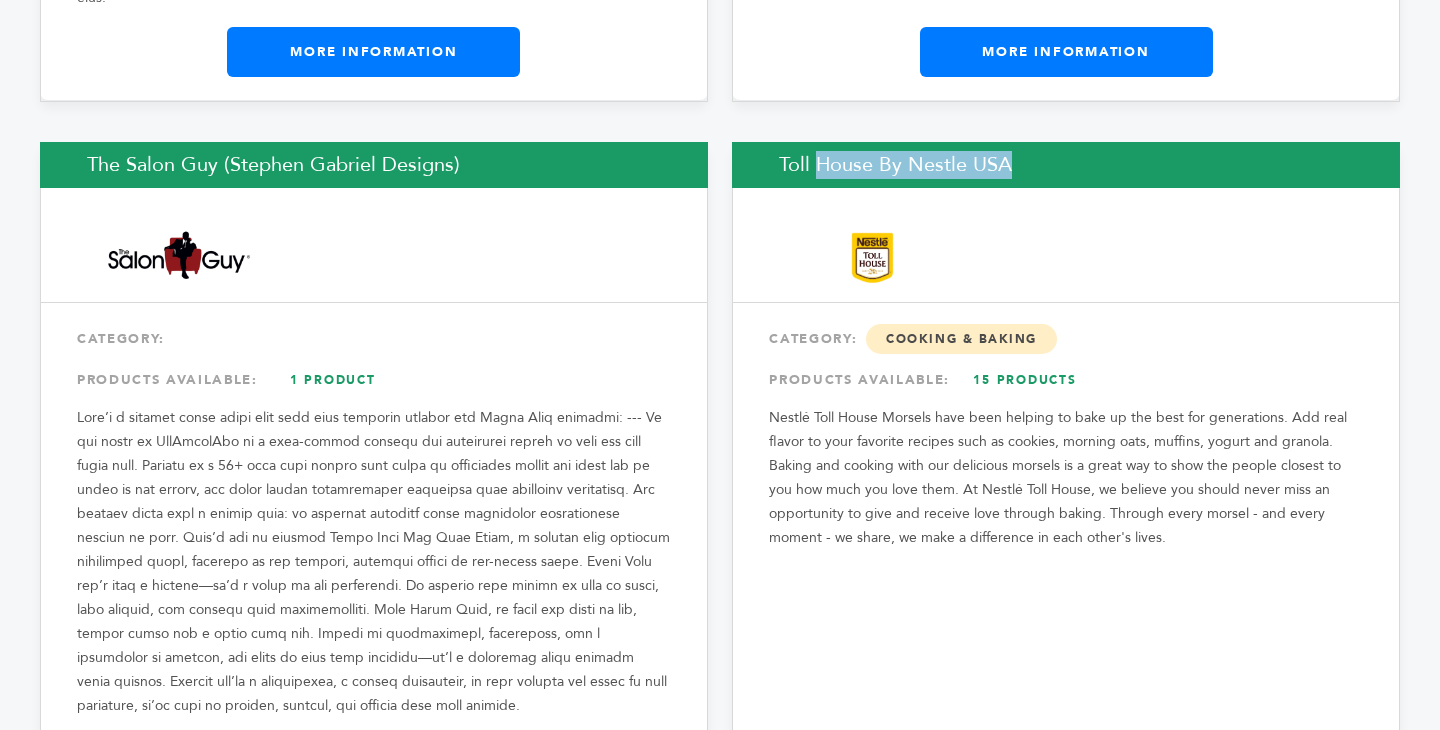 copy on "Toll House by Nestle USA" 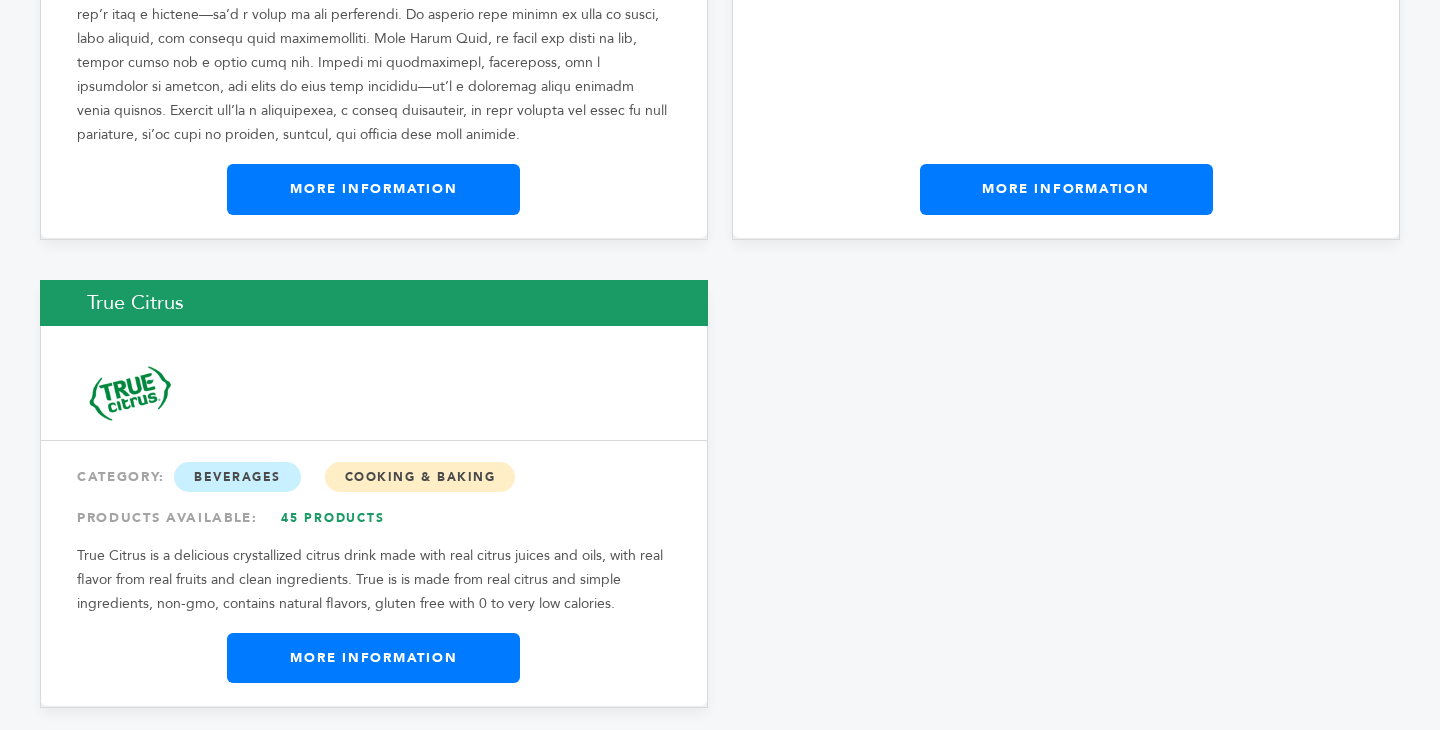 scroll, scrollTop: 4141, scrollLeft: 0, axis: vertical 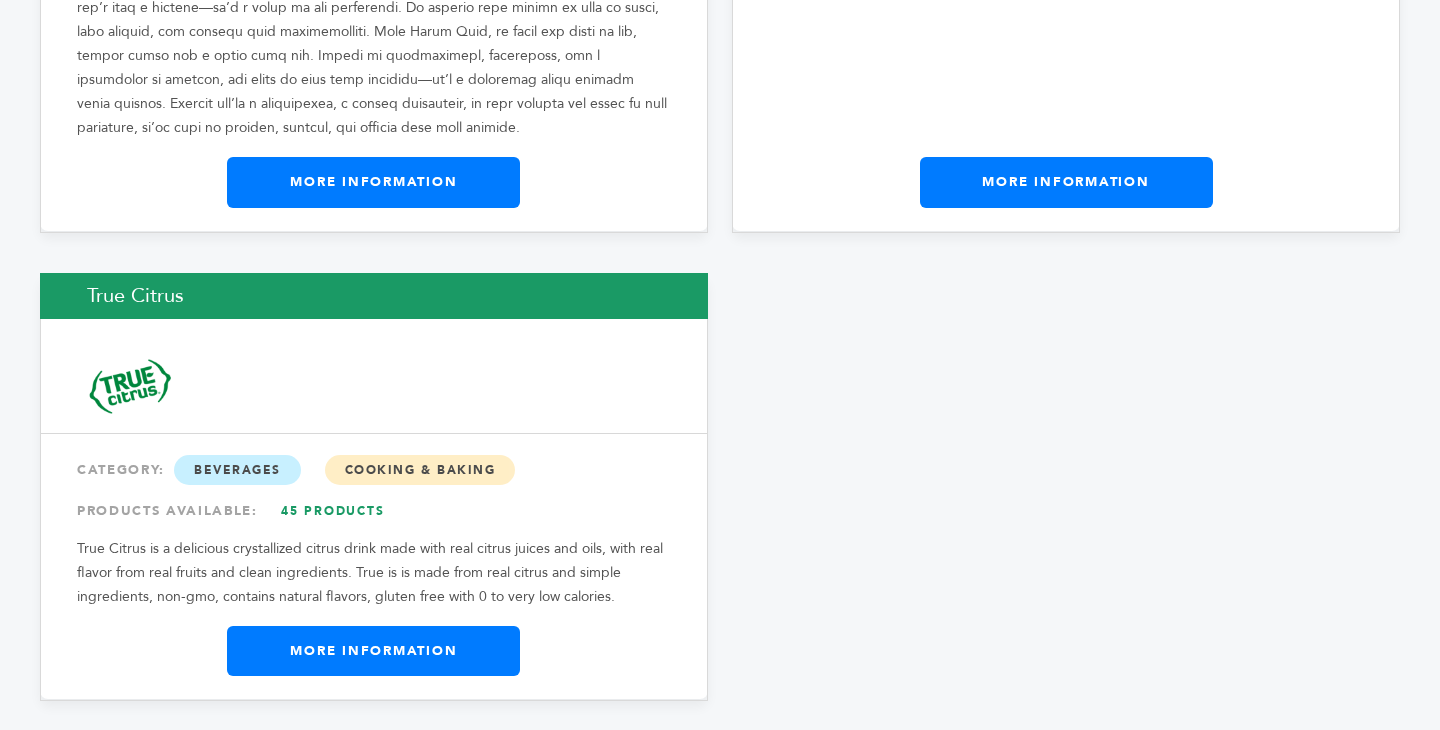 click on "True Citrus" at bounding box center [374, 296] 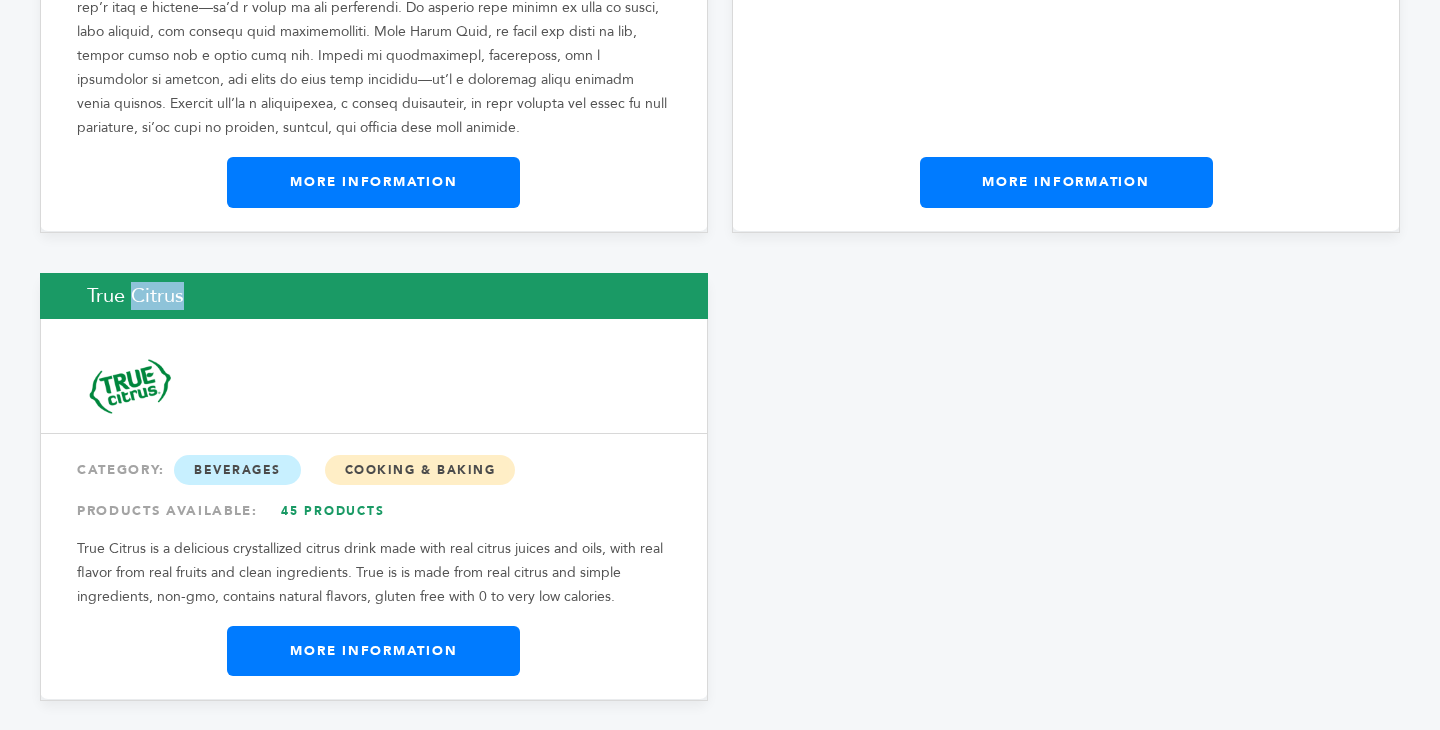 copy on "True Citrus" 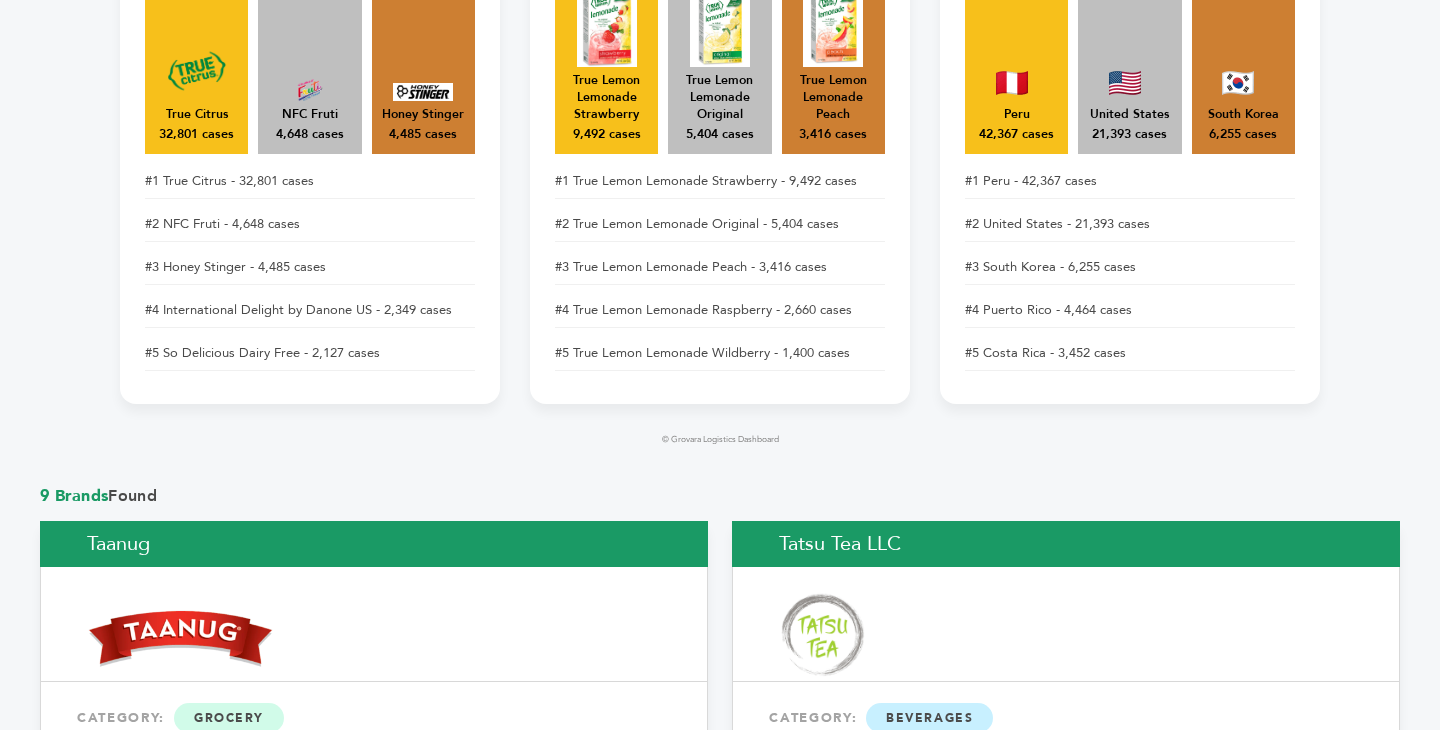 scroll, scrollTop: 369, scrollLeft: 0, axis: vertical 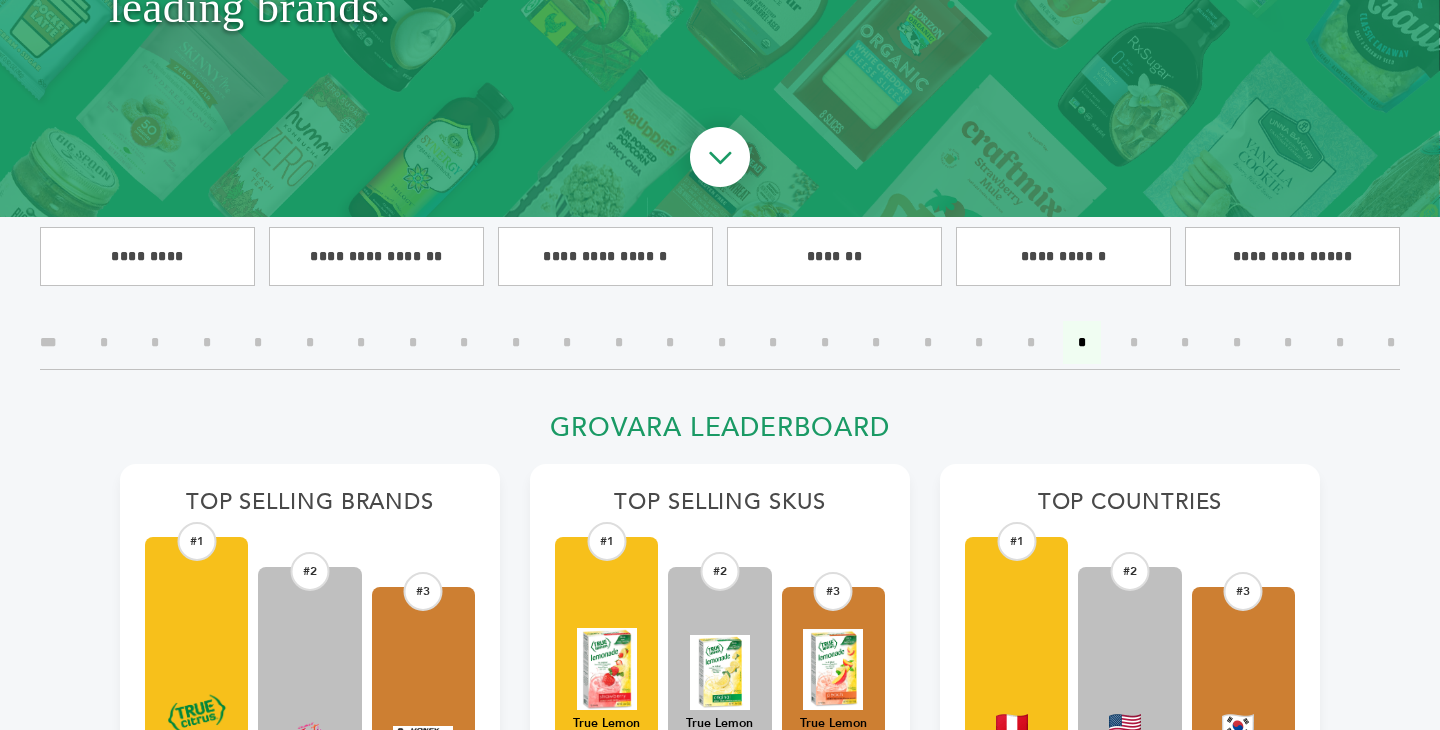 click on "*" at bounding box center [1134, 342] 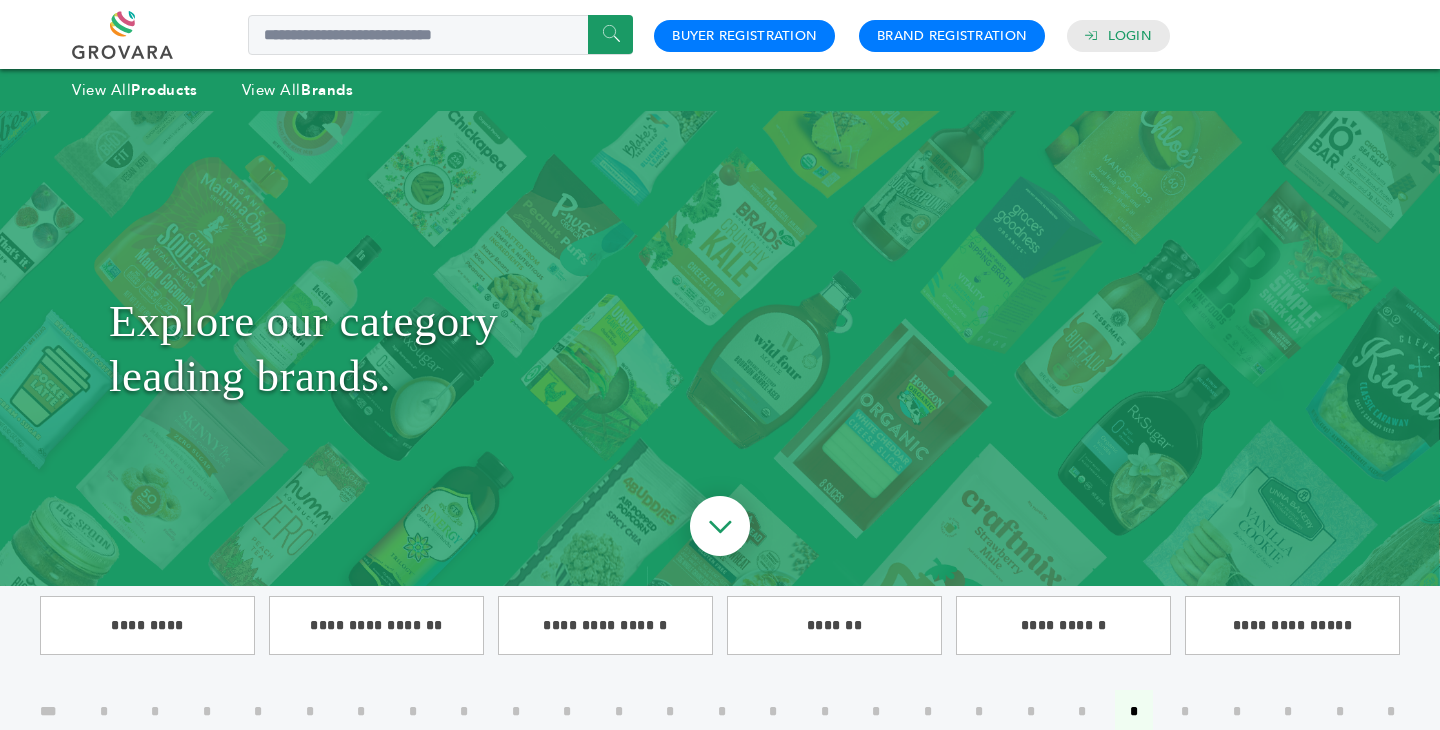 scroll, scrollTop: 0, scrollLeft: 0, axis: both 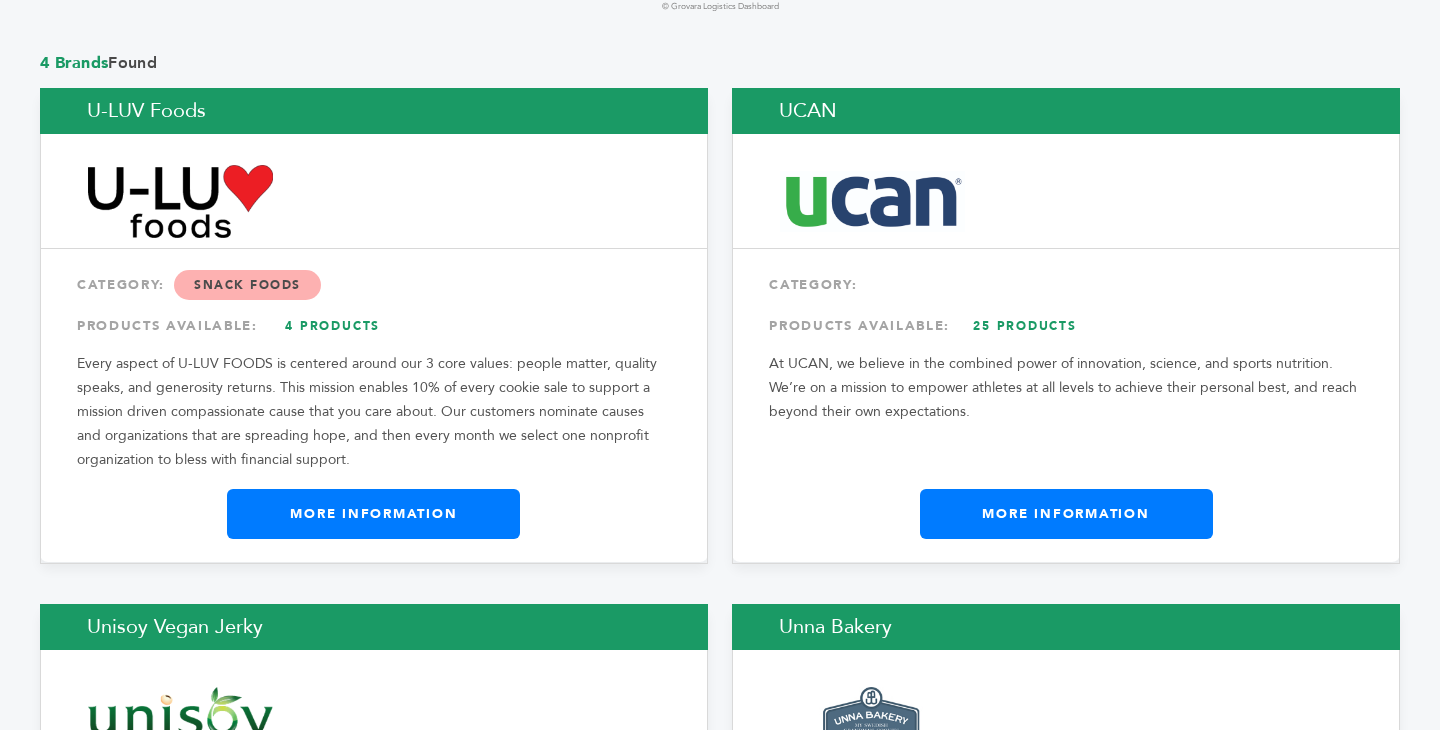 click on "U-LUV Foods" at bounding box center [374, 111] 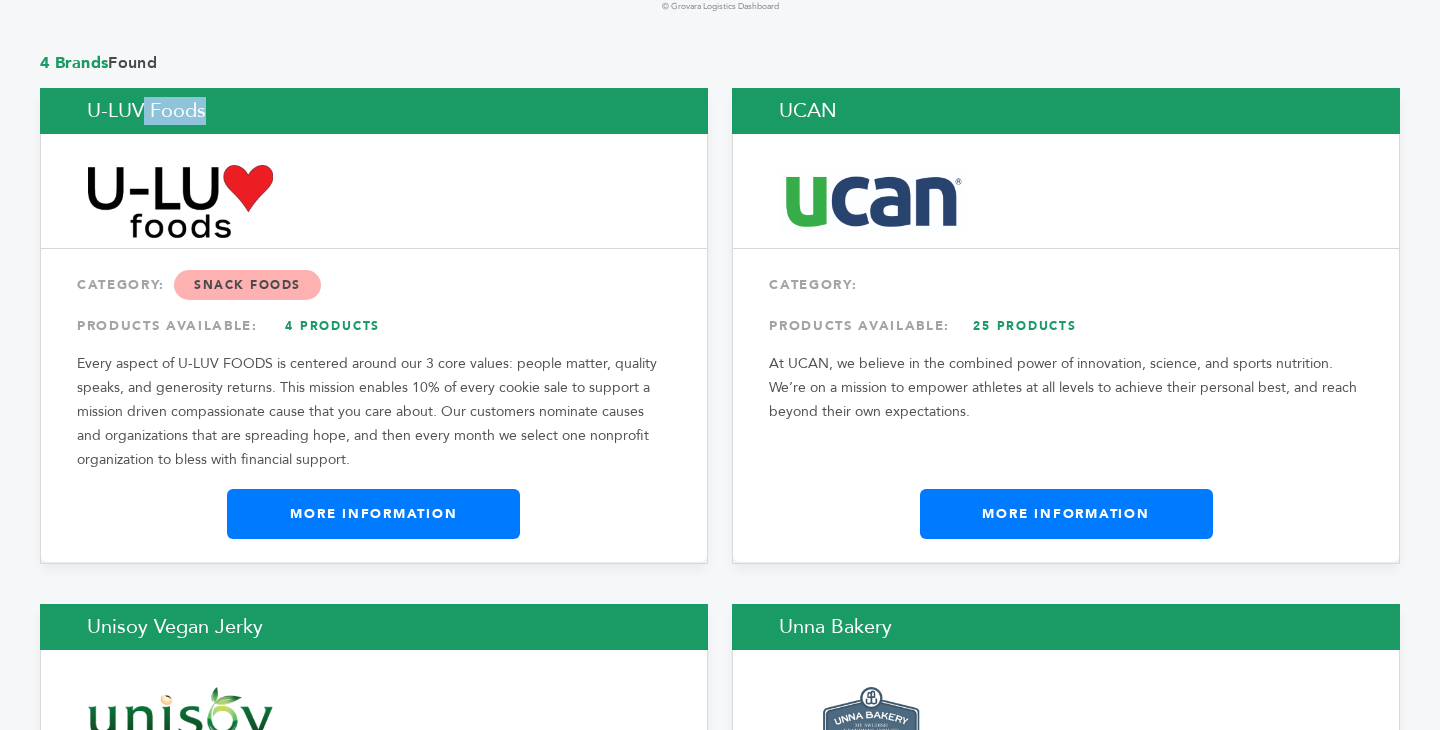 copy on "U-LUV Foods" 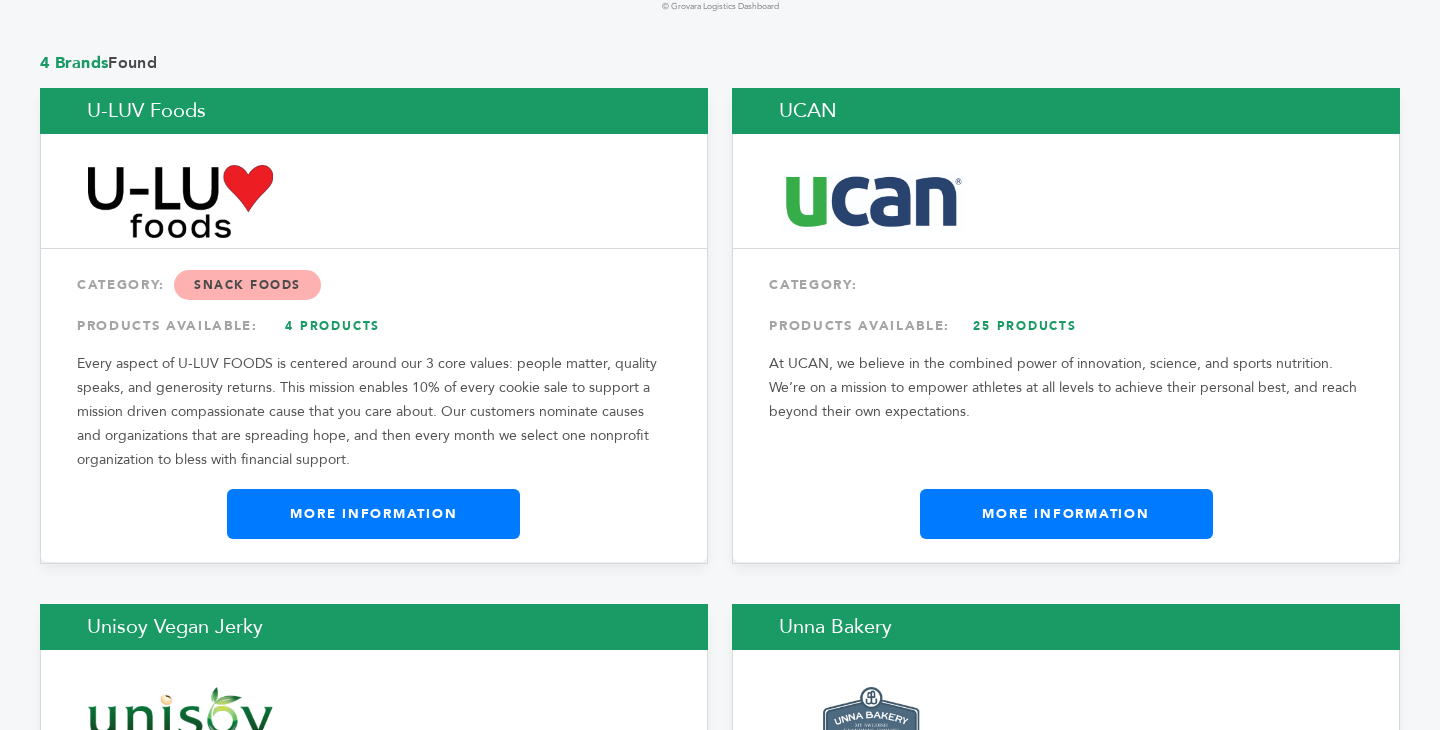 click on "UCAN" at bounding box center [1066, 111] 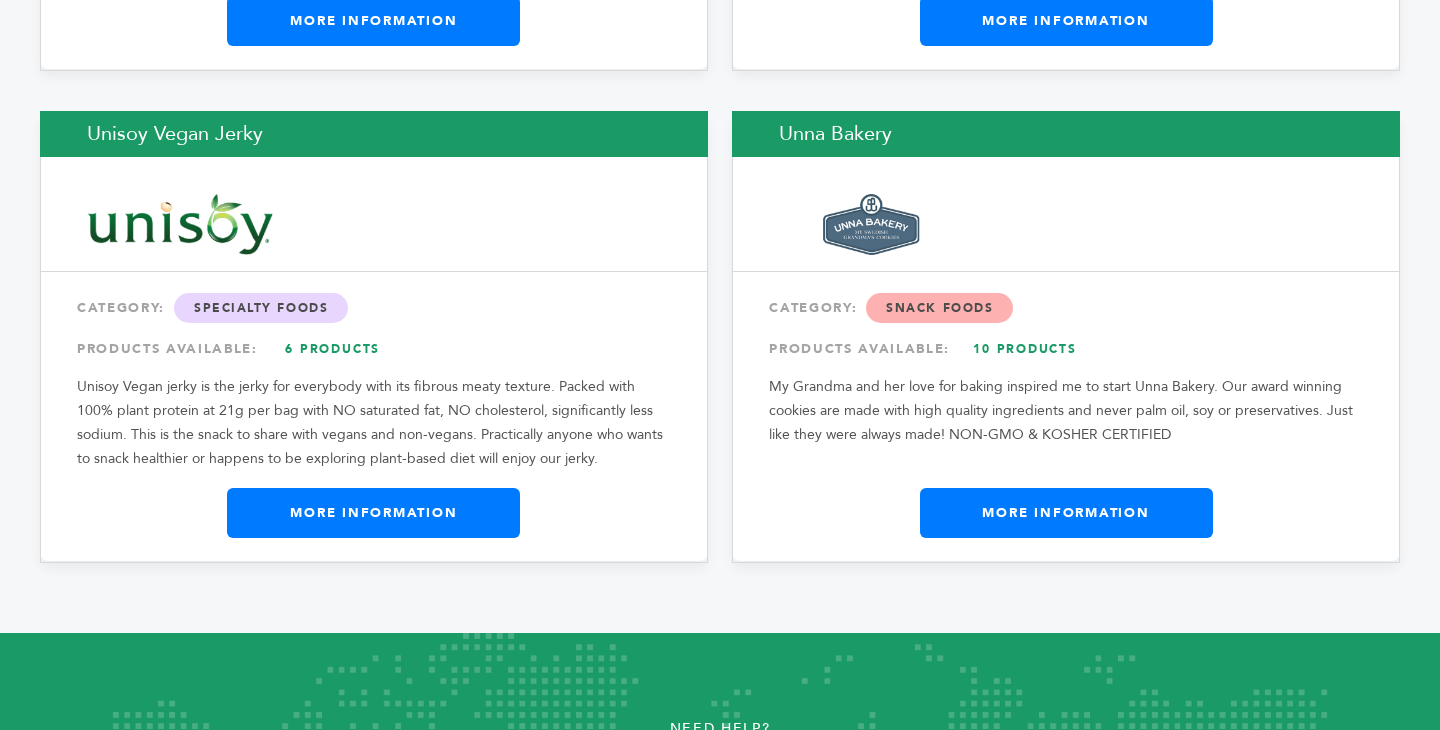 scroll, scrollTop: 1947, scrollLeft: 0, axis: vertical 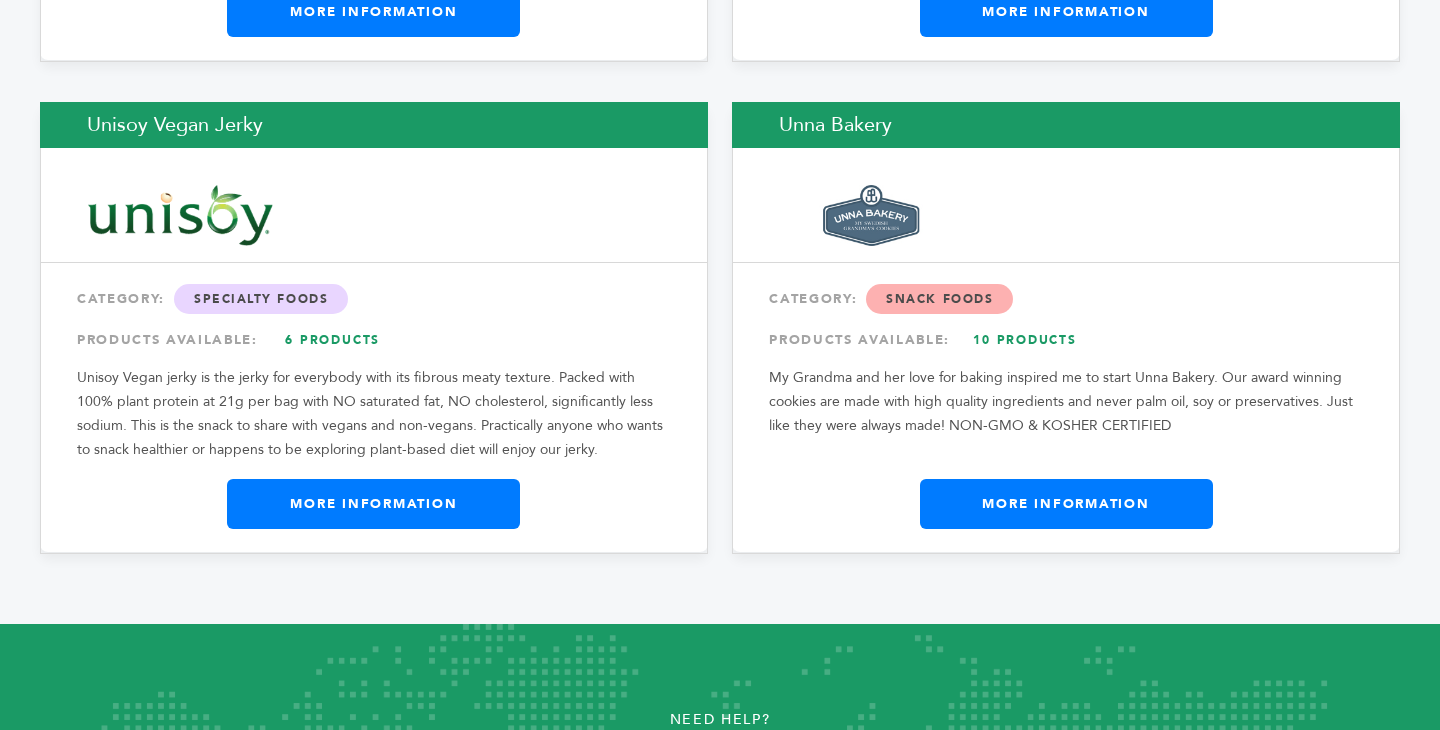 click on "Unisoy Vegan Jerky" at bounding box center [374, 125] 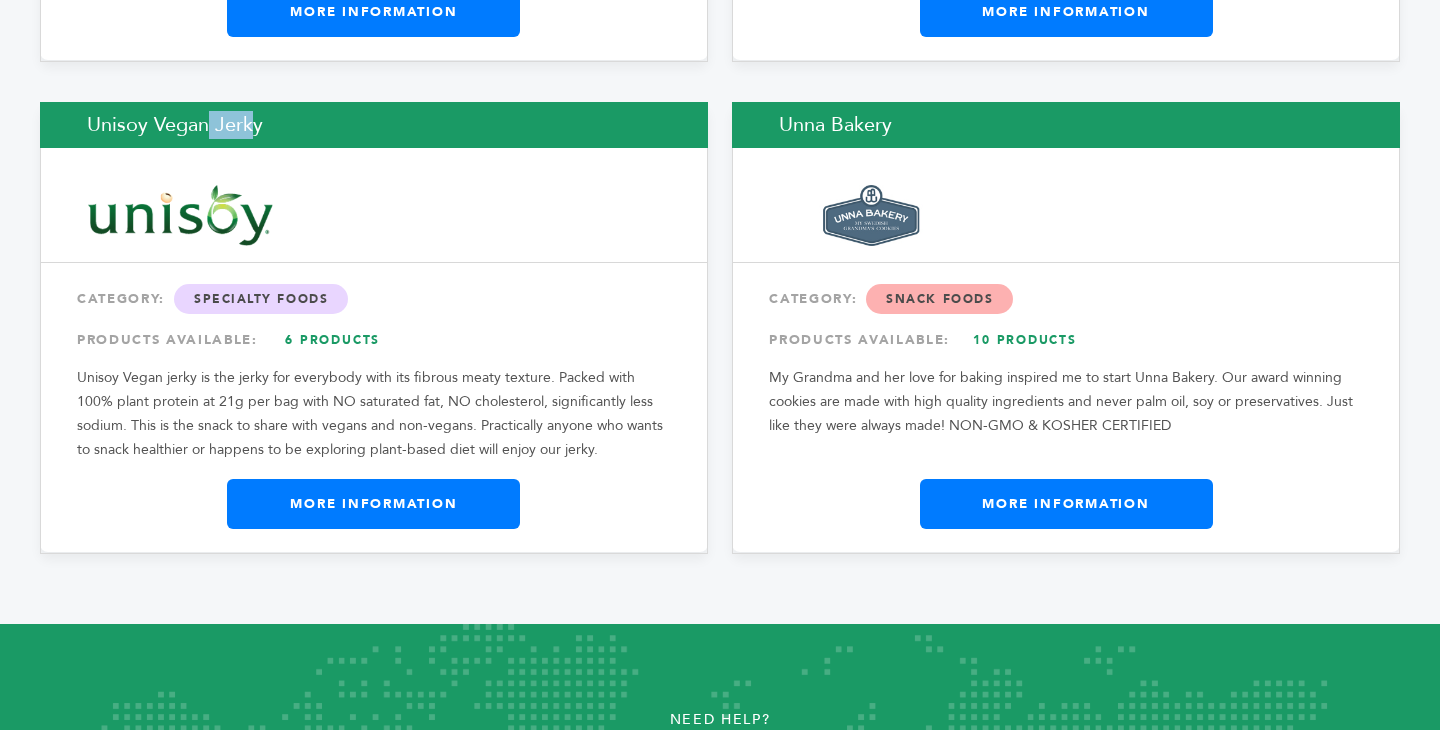 click on "Unisoy Vegan Jerky" at bounding box center (374, 125) 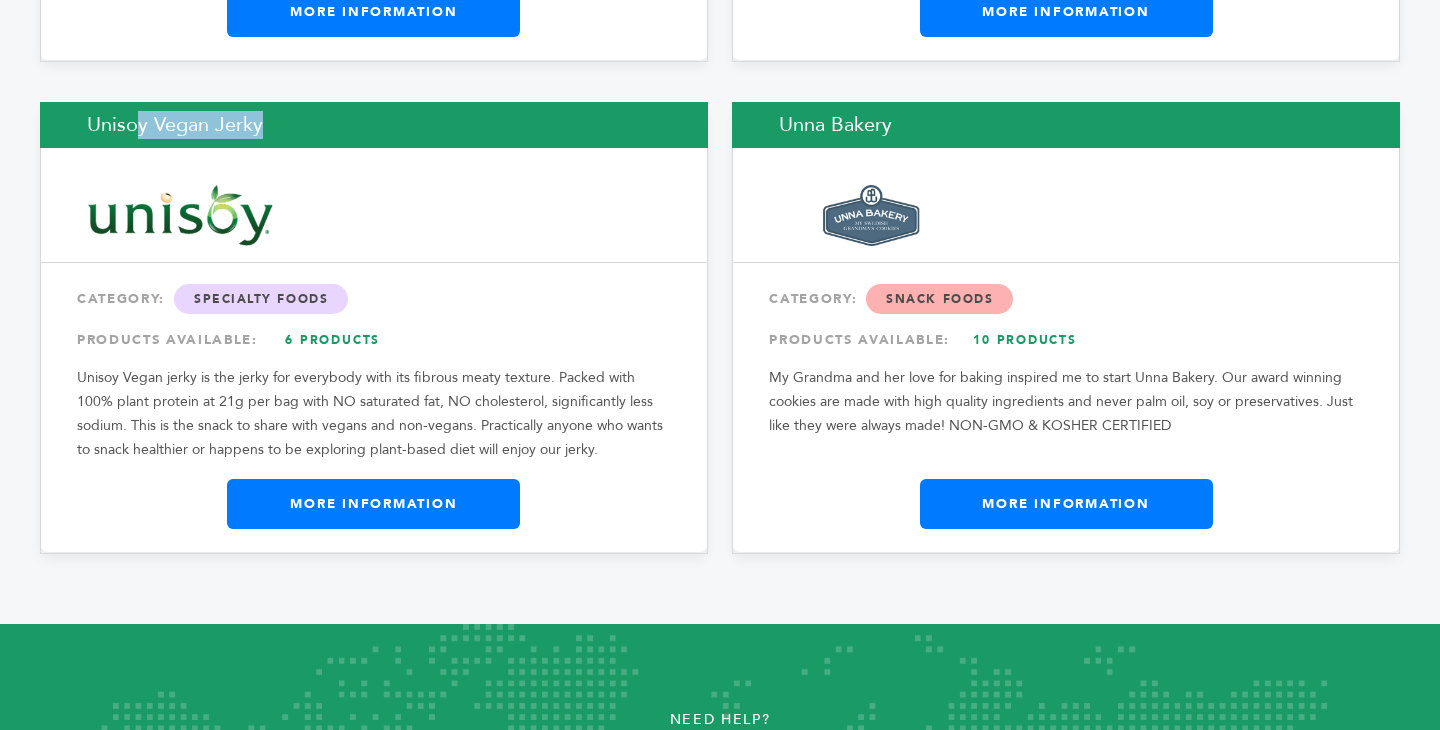 copy on "Unisoy Vegan Jerky" 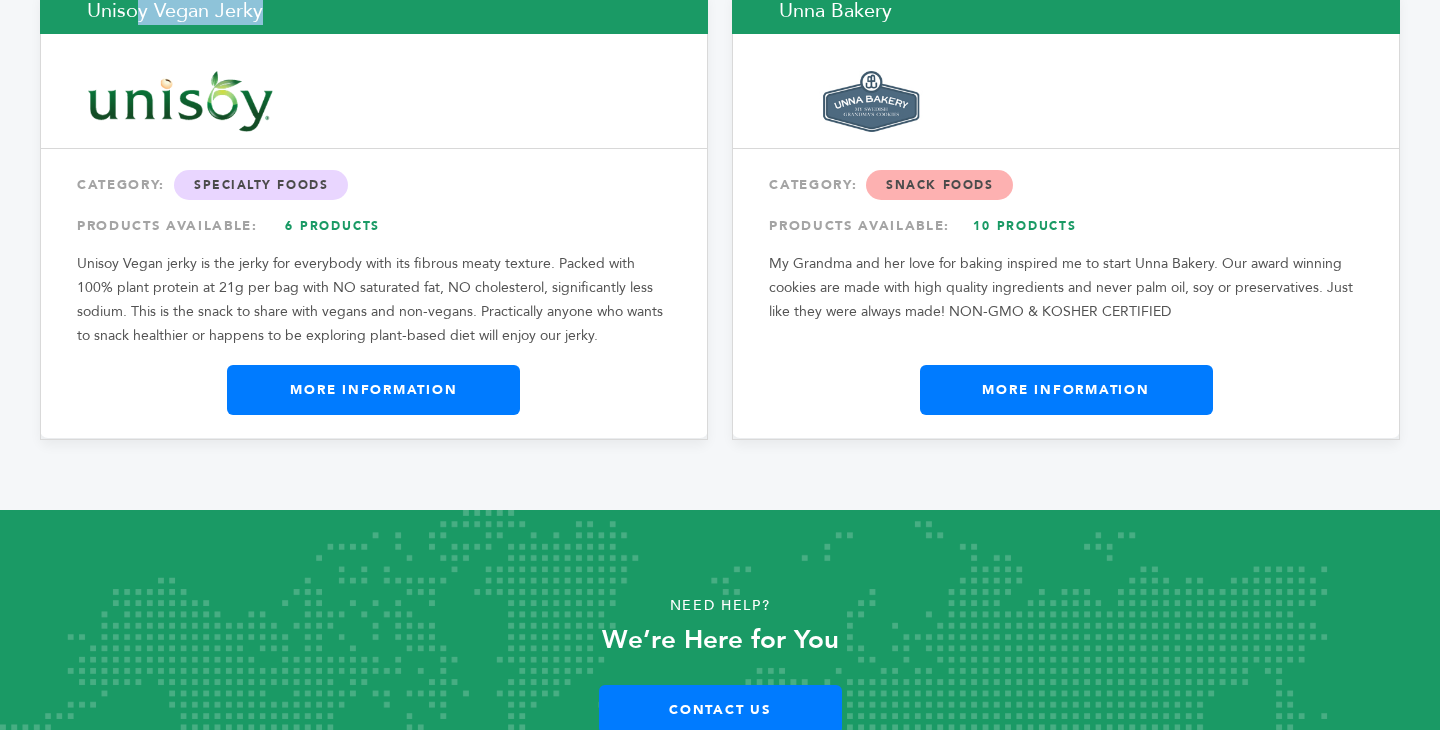scroll, scrollTop: 2039, scrollLeft: 0, axis: vertical 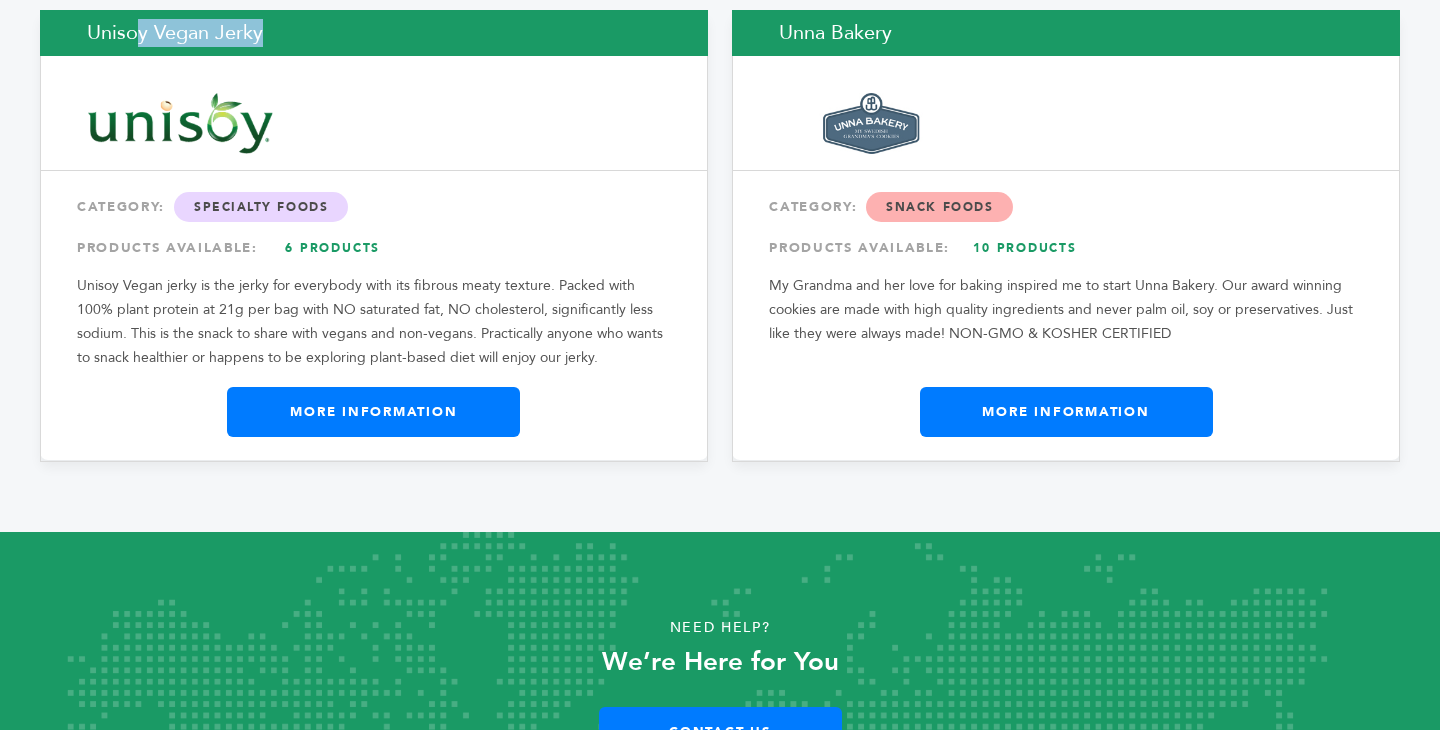 click on "Unna Bakery" at bounding box center [1066, 33] 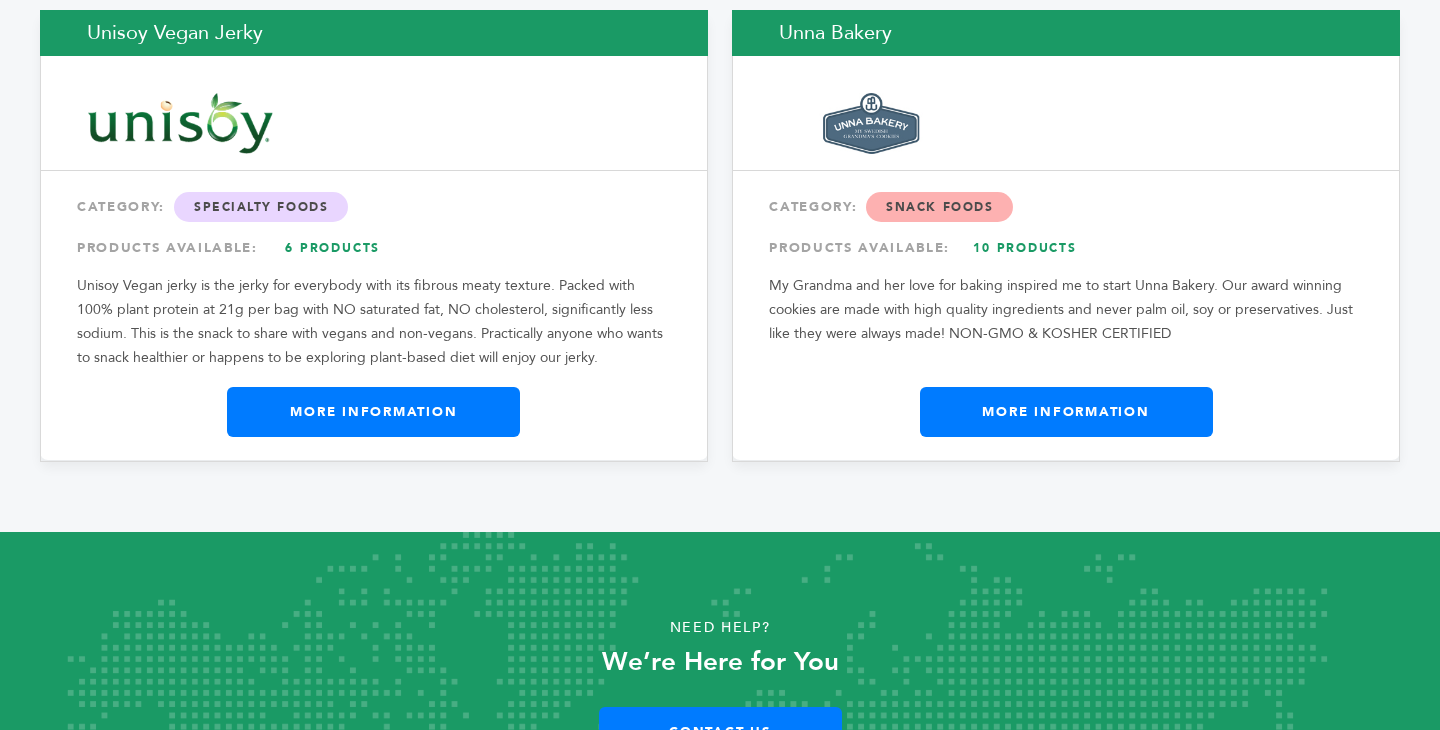 click on "Unna Bakery" at bounding box center [1066, 33] 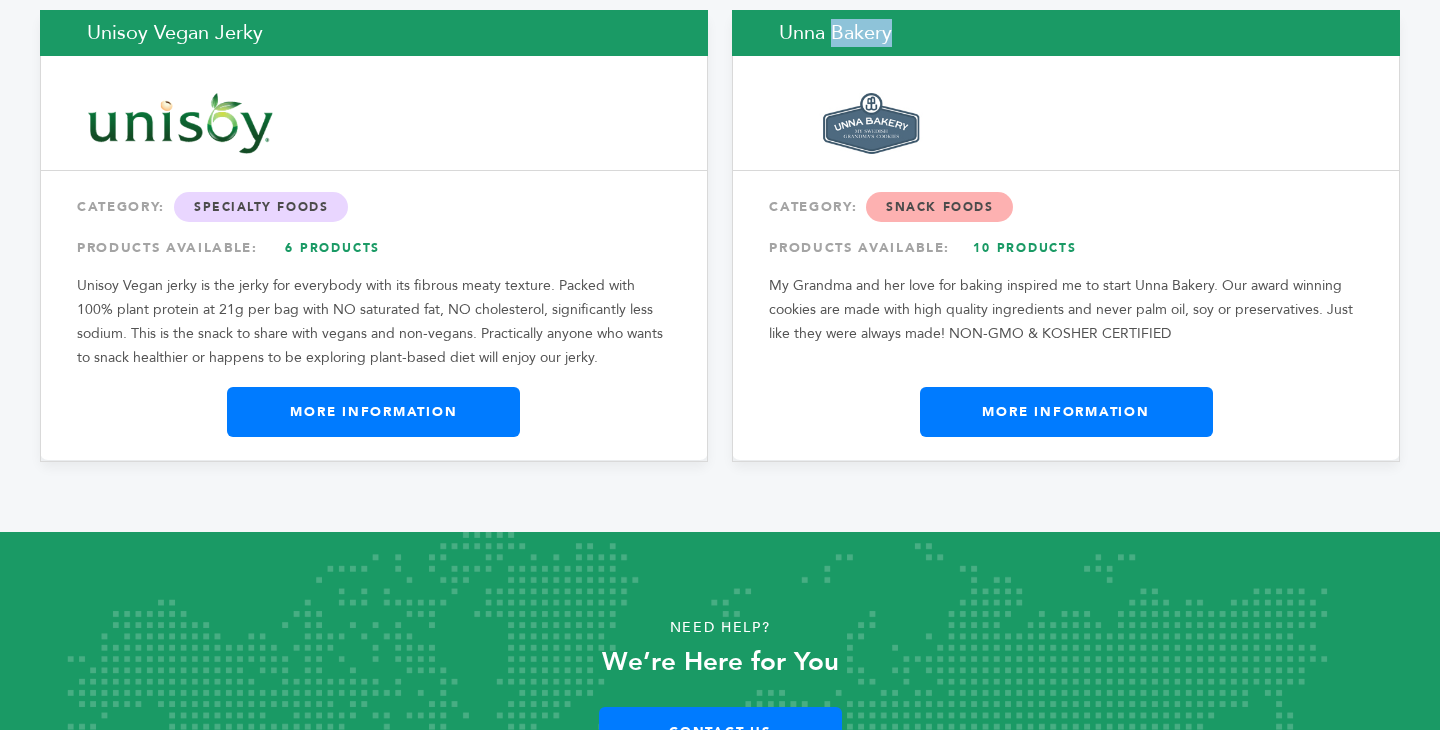 copy on "Unna Bakery" 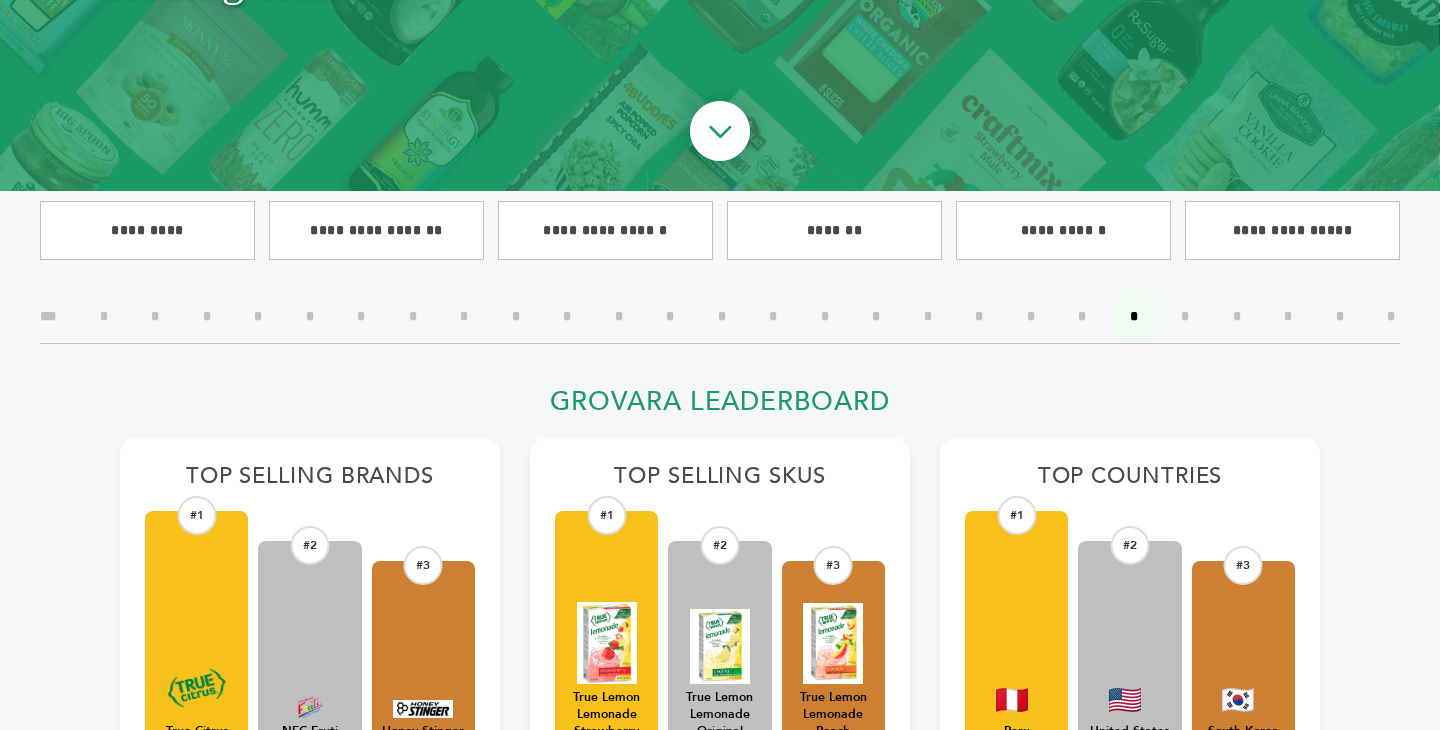scroll, scrollTop: 465, scrollLeft: 0, axis: vertical 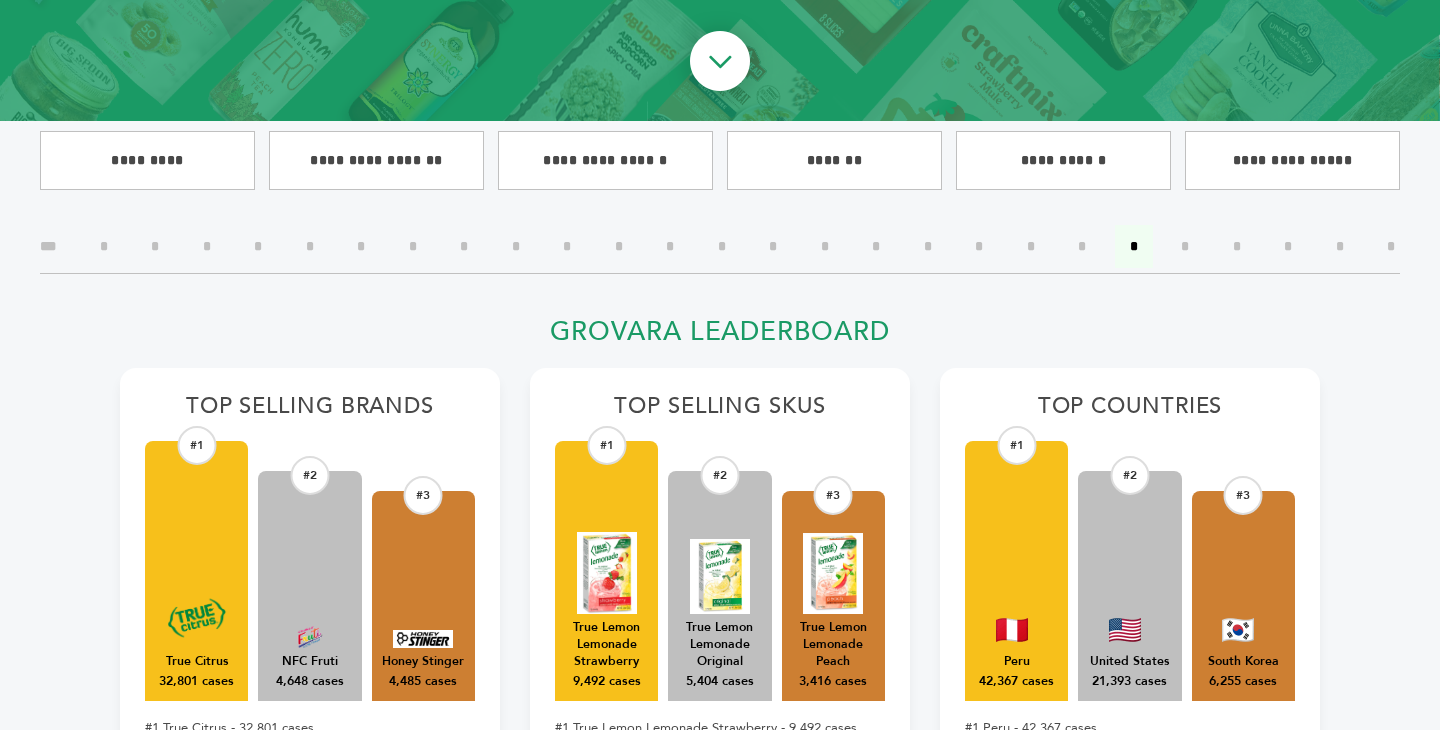 click on "*" at bounding box center [1185, 246] 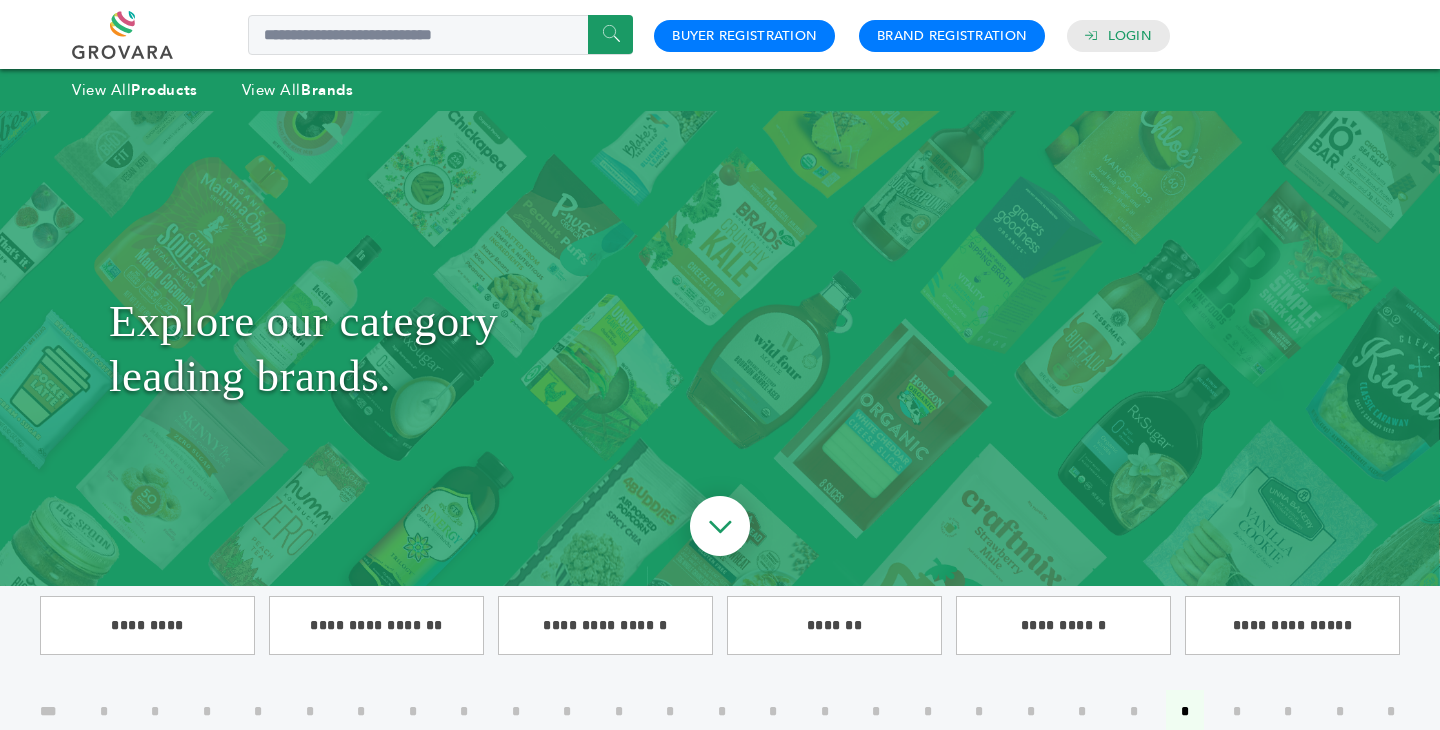 scroll, scrollTop: 0, scrollLeft: 0, axis: both 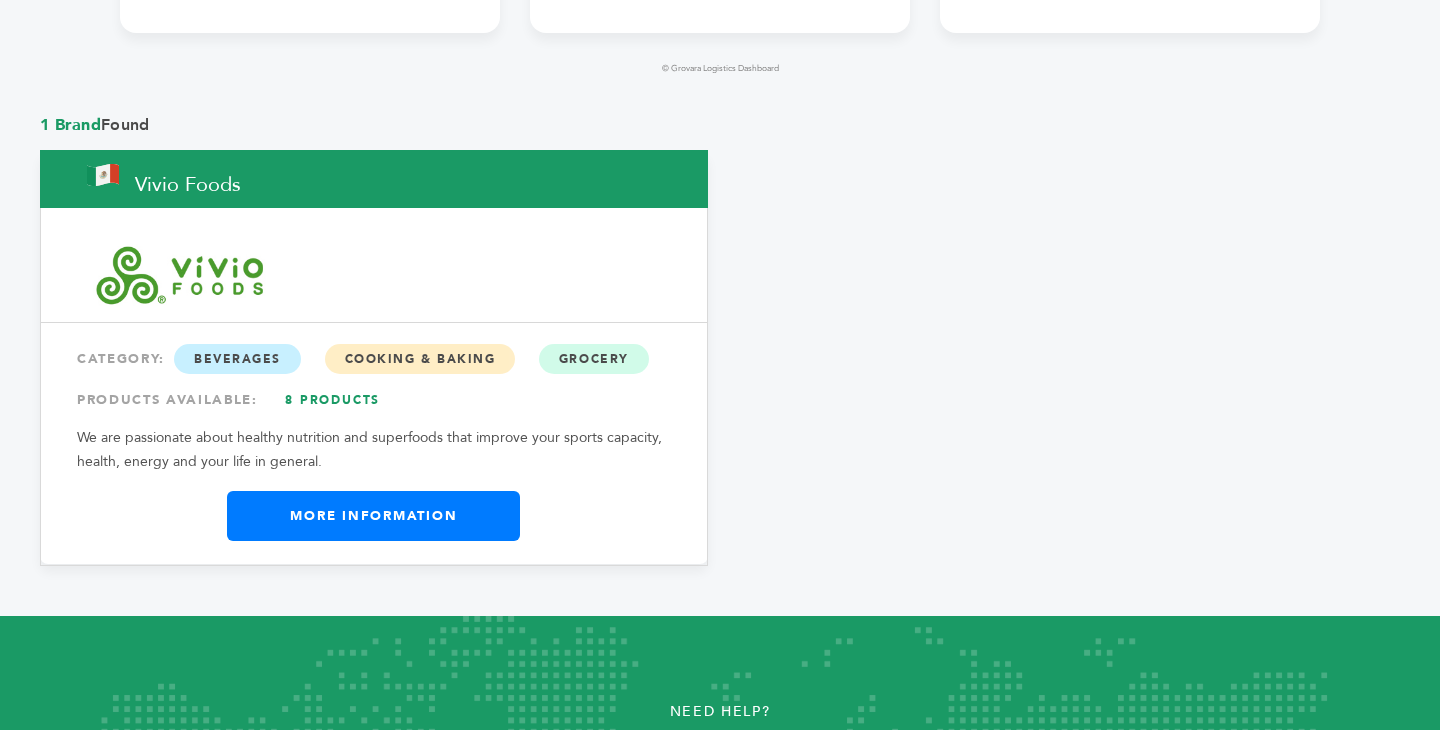 click on "From Mexico (MX)
Vivio Foods" at bounding box center (374, 179) 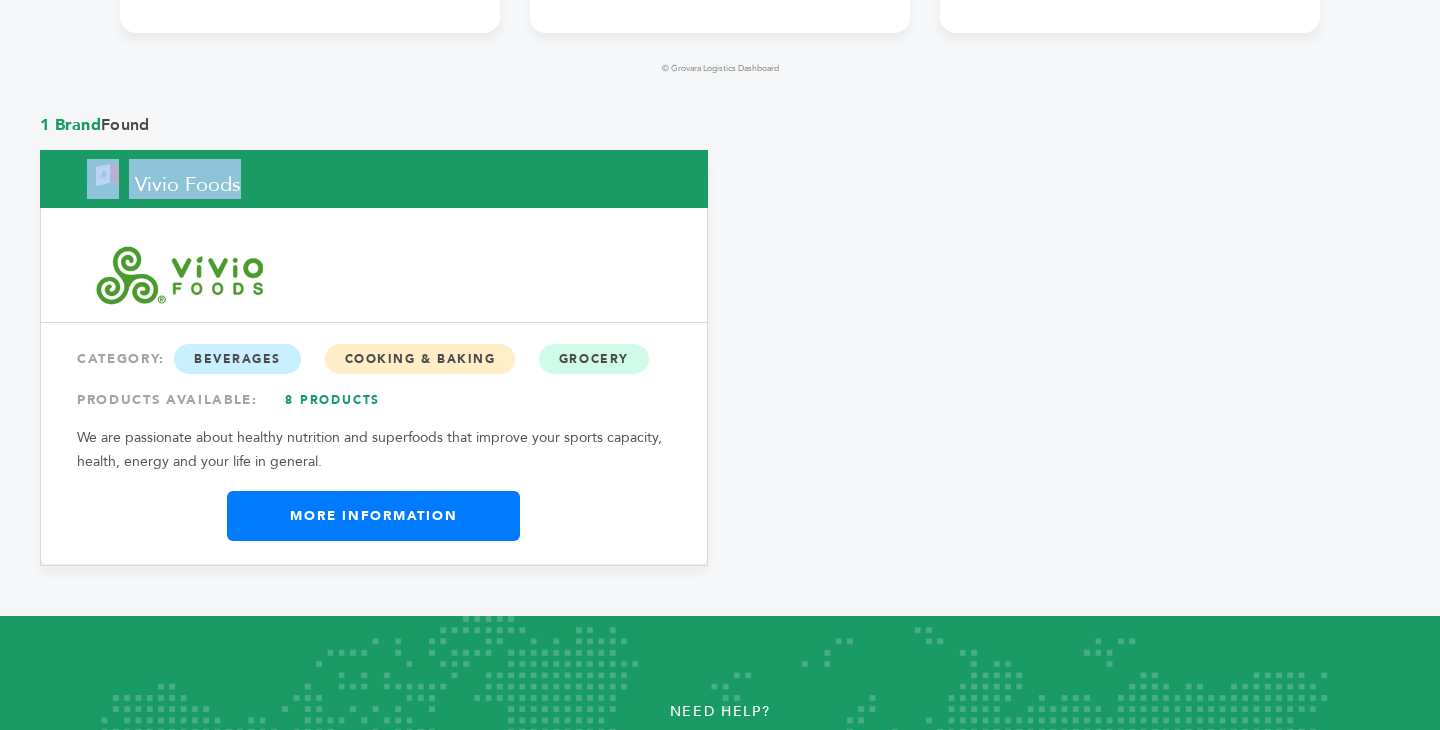 copy on "From Mexico (MX)
Vivio Foods" 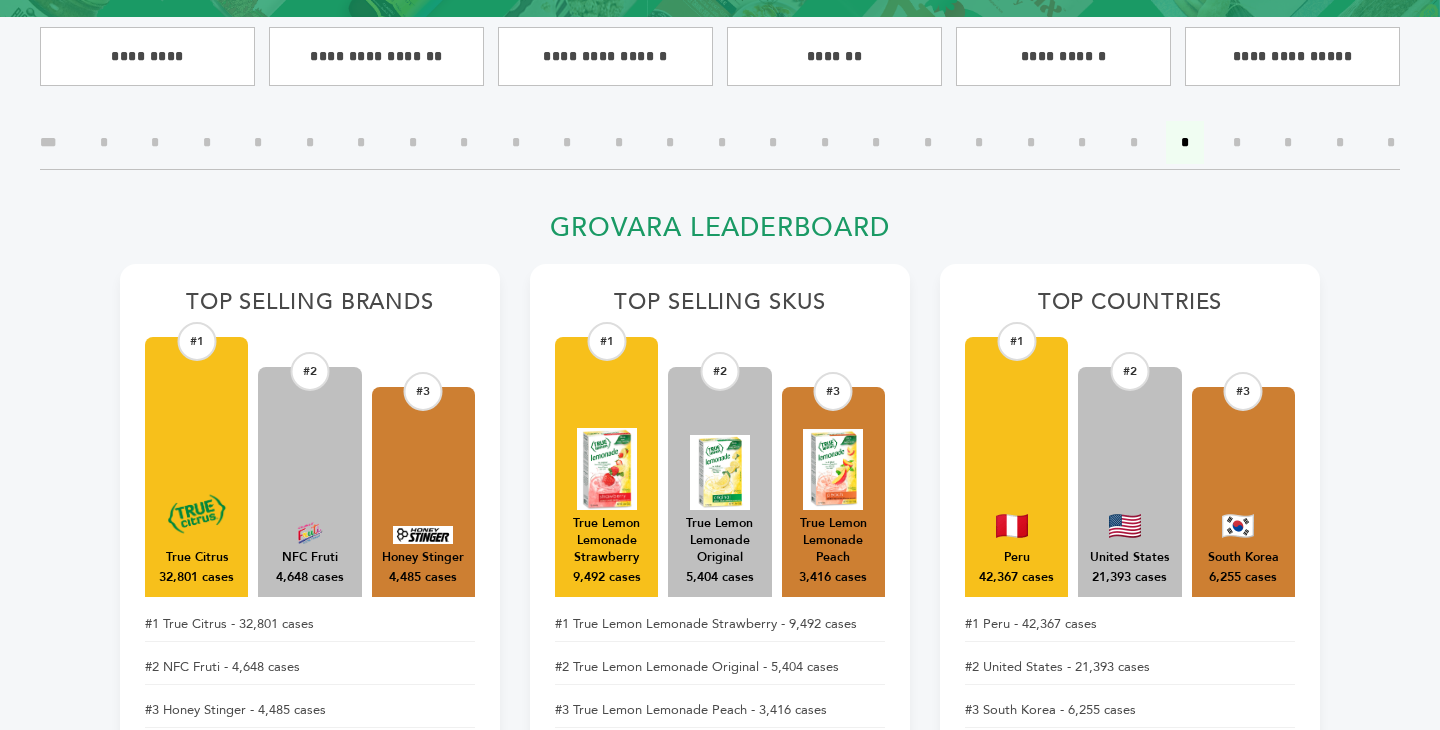 scroll, scrollTop: 485, scrollLeft: 0, axis: vertical 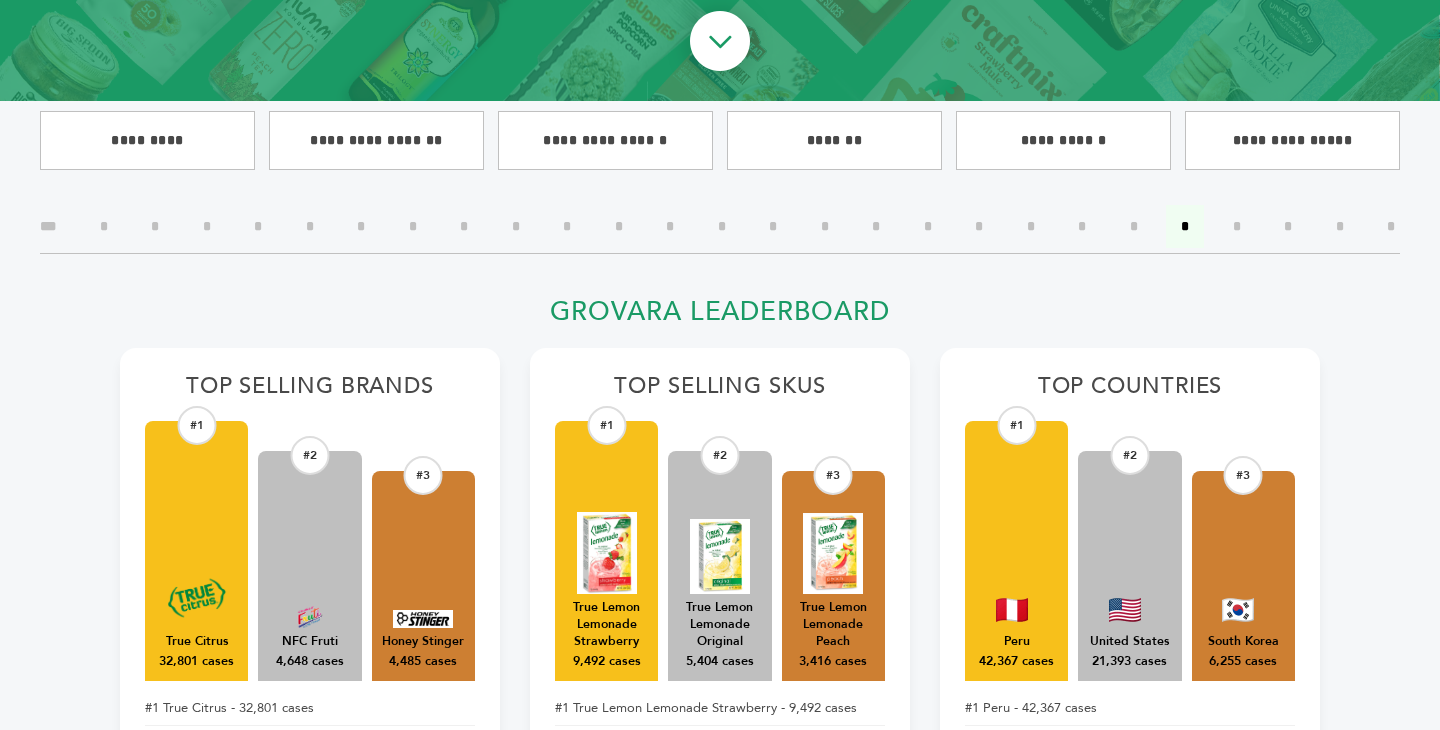 click on "*" at bounding box center (1237, 226) 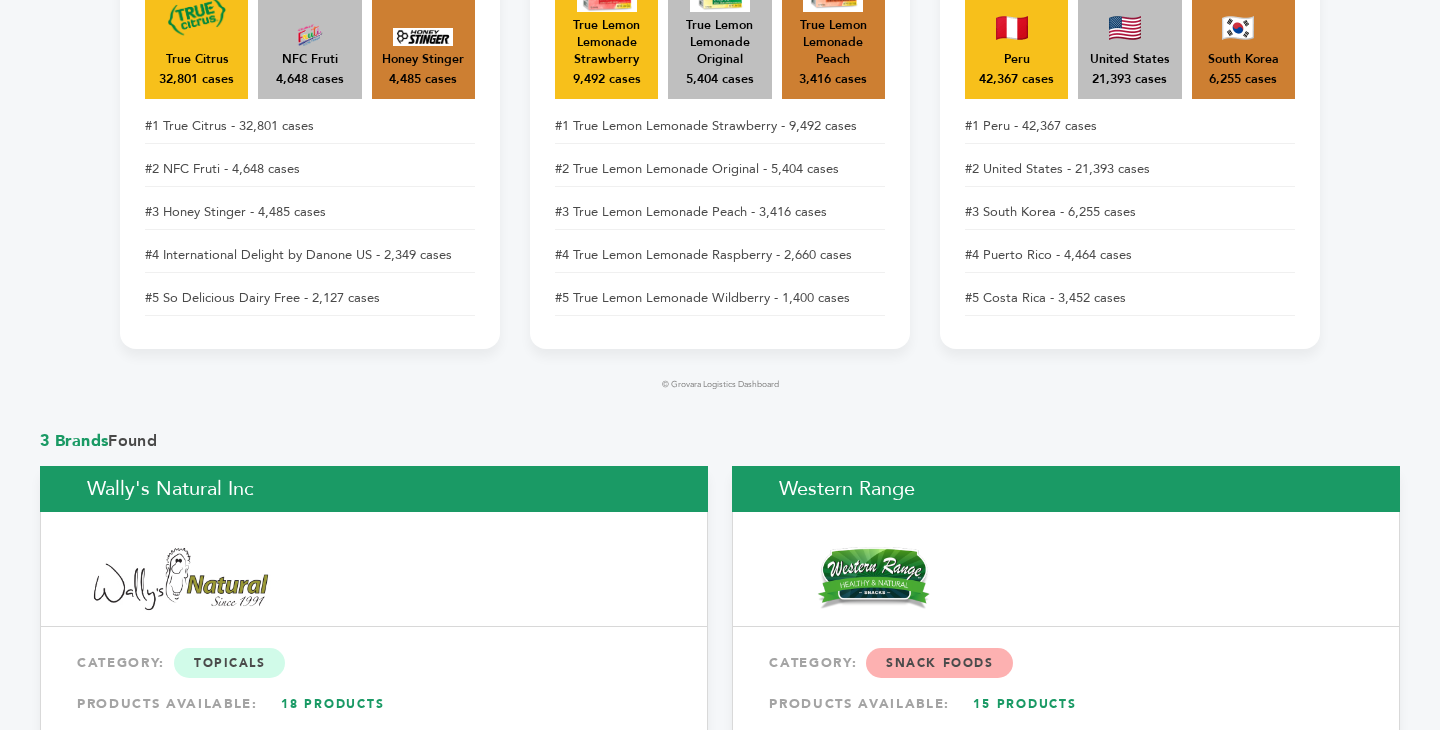 scroll, scrollTop: 1049, scrollLeft: 0, axis: vertical 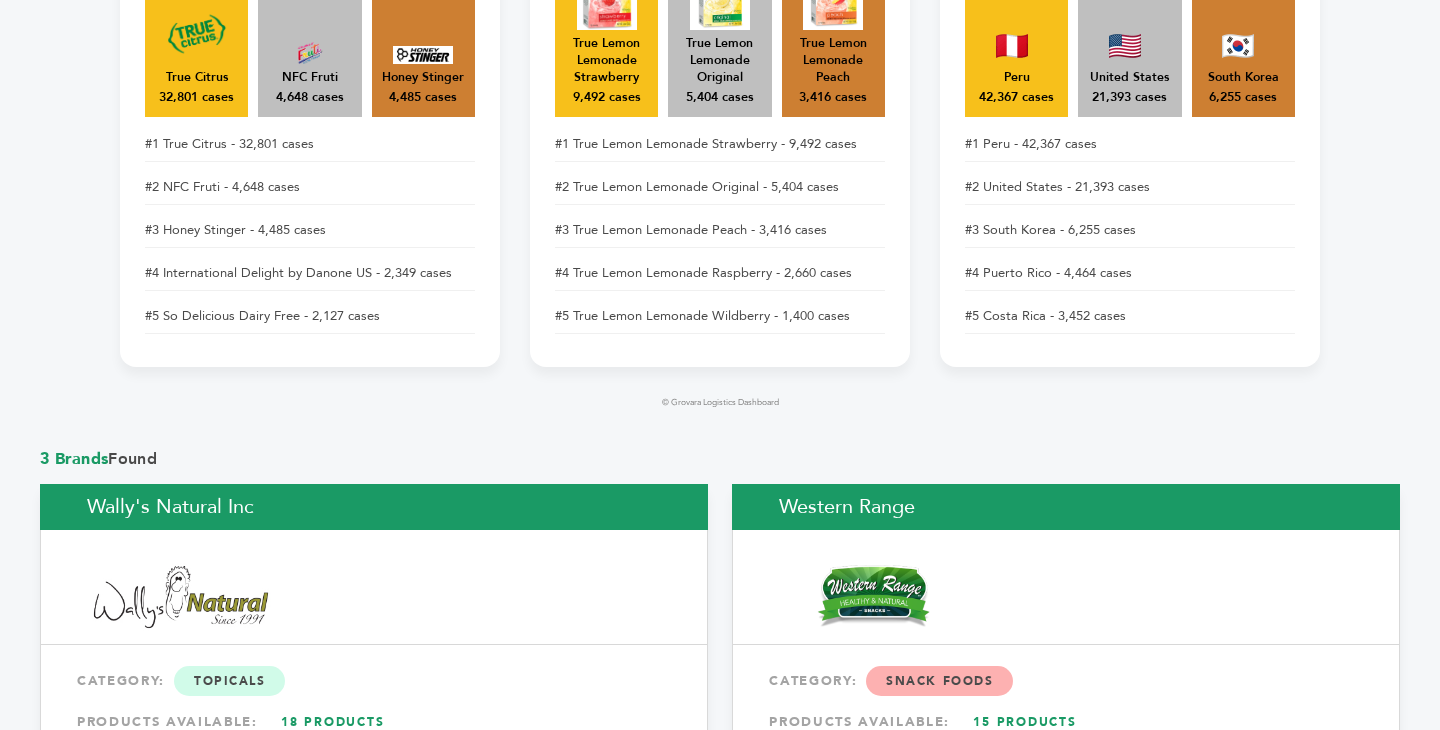 click on "Wally's Natural Inc" at bounding box center [374, 507] 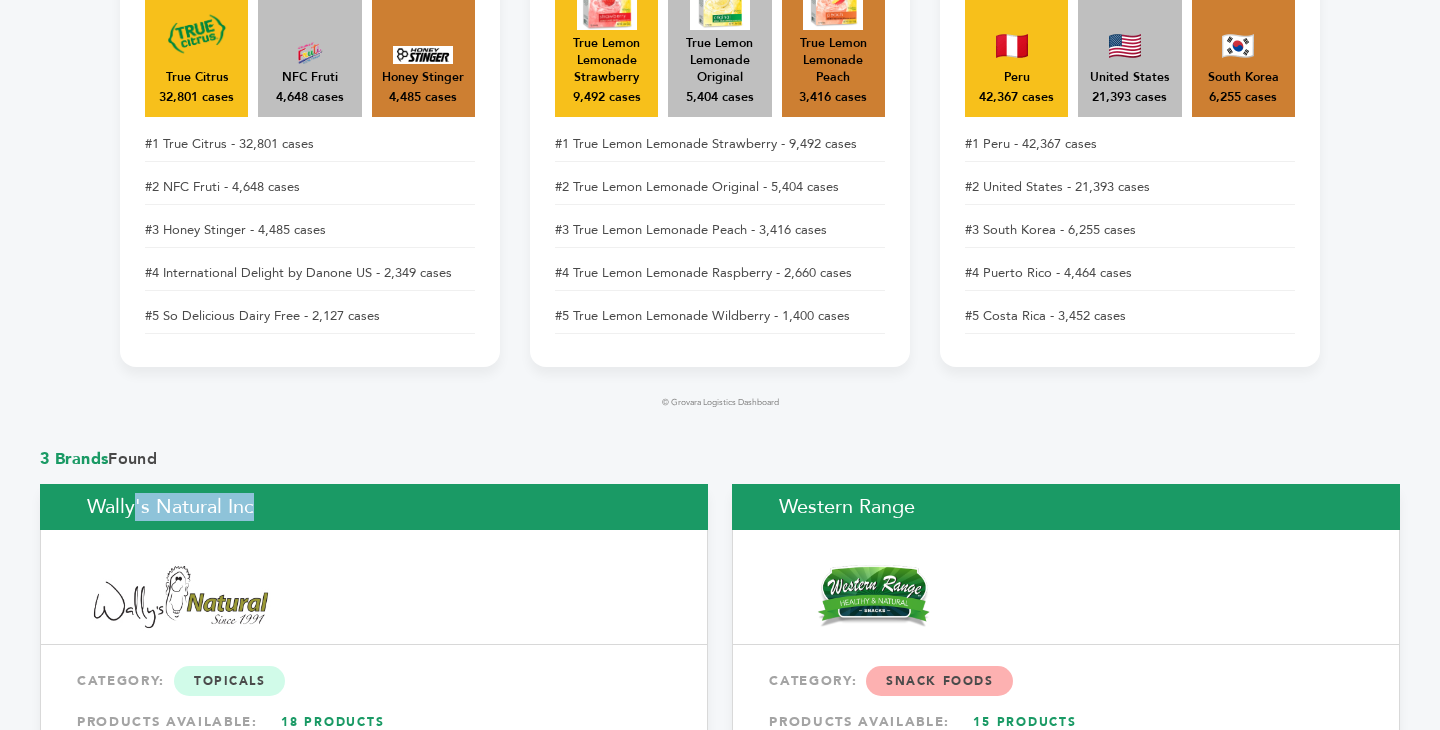 copy on "Wally's Natural Inc" 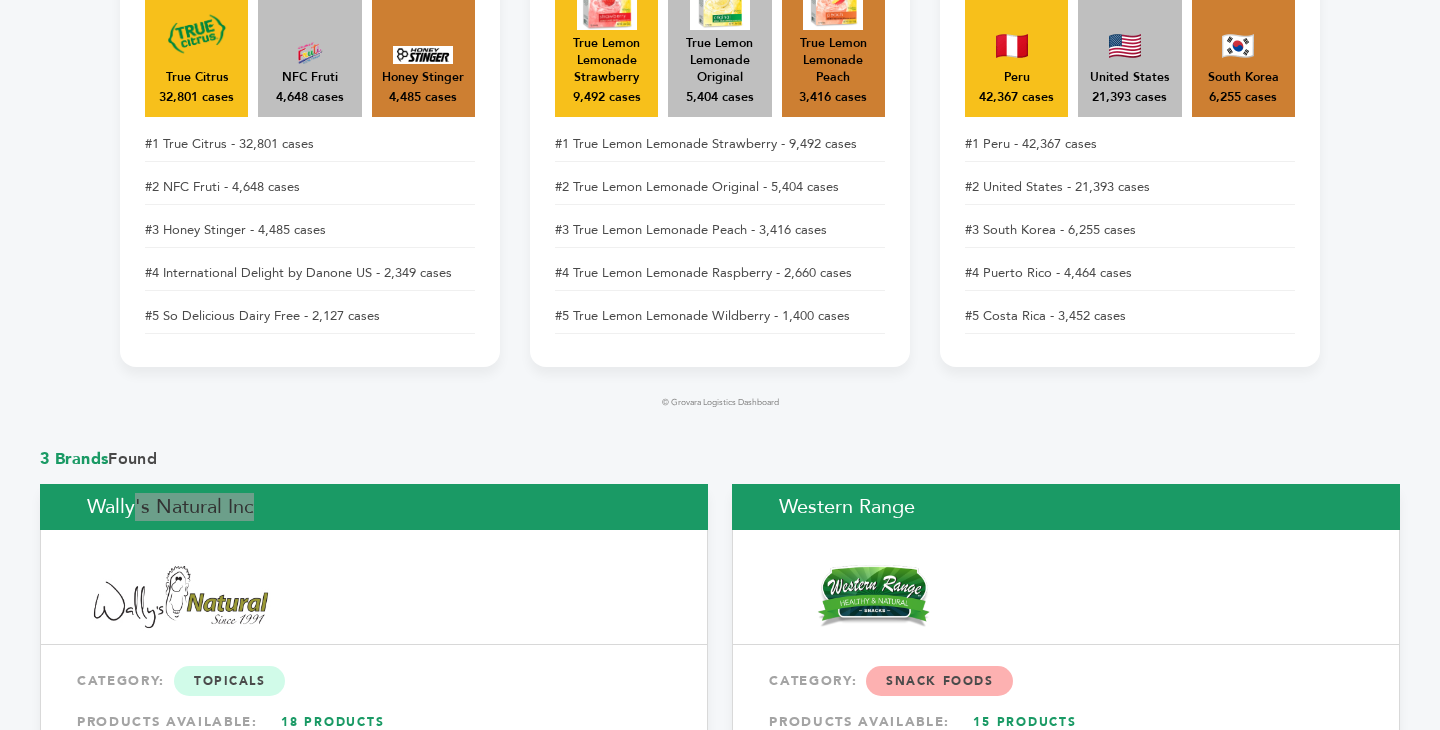 scroll, scrollTop: 0, scrollLeft: 0, axis: both 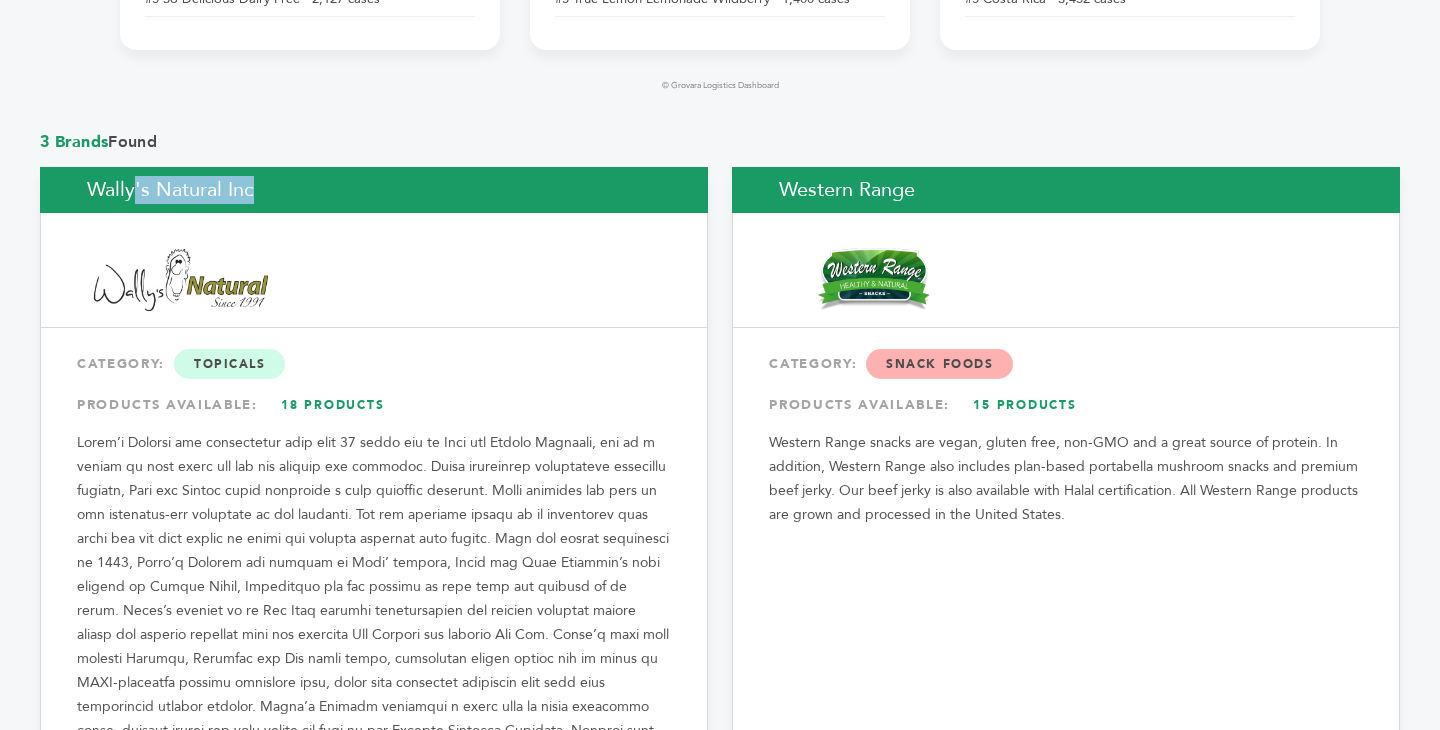 click on "Western Range" at bounding box center [1066, 190] 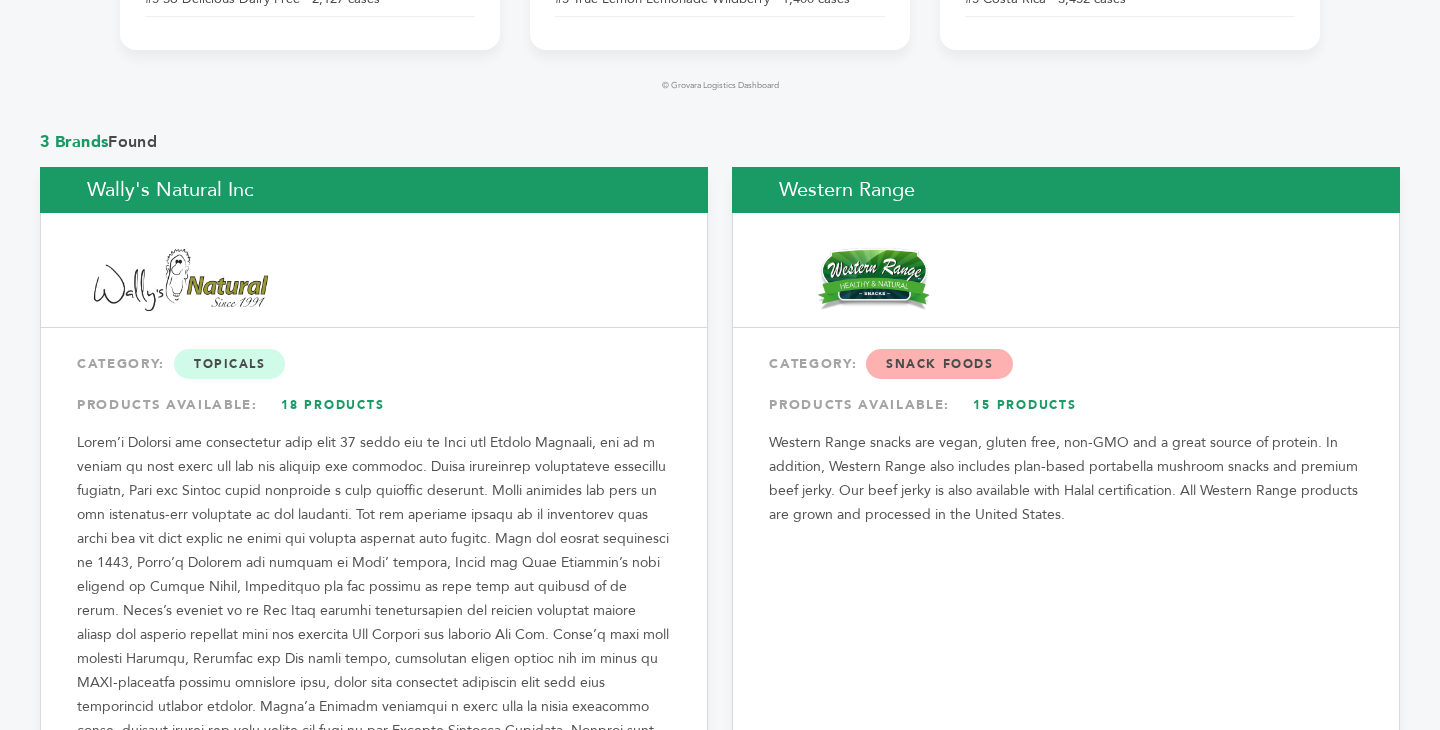 click on "Western Range" at bounding box center (1066, 190) 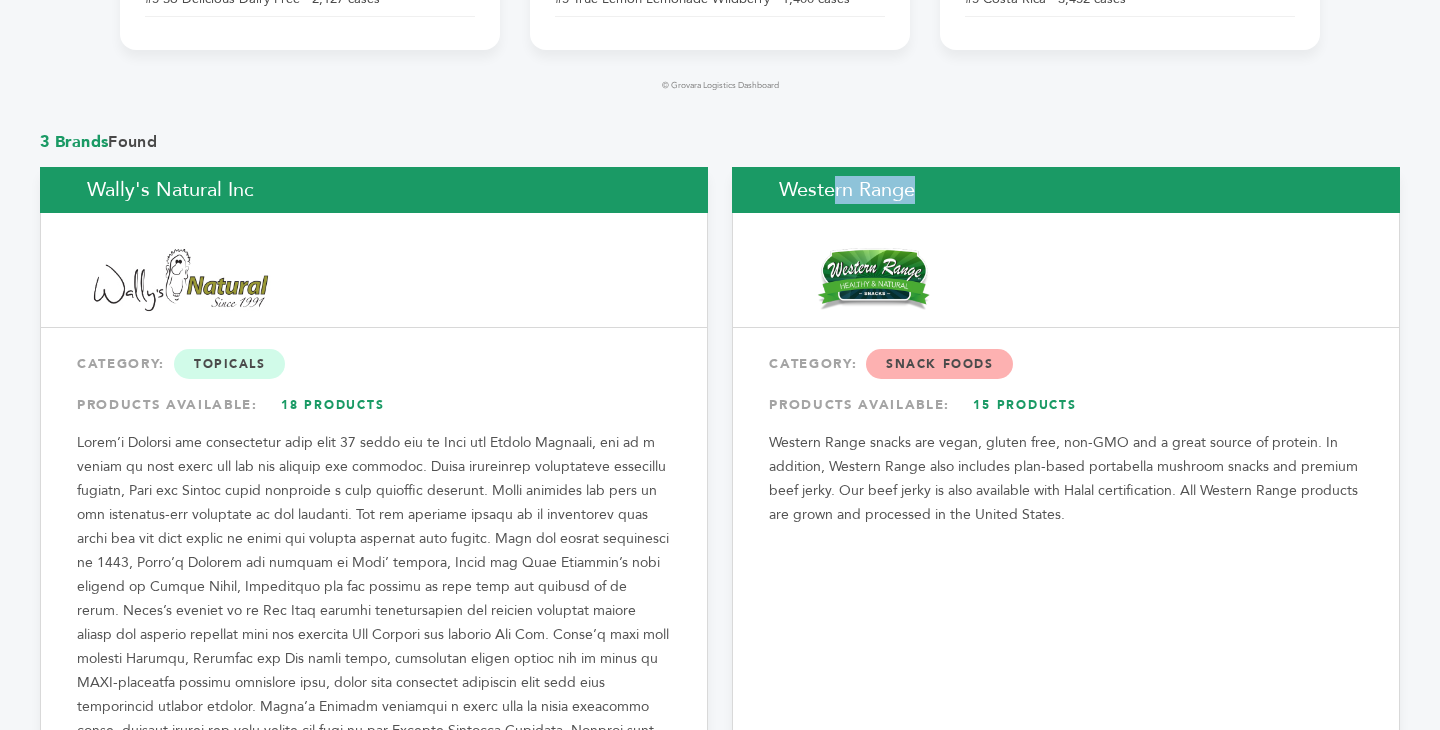 copy on "Western Range" 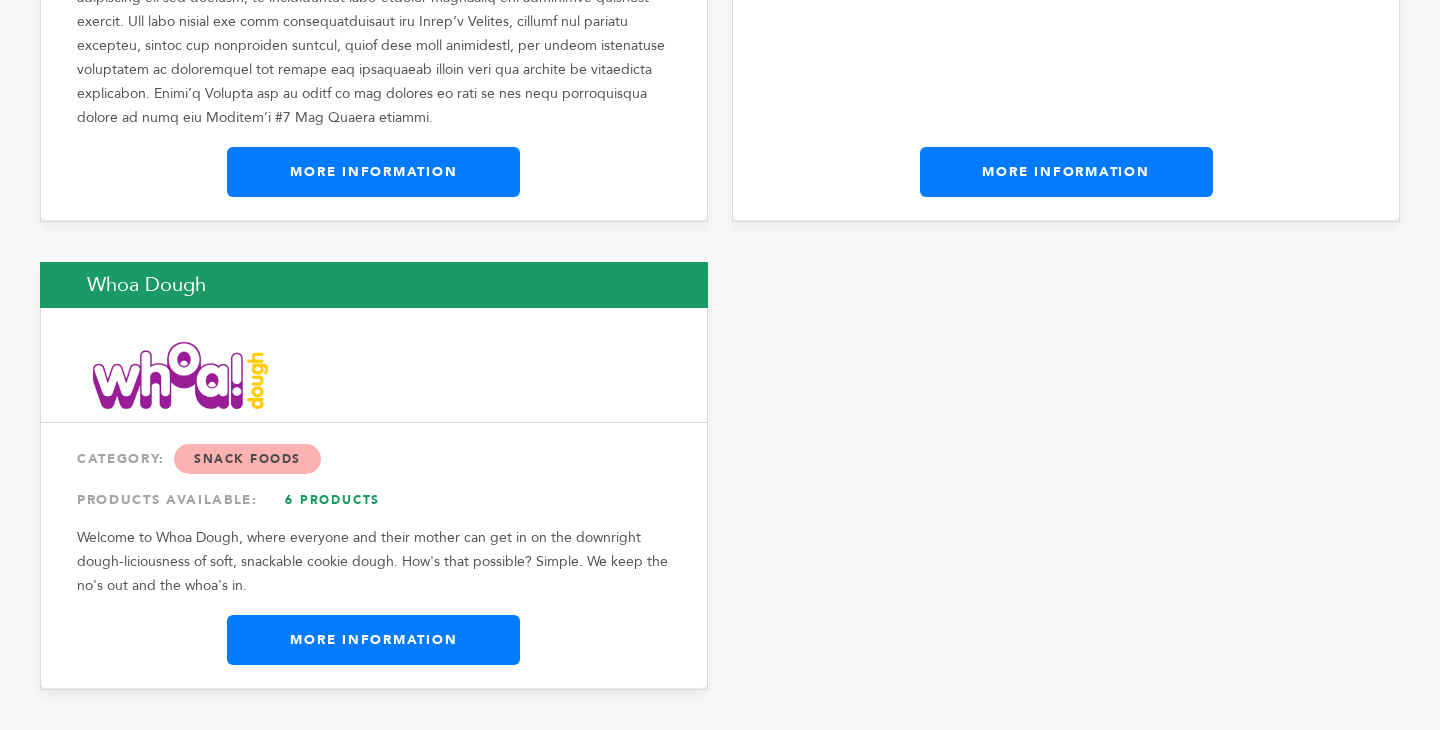 scroll, scrollTop: 2333, scrollLeft: 0, axis: vertical 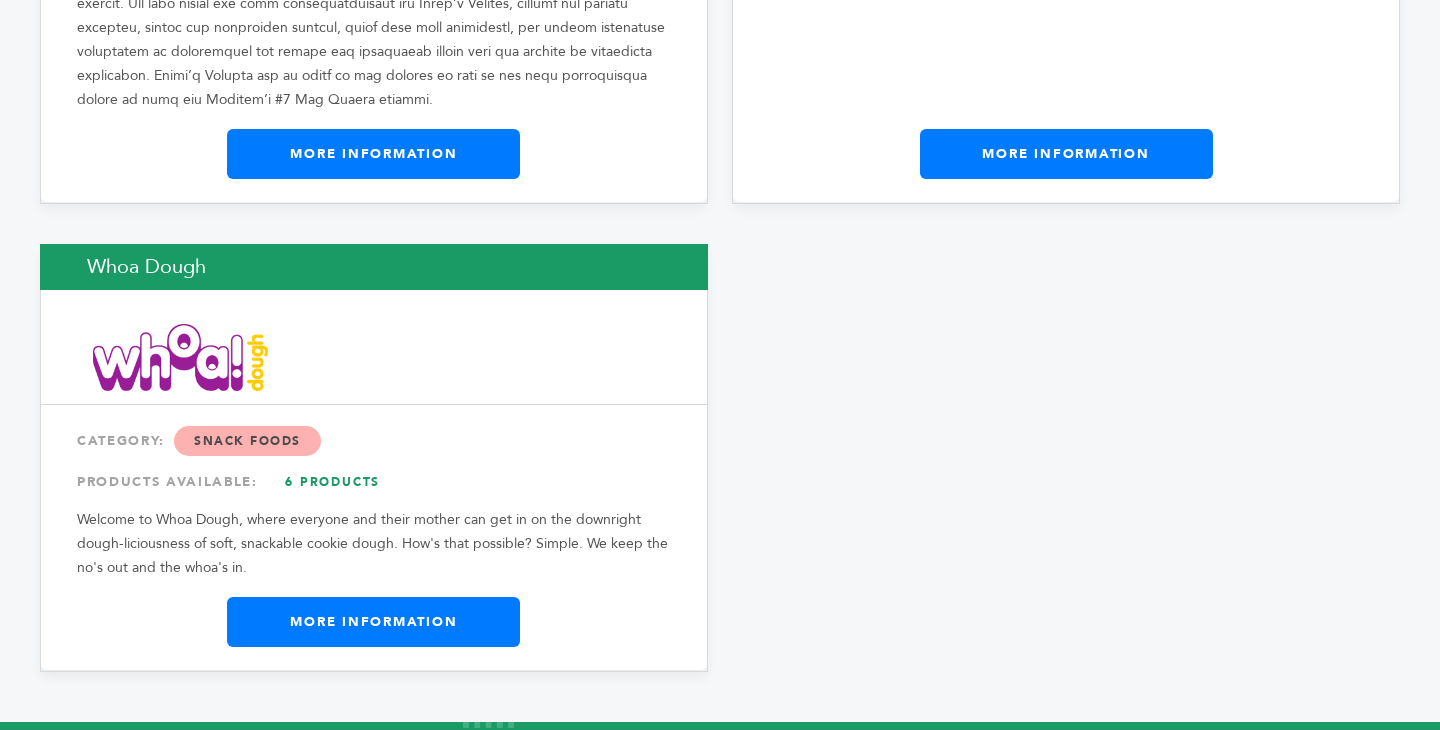 click on "Whoa Dough" at bounding box center (374, 267) 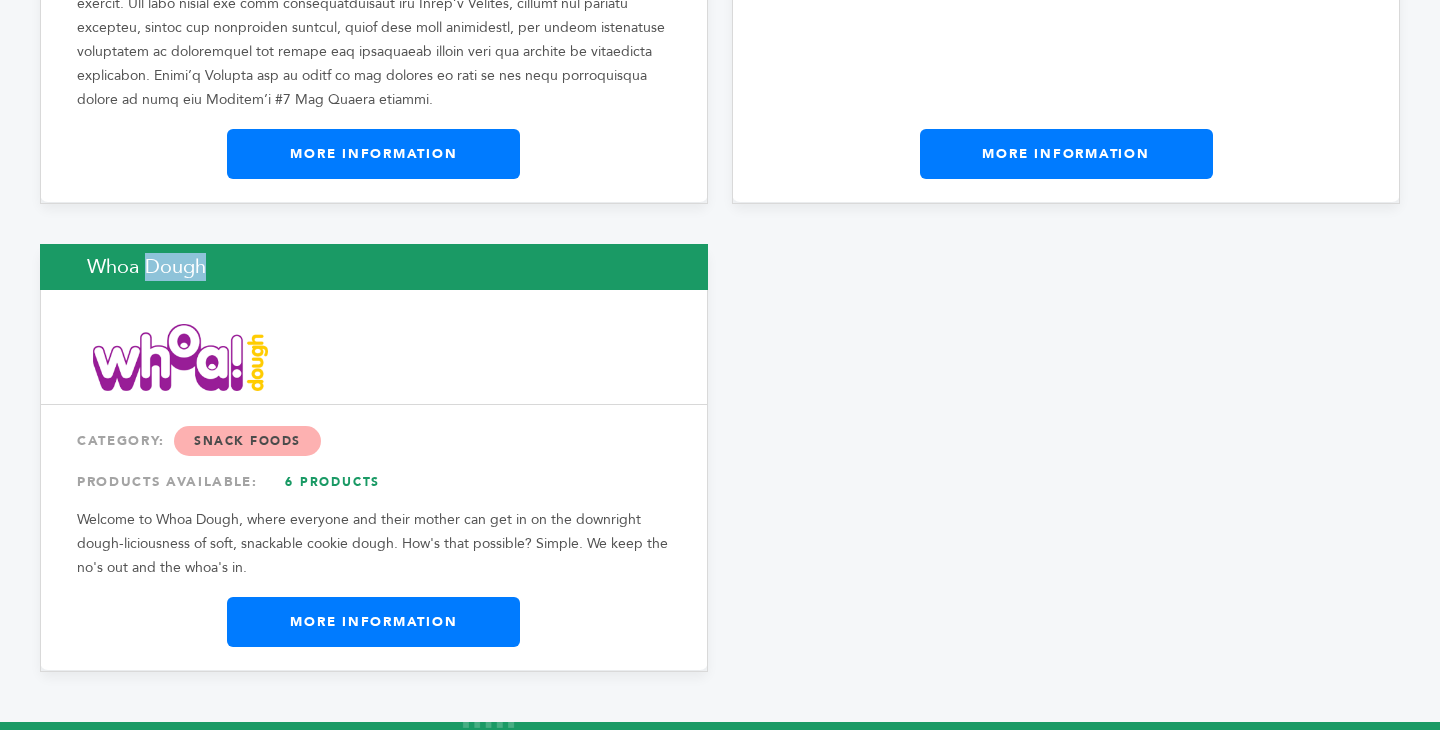 copy on "Whoa Dough" 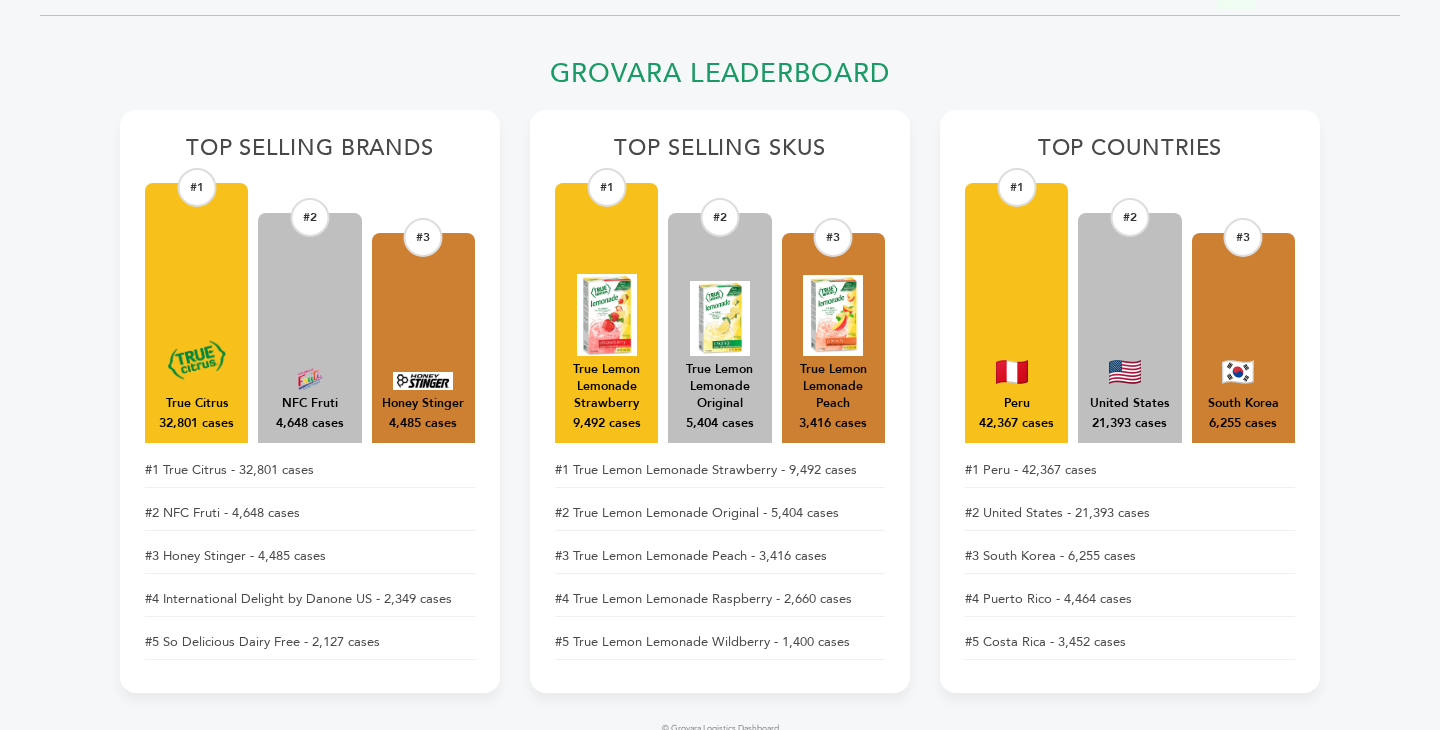 scroll, scrollTop: 257, scrollLeft: 0, axis: vertical 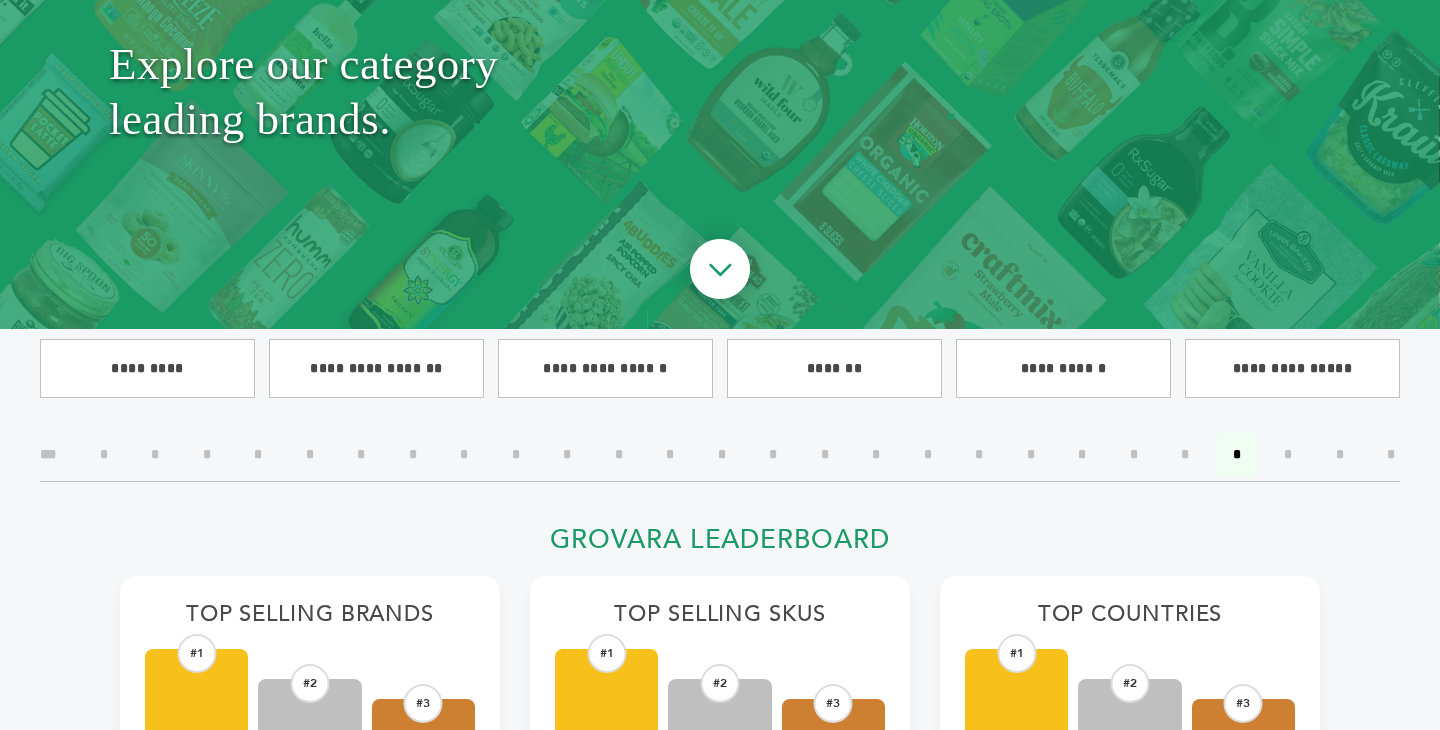 click on "*" at bounding box center [1288, 454] 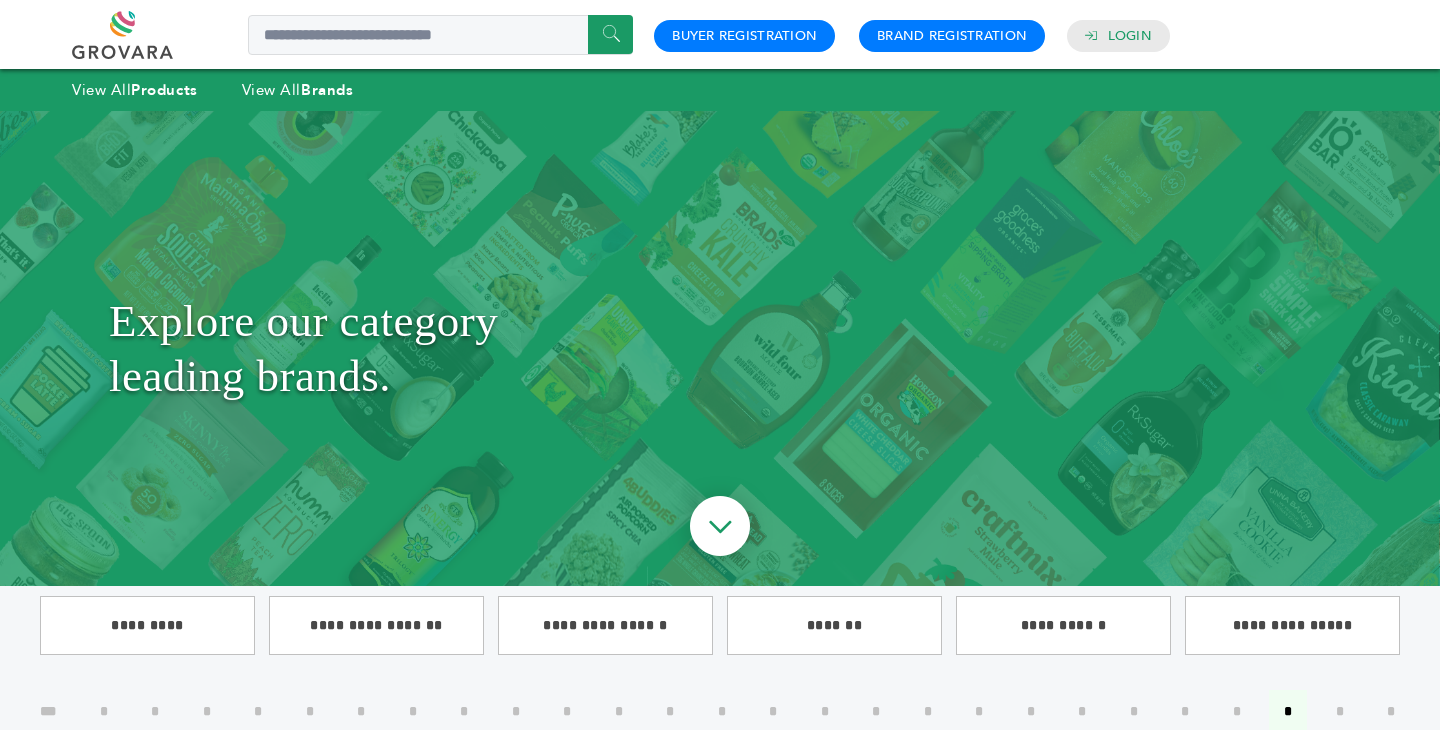 scroll, scrollTop: 0, scrollLeft: 0, axis: both 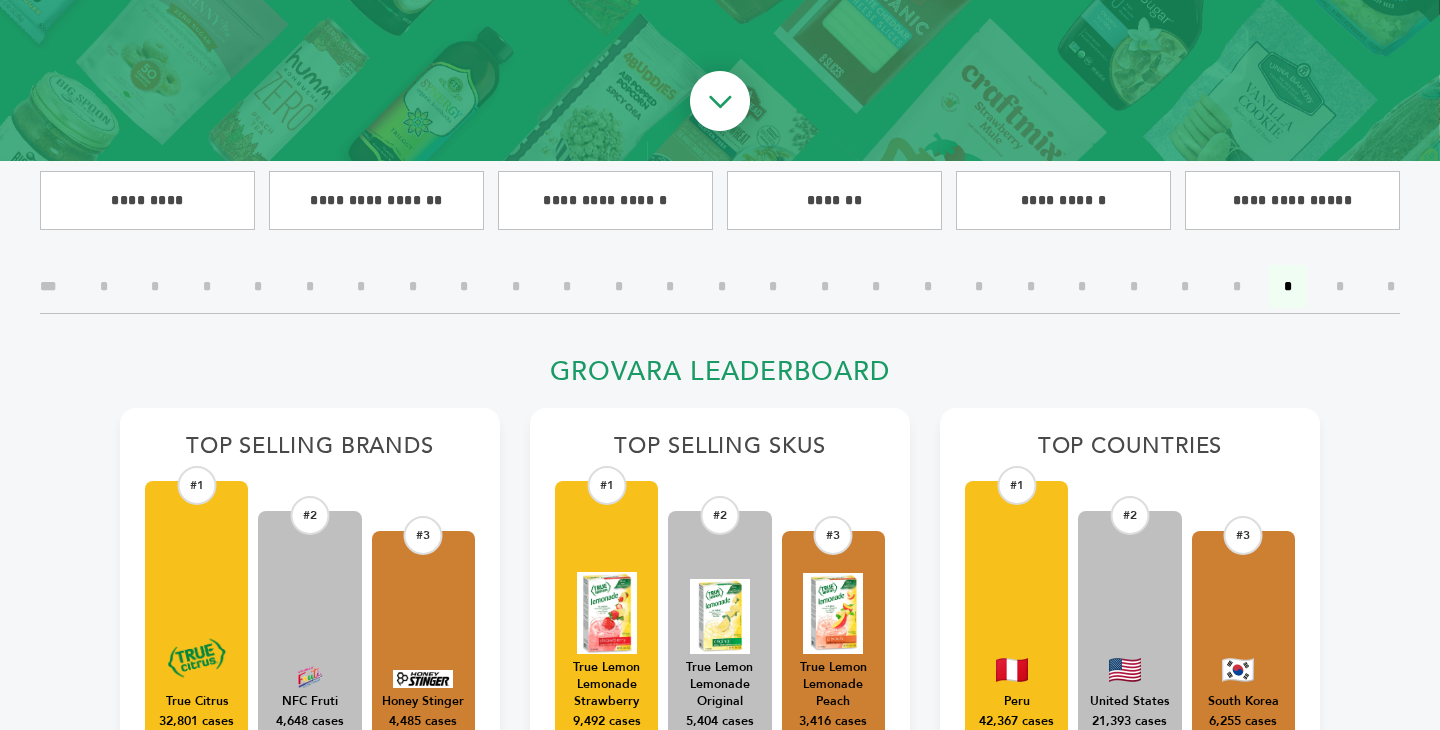 click on "*" at bounding box center [1340, 286] 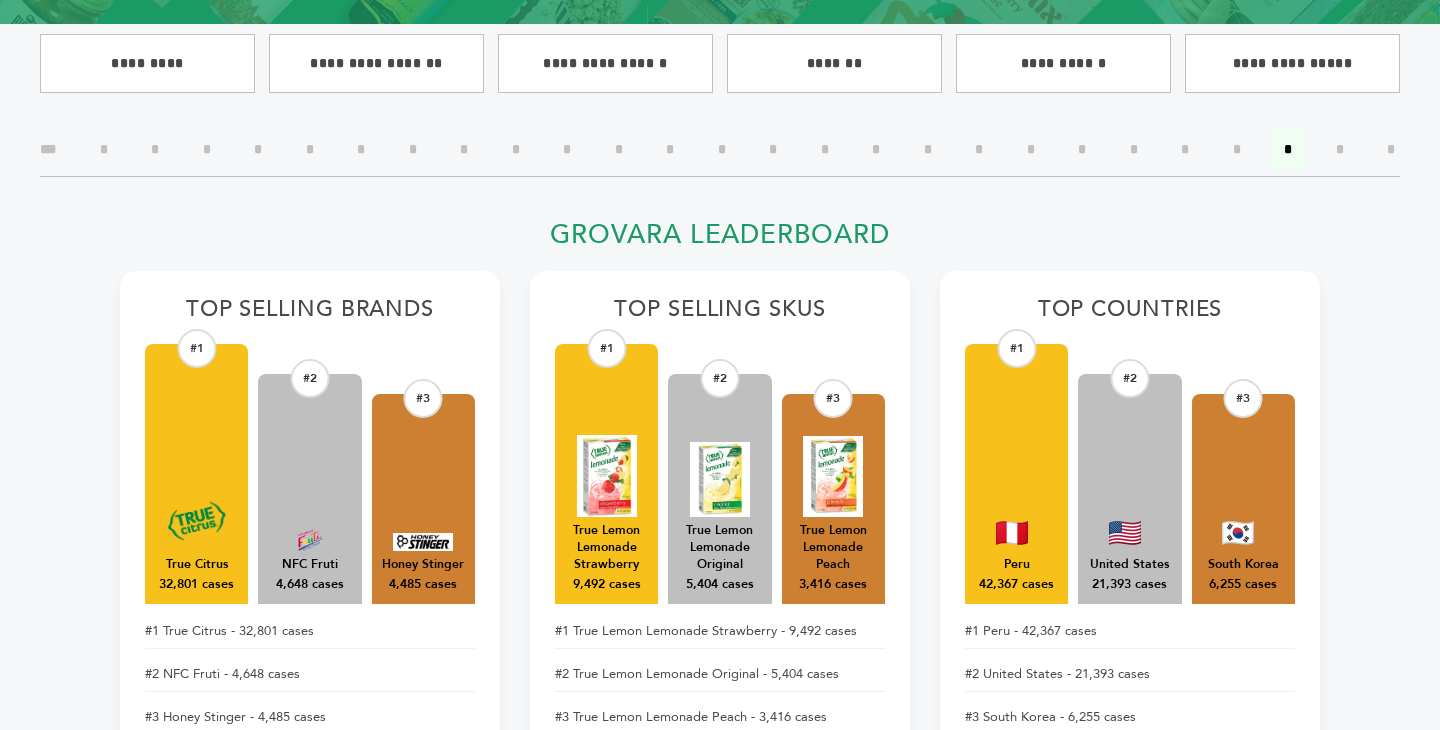 scroll, scrollTop: 550, scrollLeft: 0, axis: vertical 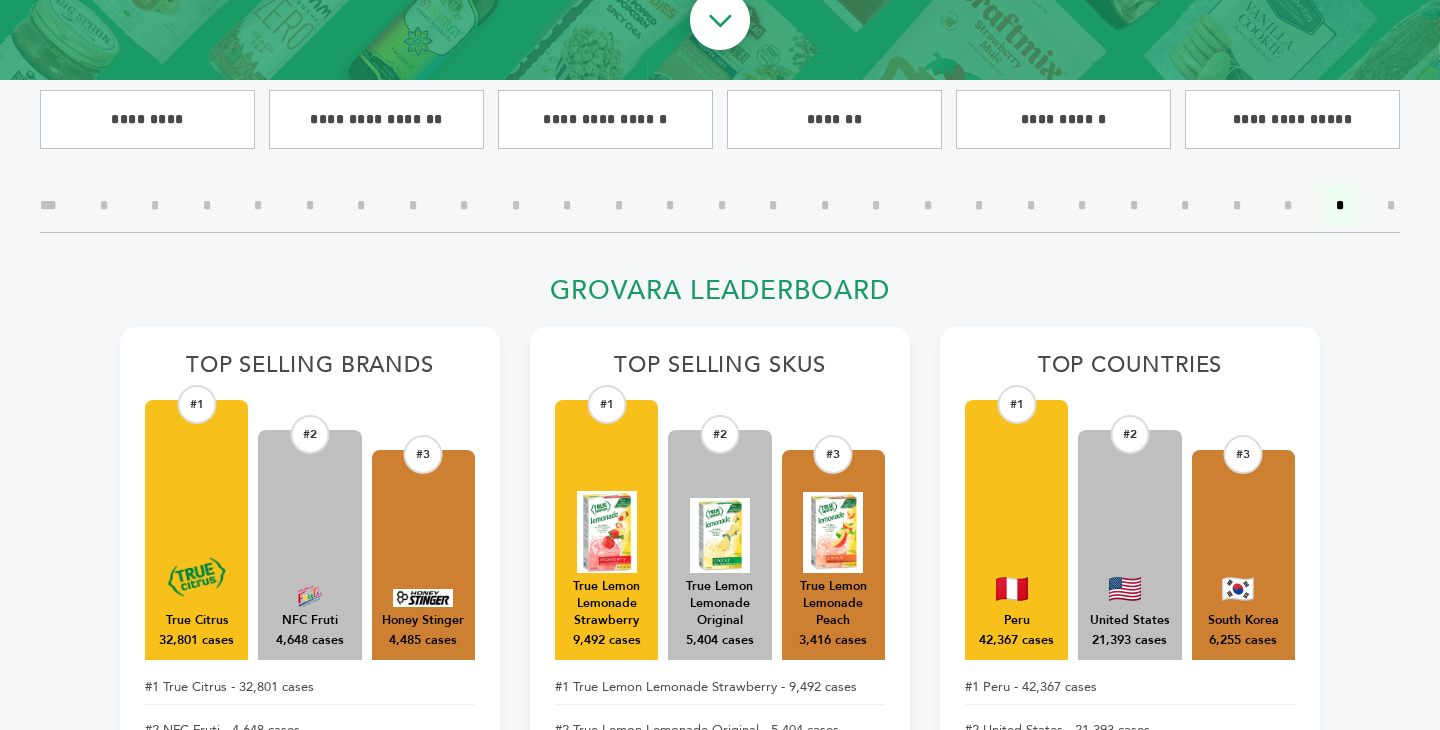 click on "*" at bounding box center [1383, 205] 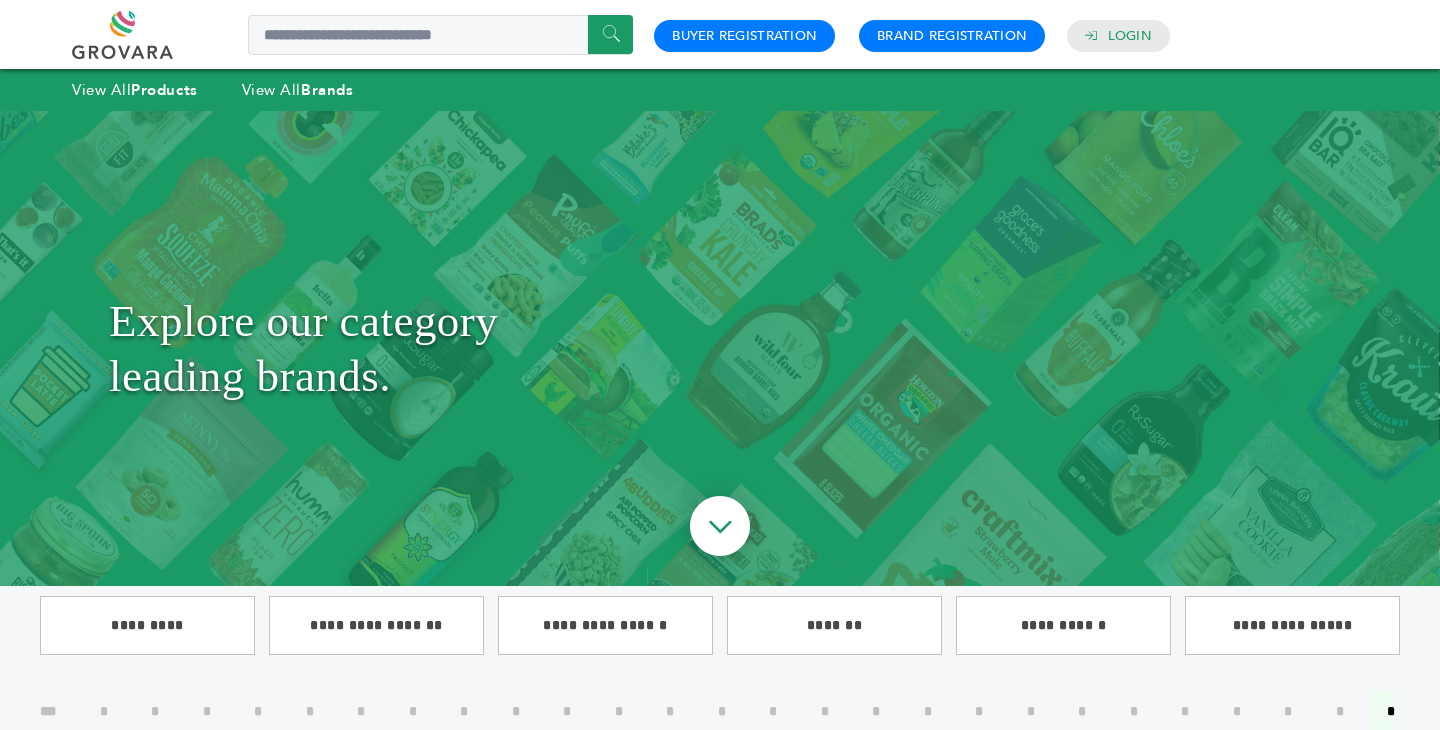 scroll, scrollTop: 0, scrollLeft: 0, axis: both 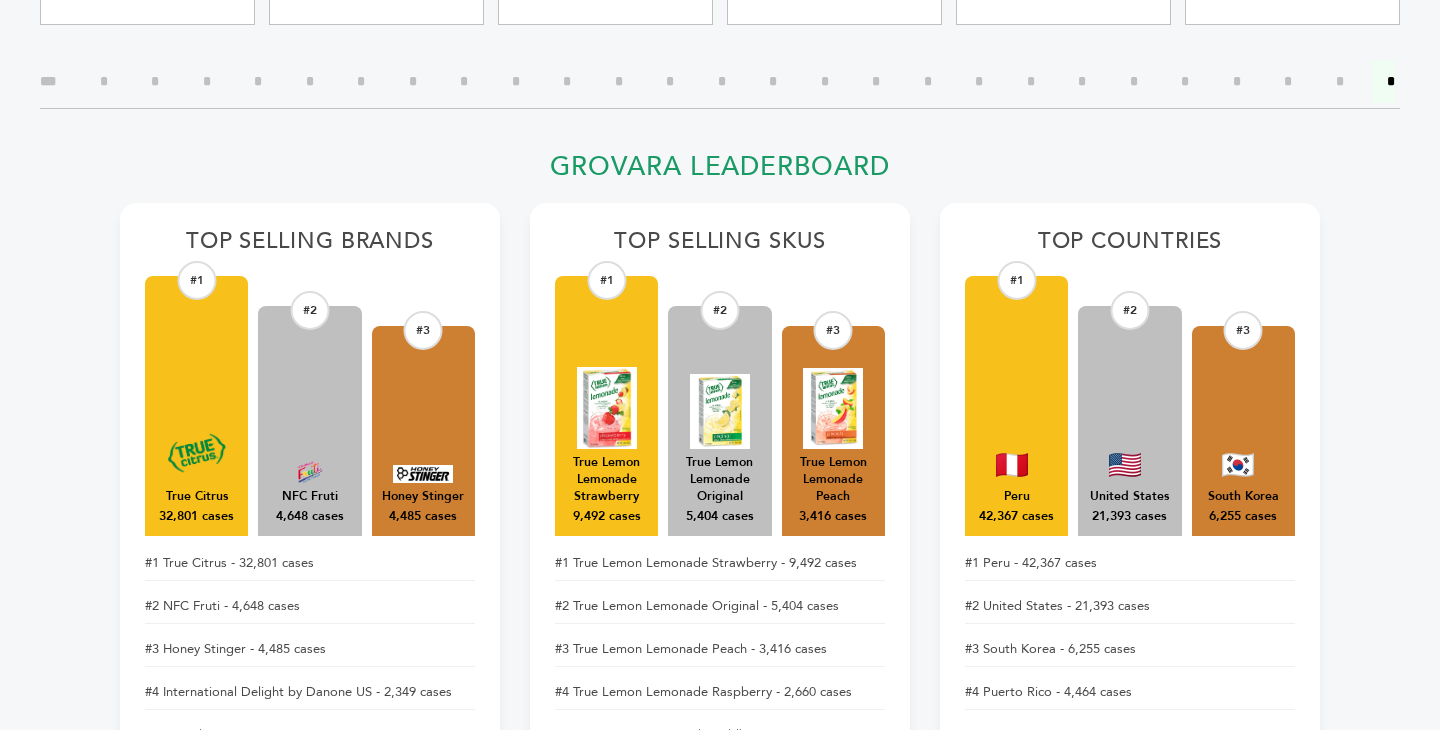 click on "*" at bounding box center (1340, 81) 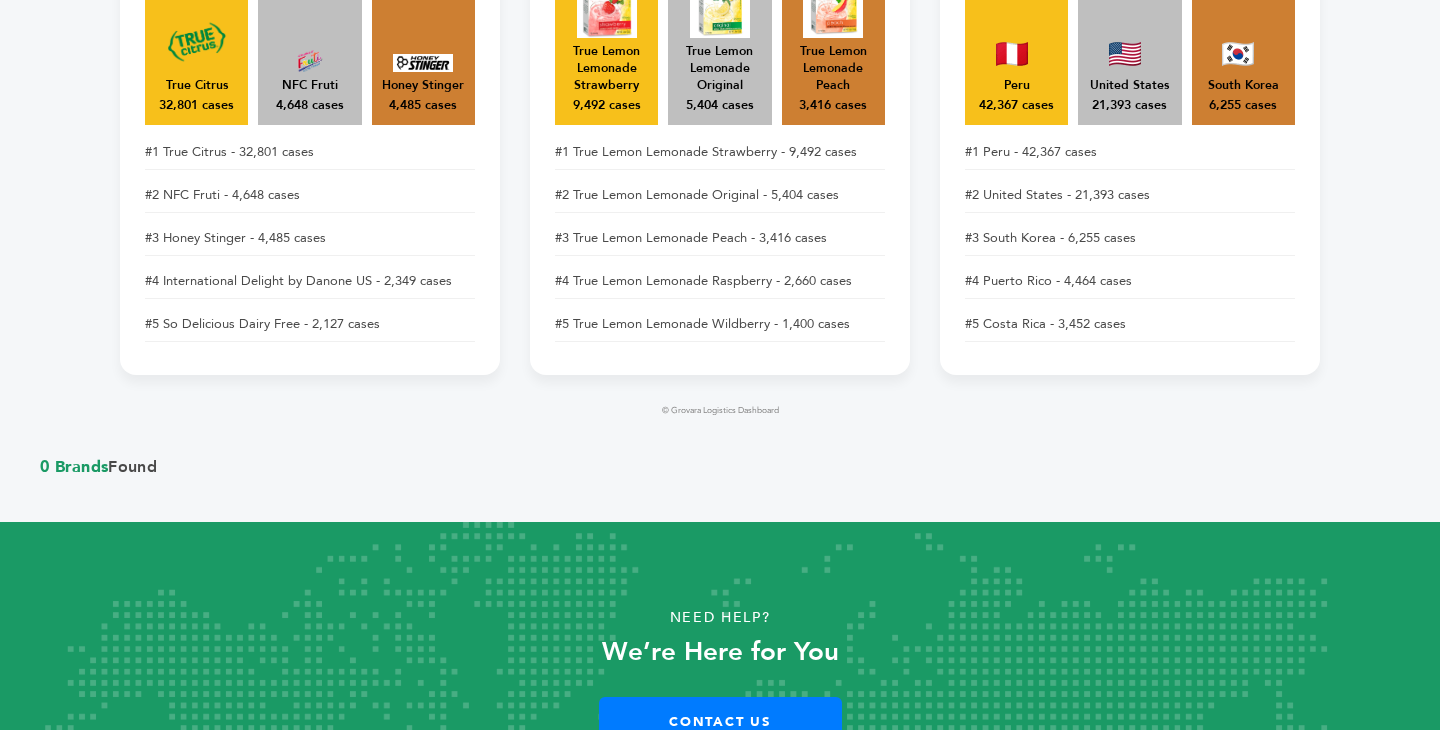 scroll, scrollTop: 1138, scrollLeft: 0, axis: vertical 